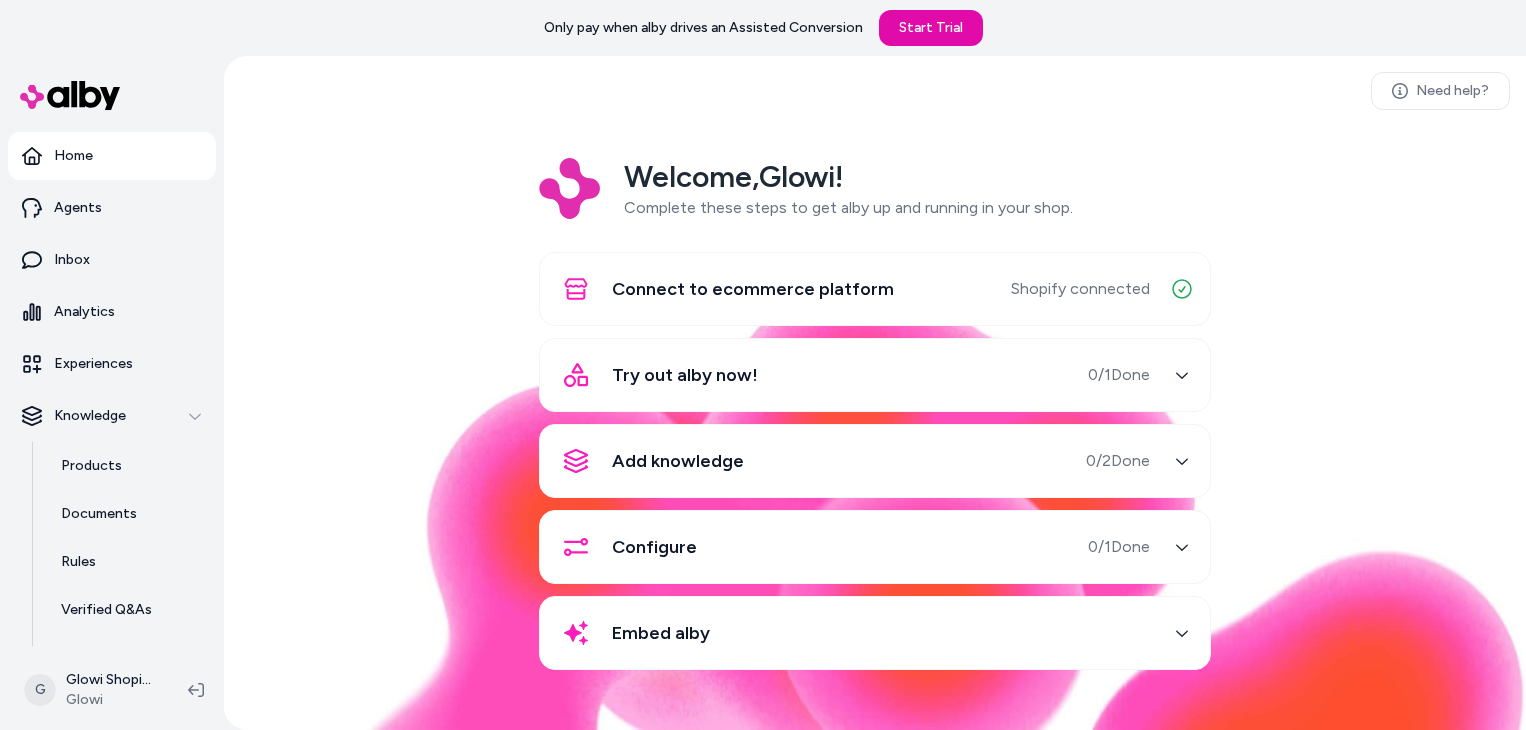 scroll, scrollTop: 0, scrollLeft: 0, axis: both 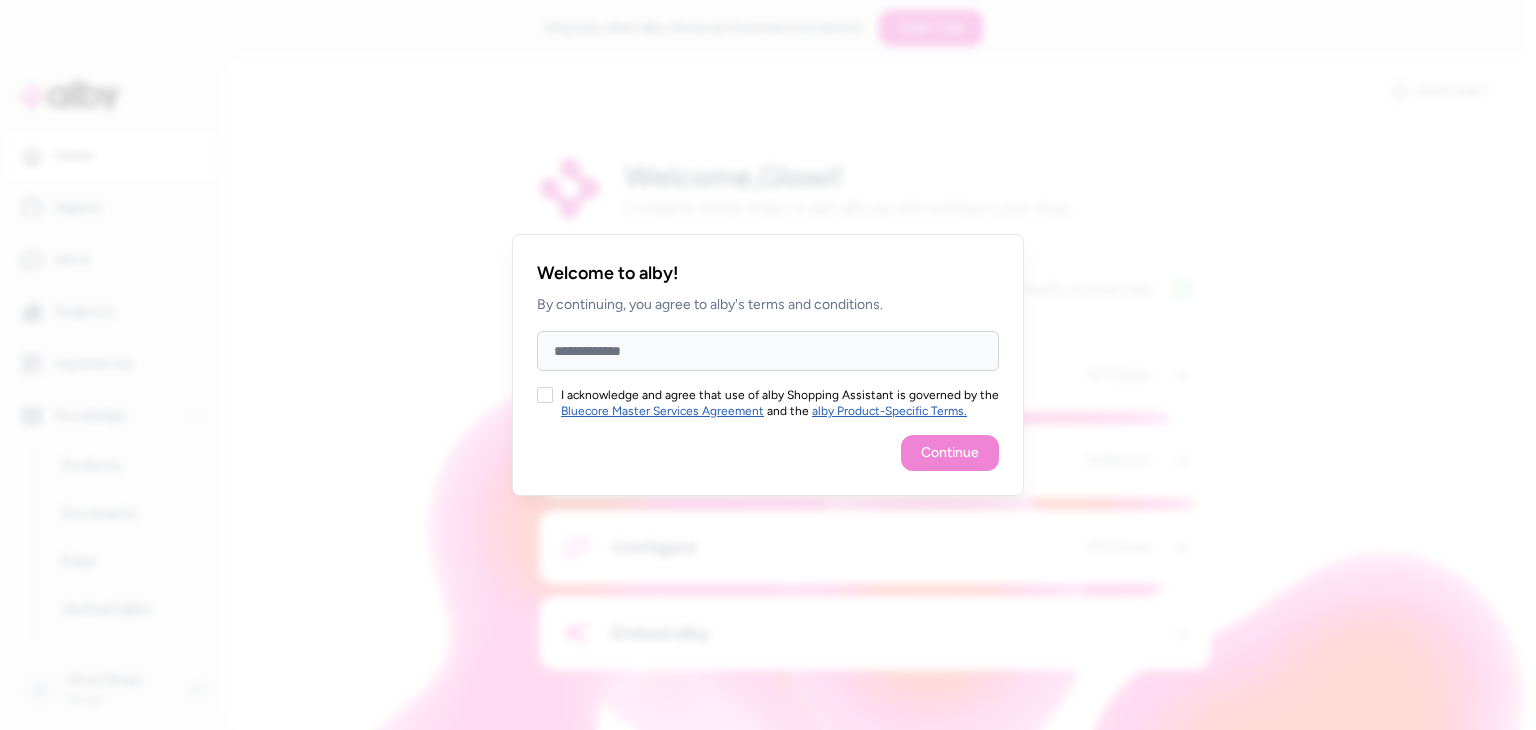 click on "Full Name" at bounding box center (768, 351) 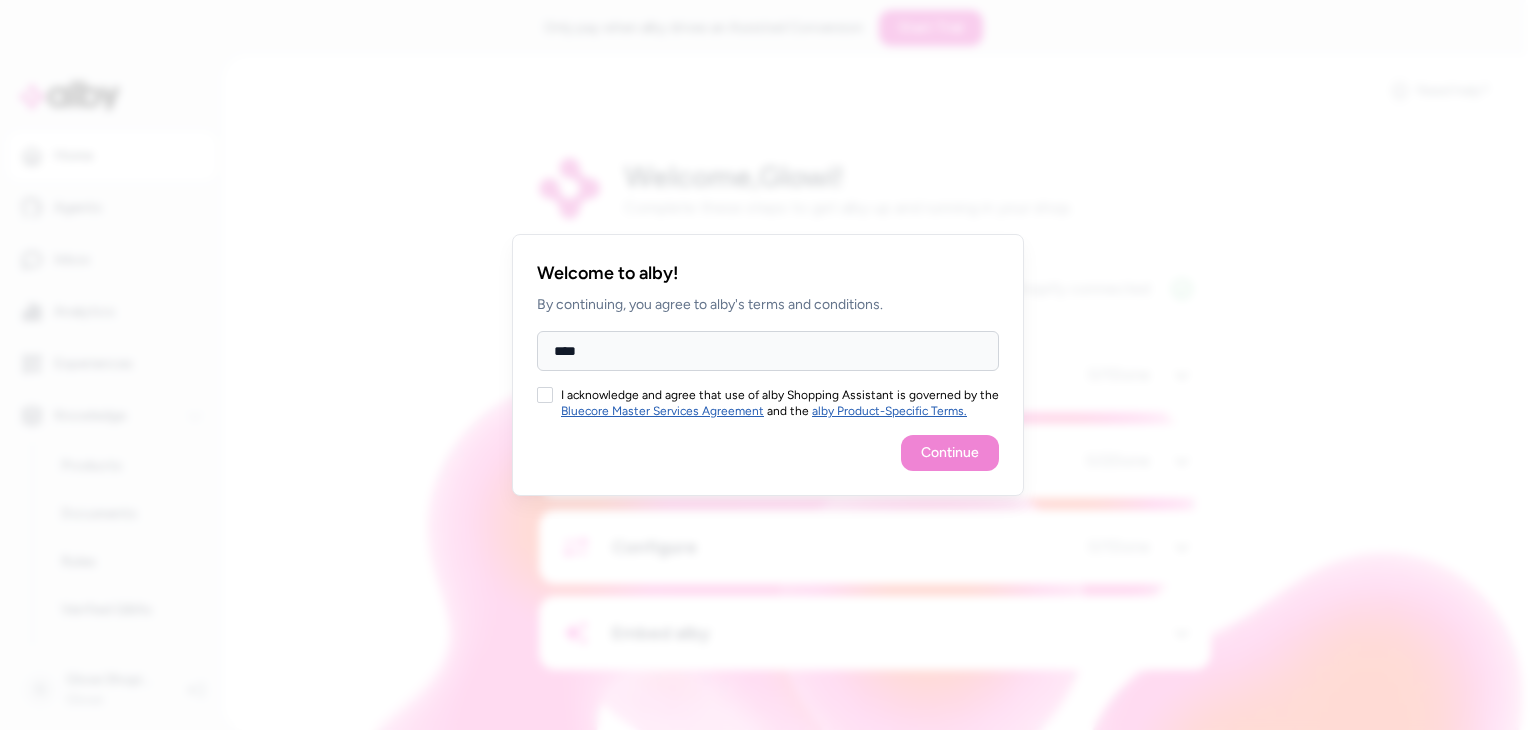 type on "****" 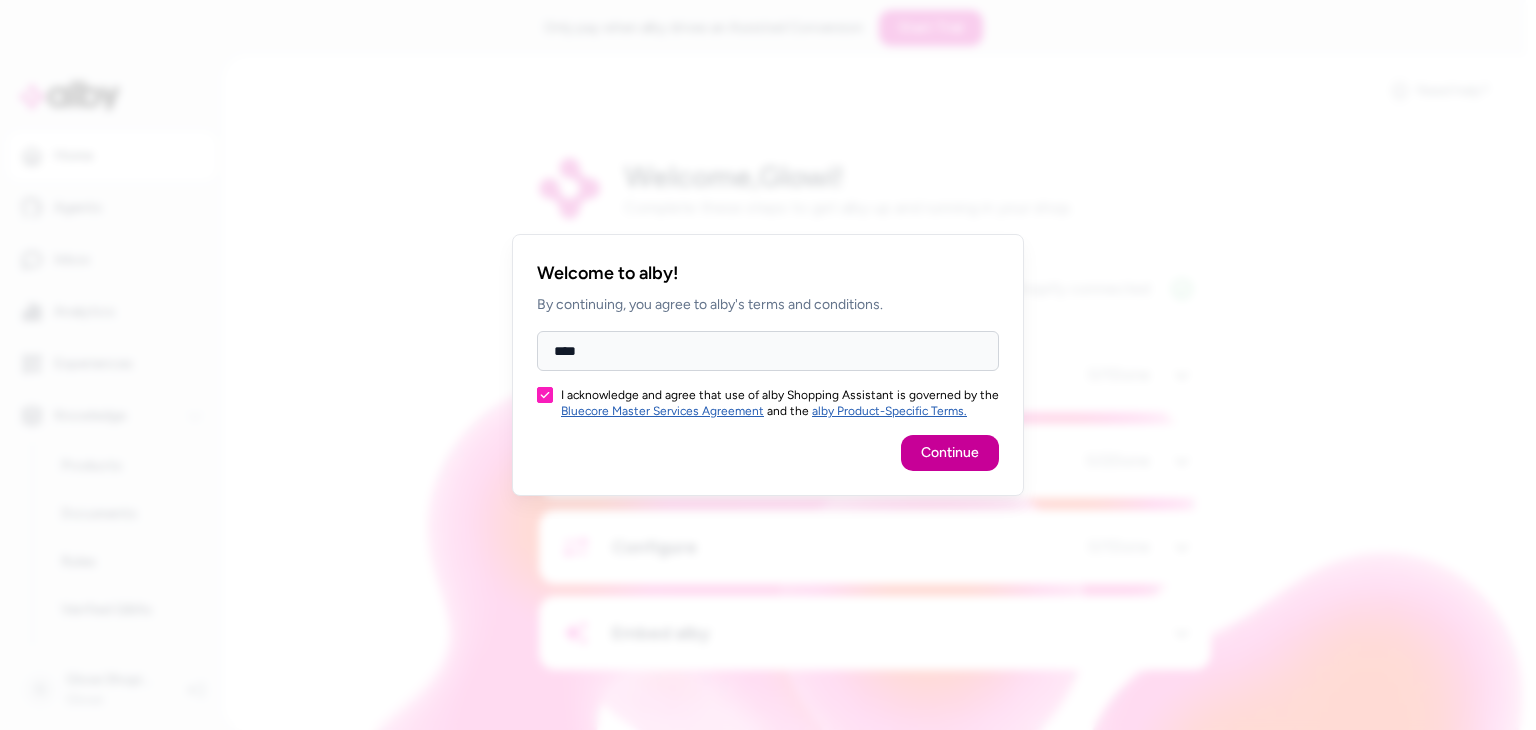 click on "Continue" at bounding box center (950, 453) 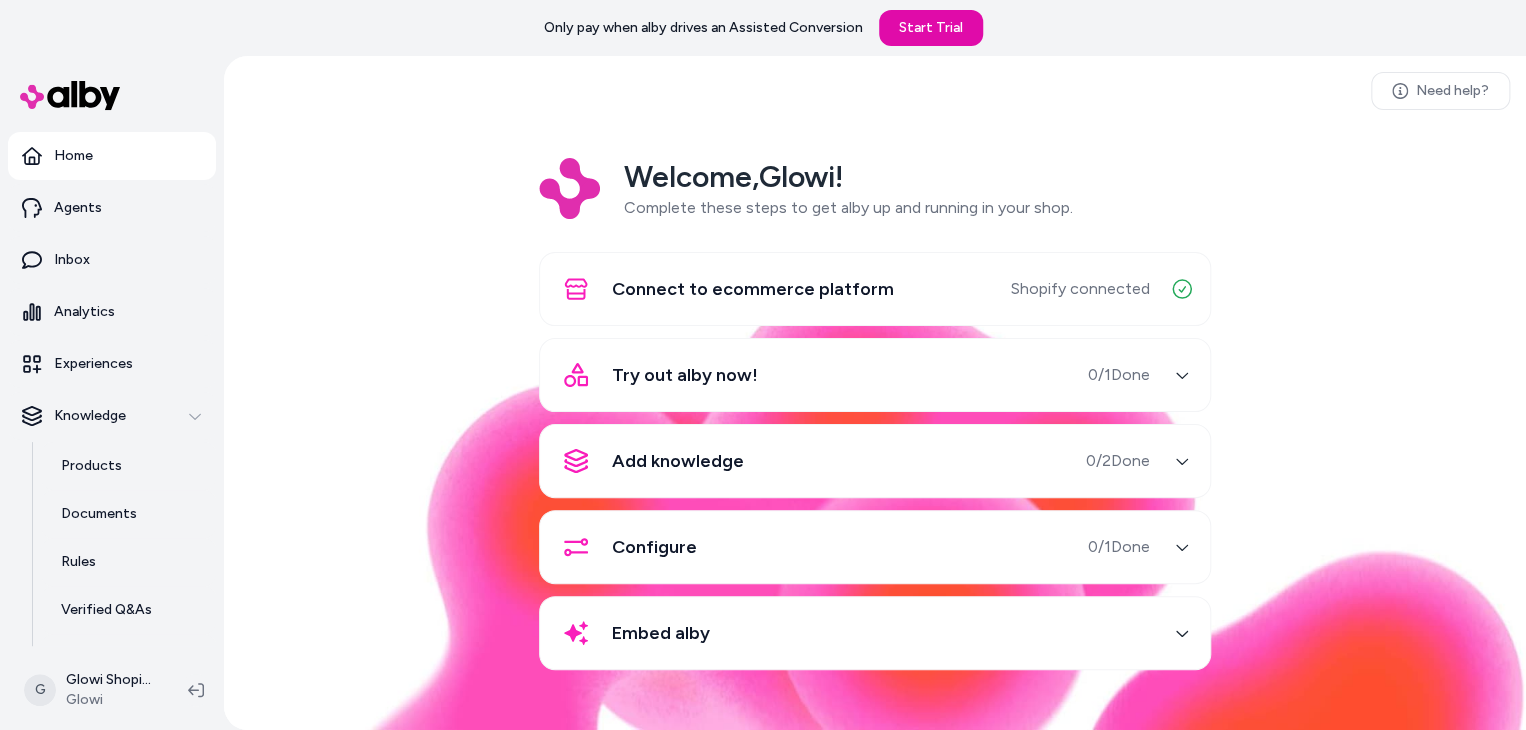 scroll, scrollTop: 56, scrollLeft: 0, axis: vertical 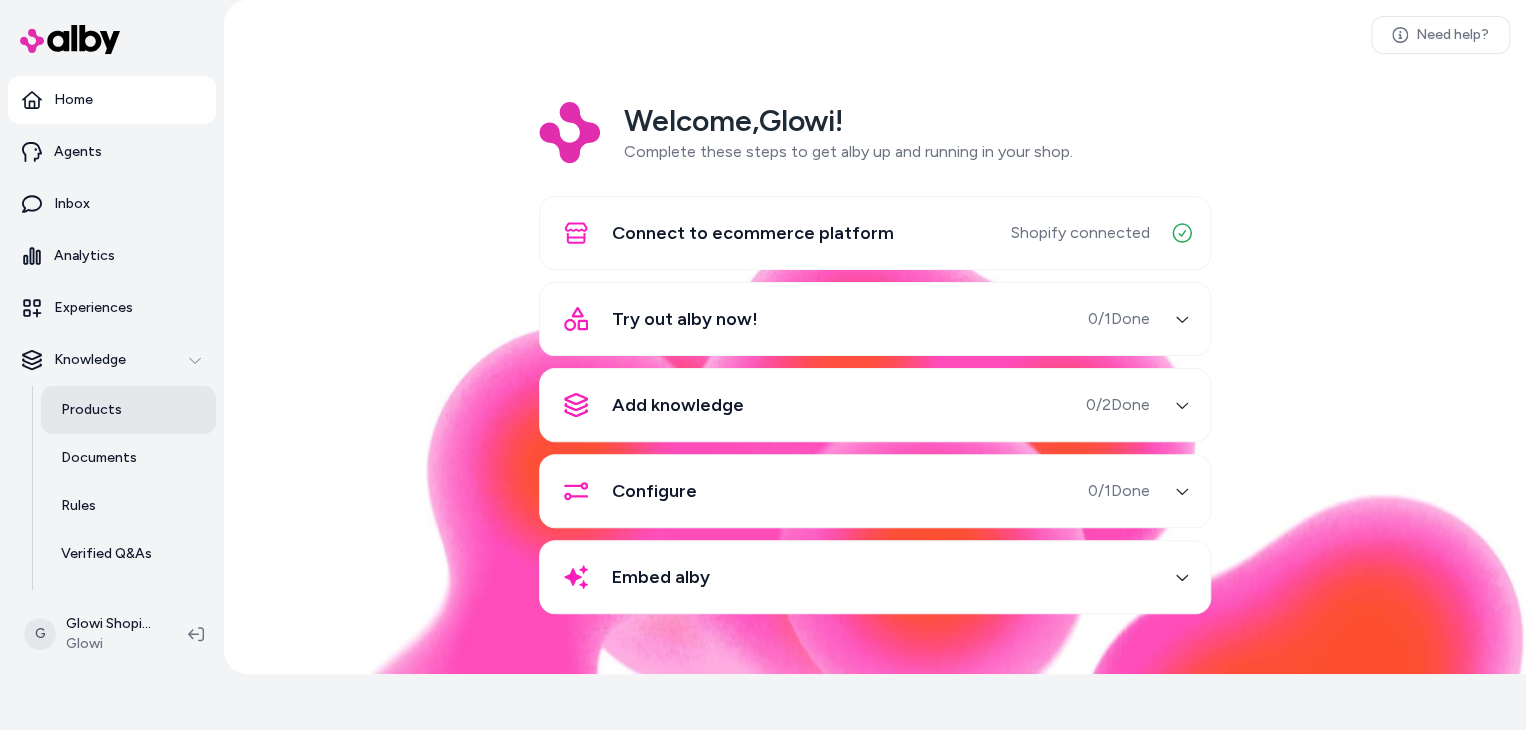 click on "Products" at bounding box center [91, 410] 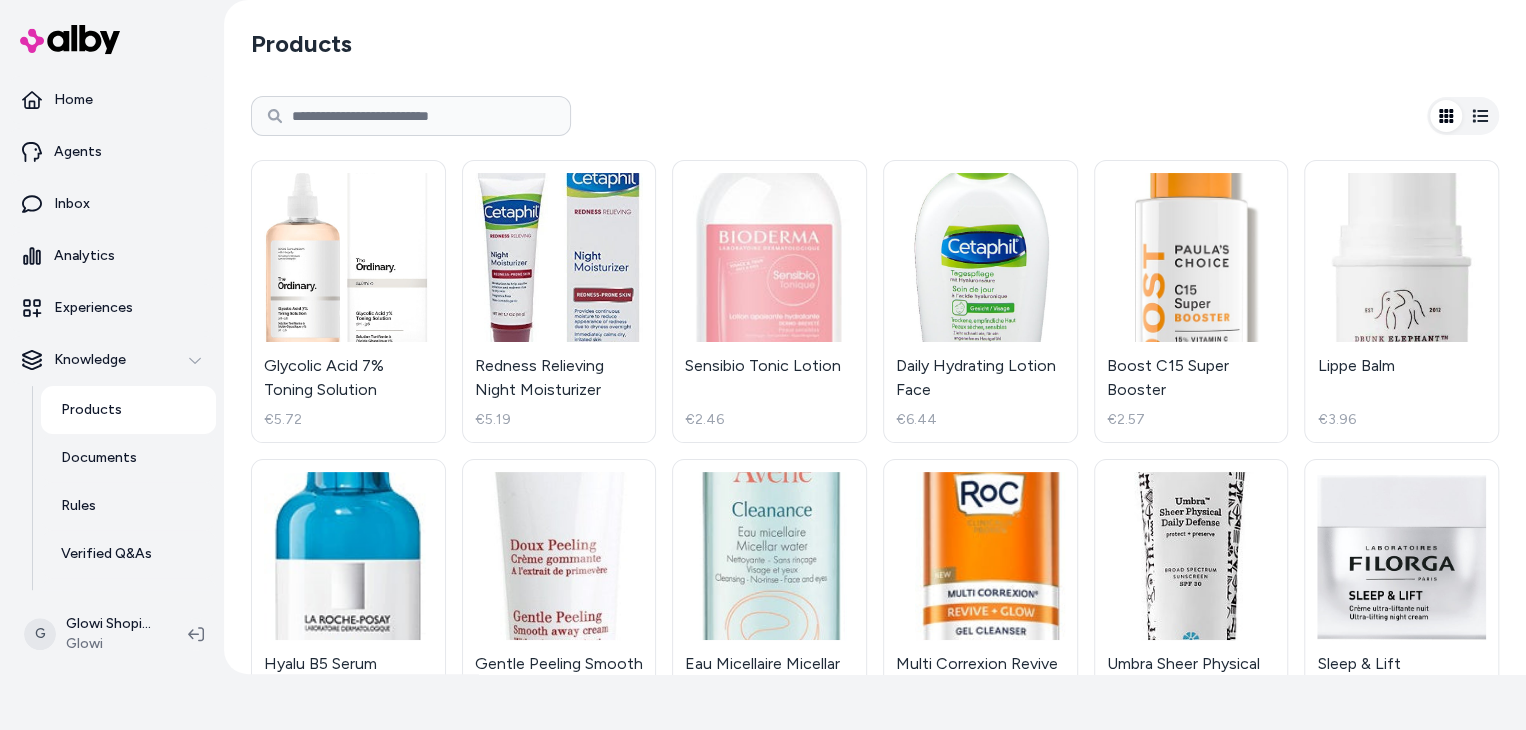 scroll, scrollTop: 0, scrollLeft: 0, axis: both 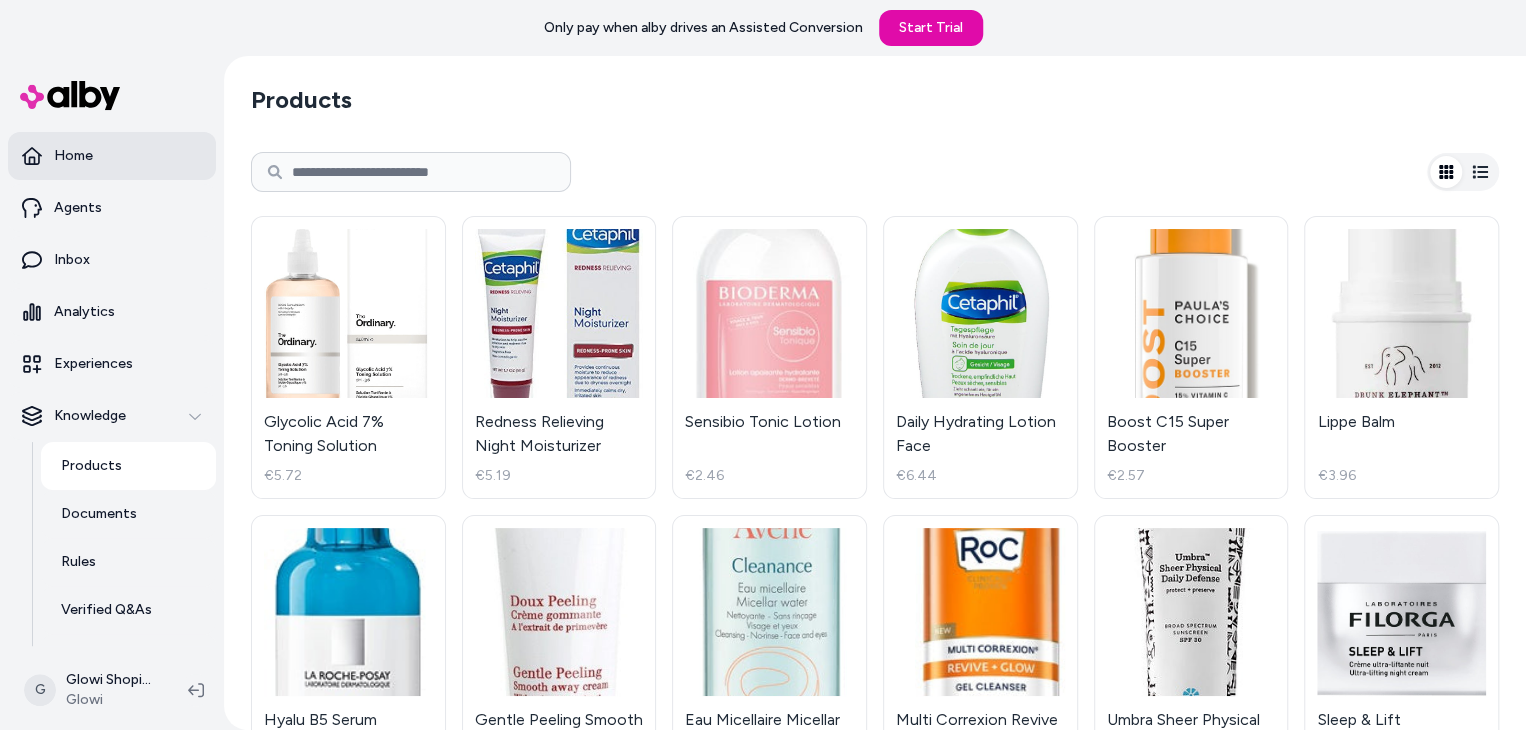 click on "Home" at bounding box center (73, 156) 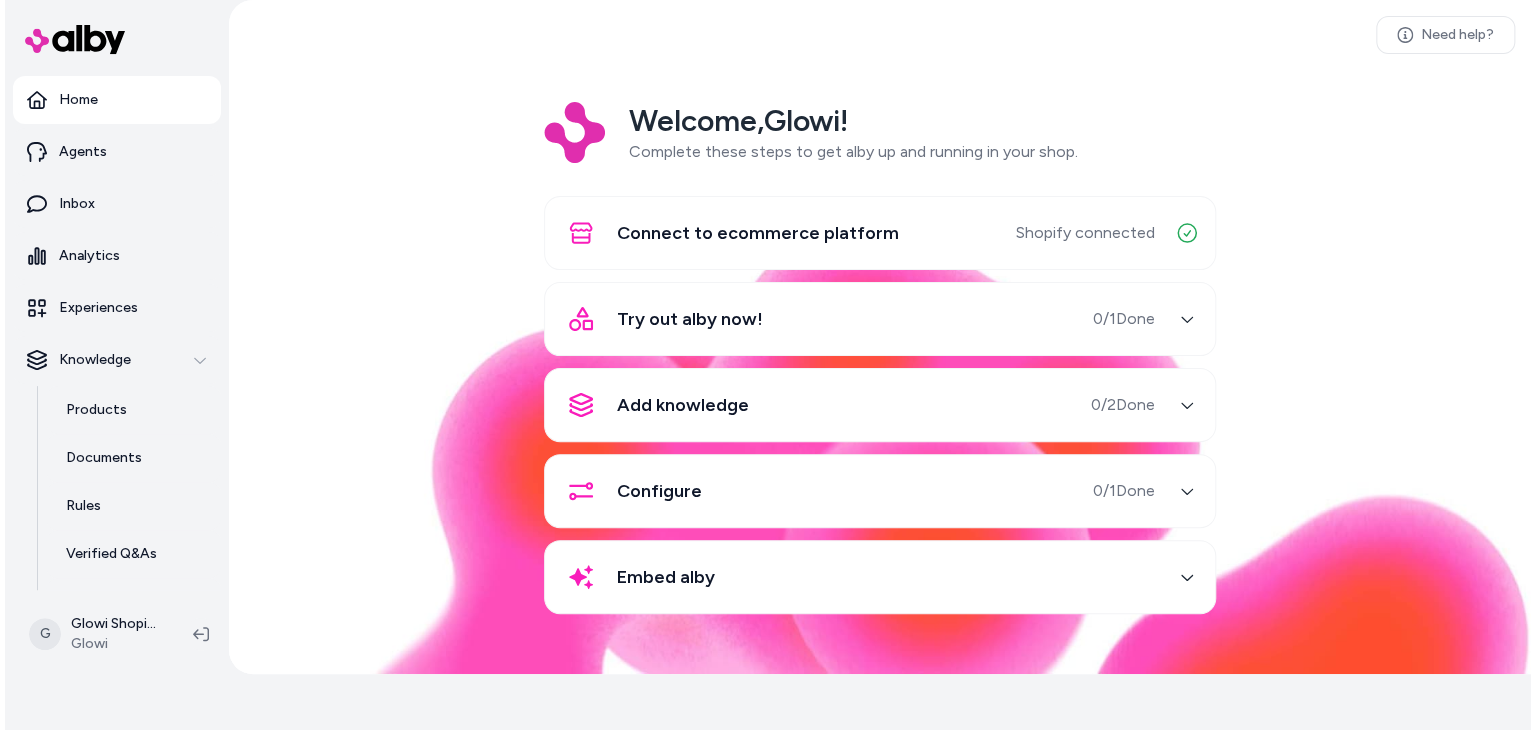 scroll, scrollTop: 0, scrollLeft: 0, axis: both 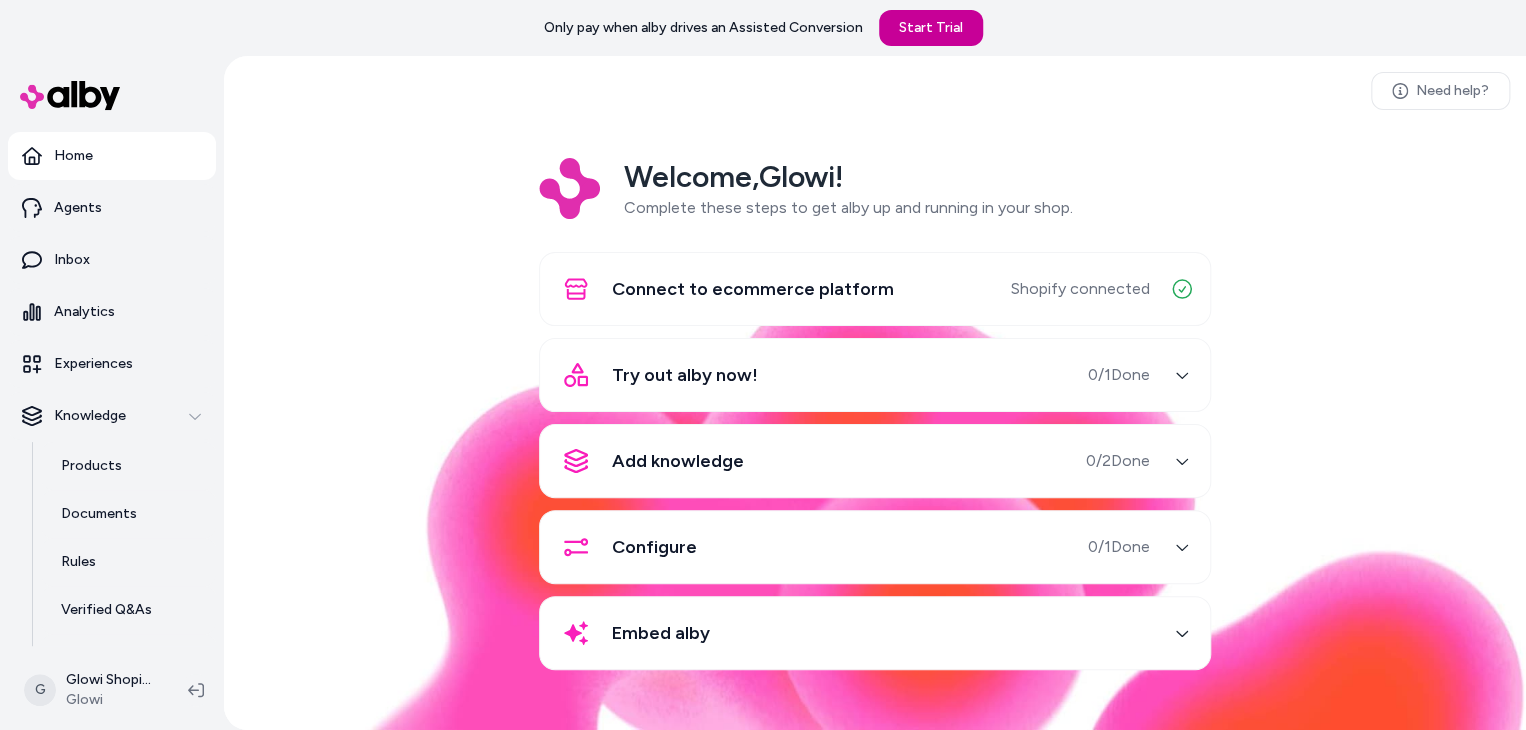 click on "Start Trial" at bounding box center (931, 28) 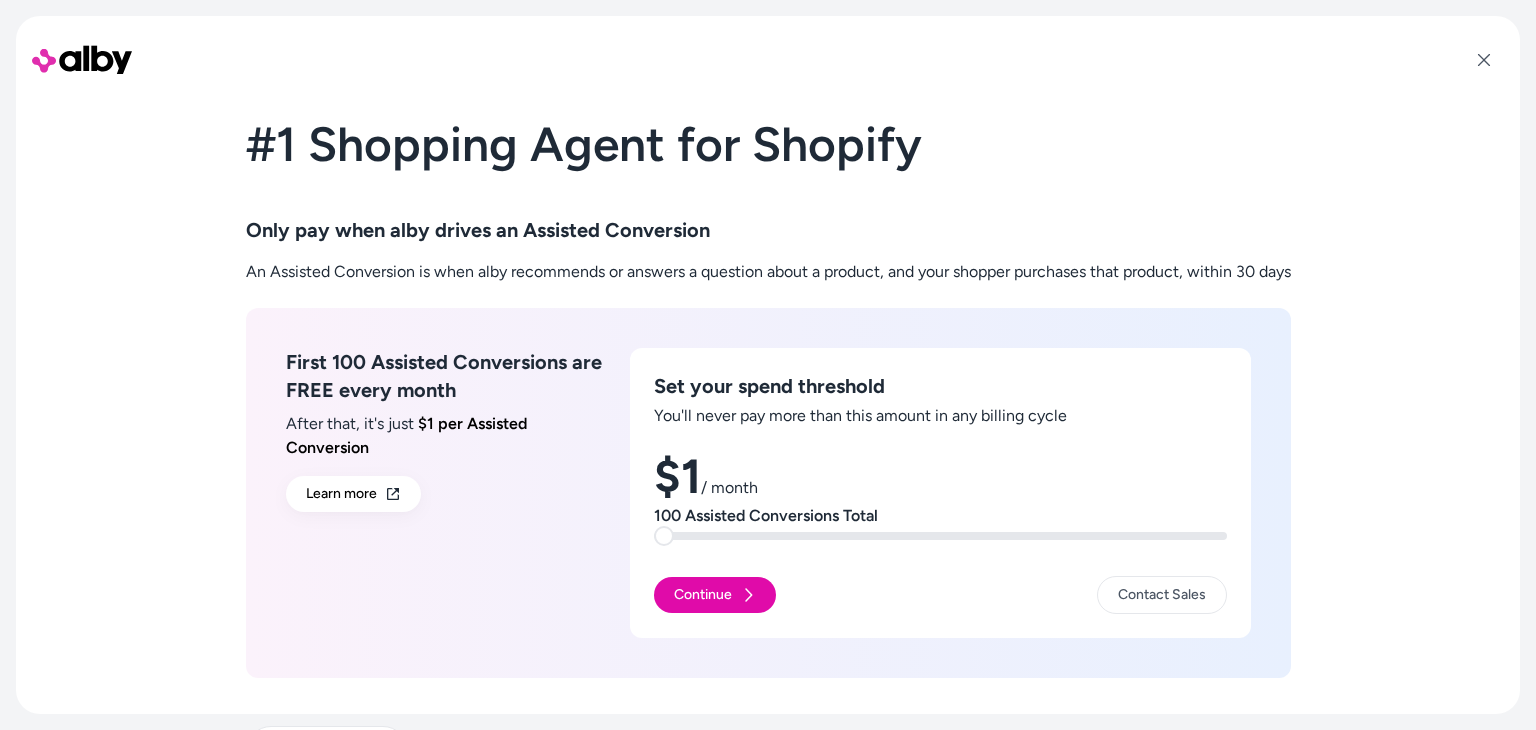 scroll, scrollTop: 69, scrollLeft: 0, axis: vertical 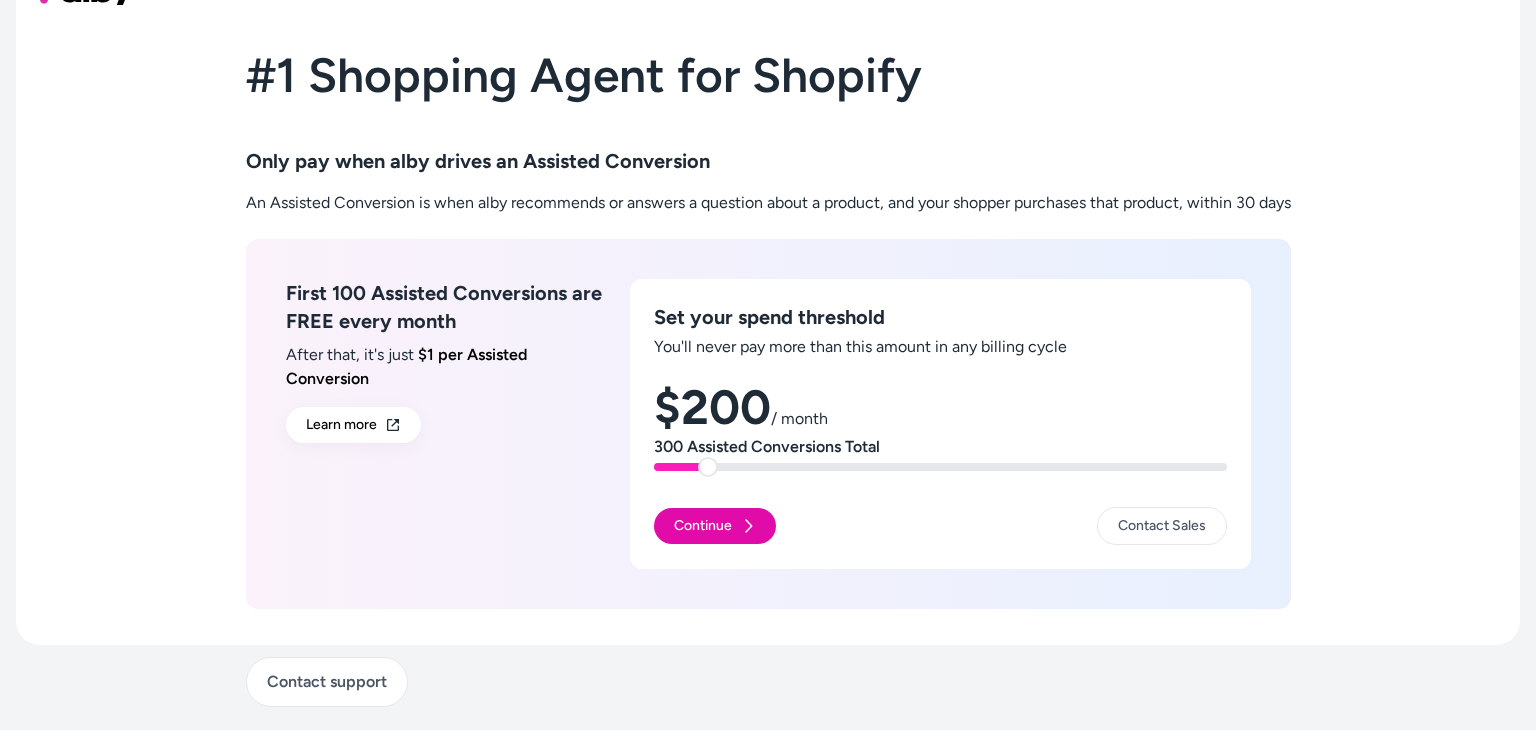 click at bounding box center [708, 467] 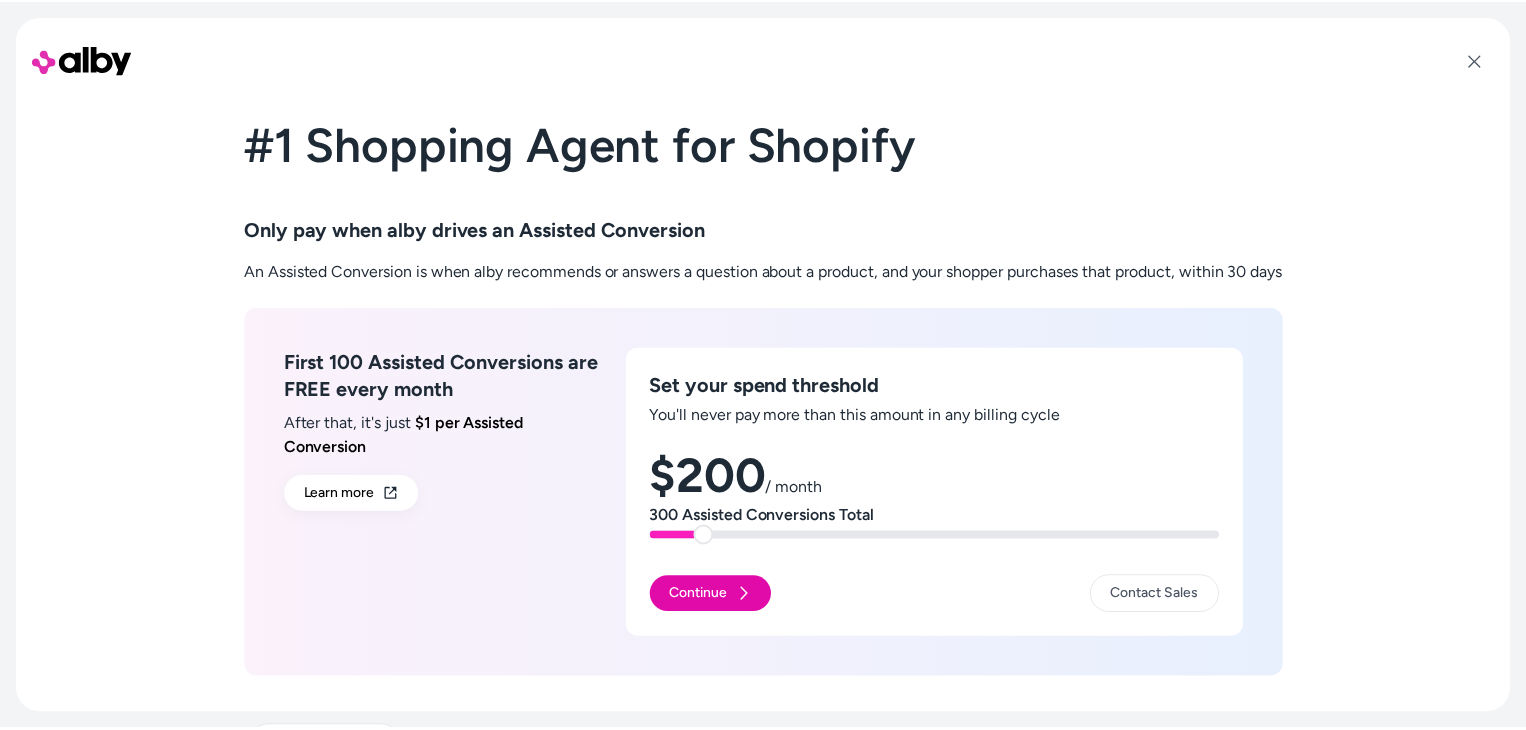 scroll, scrollTop: 64, scrollLeft: 0, axis: vertical 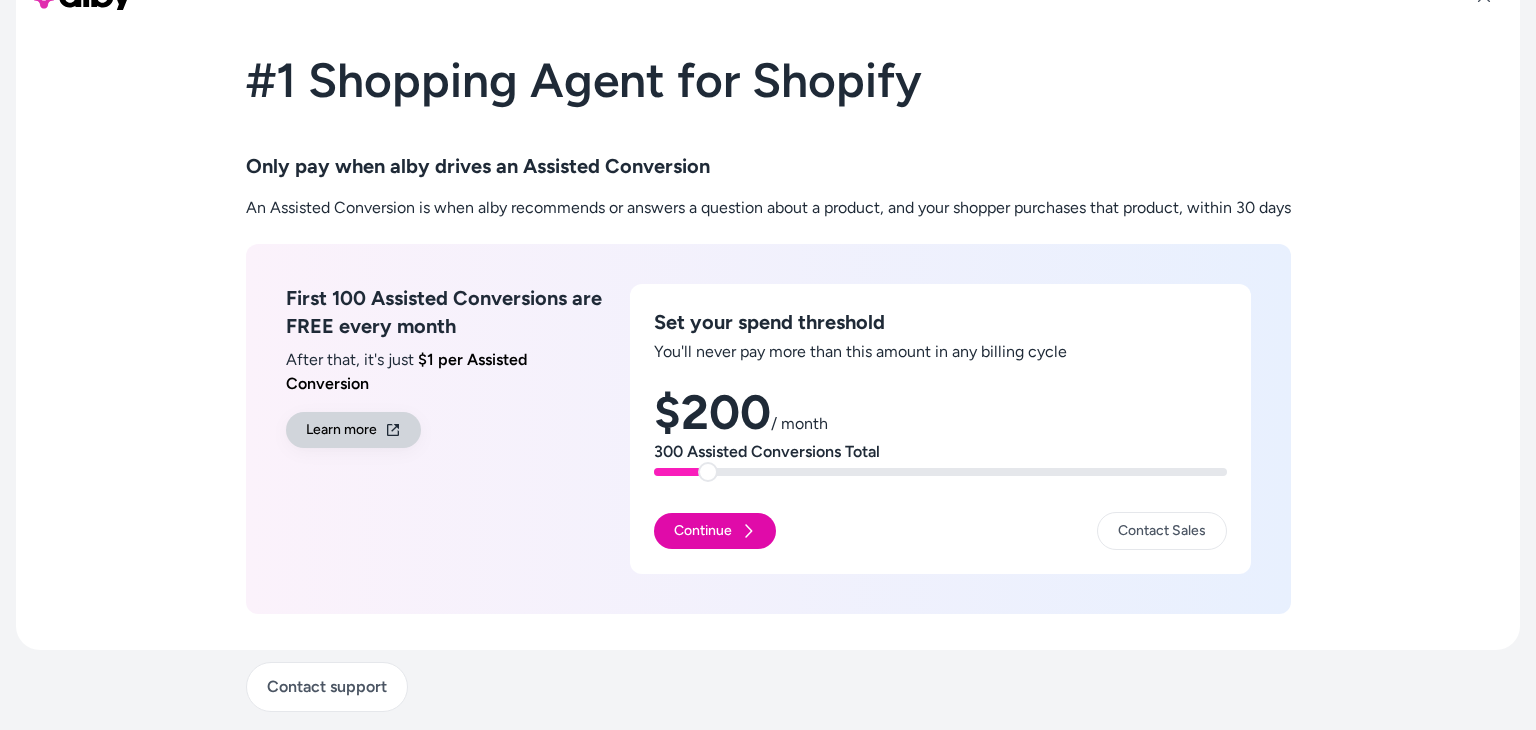 click 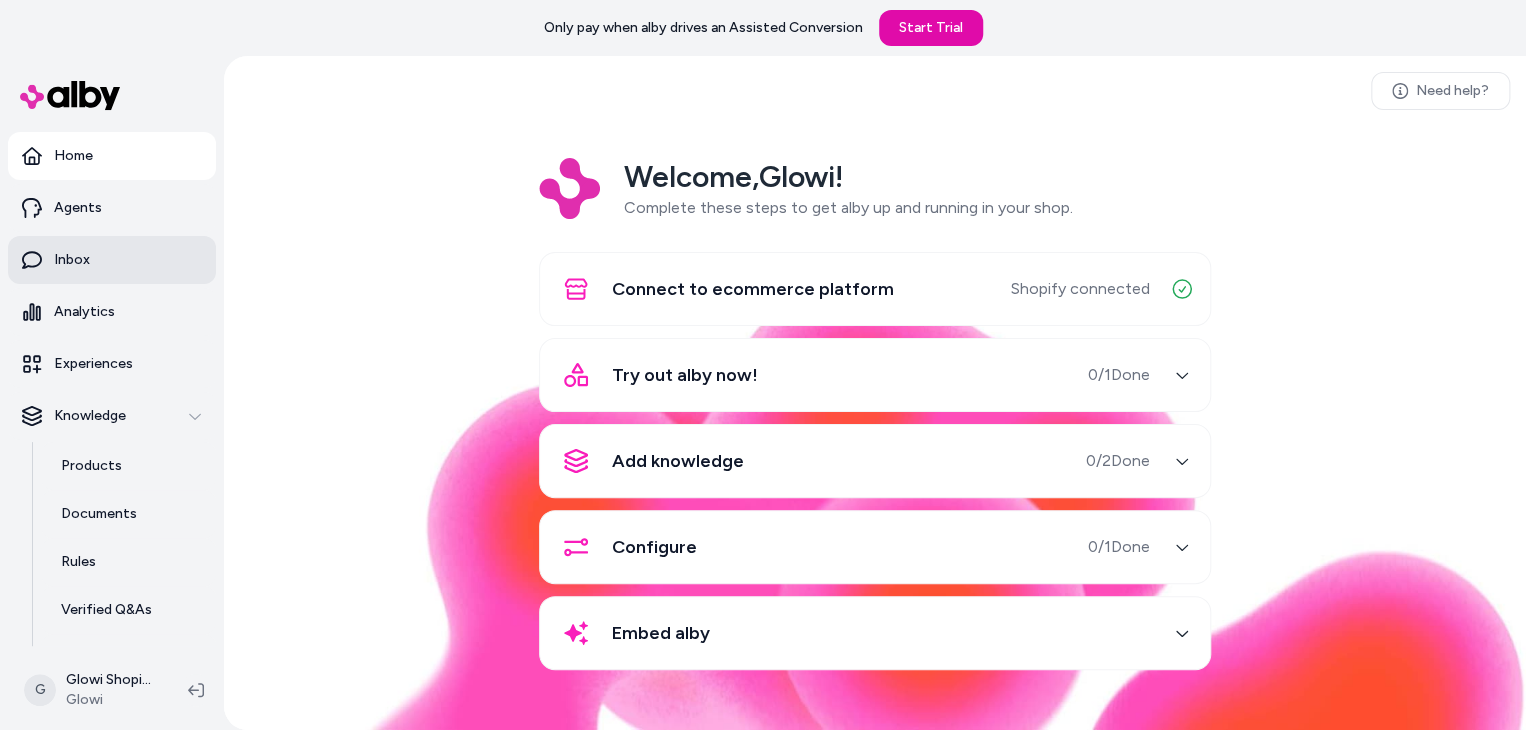 click on "Inbox" at bounding box center (112, 260) 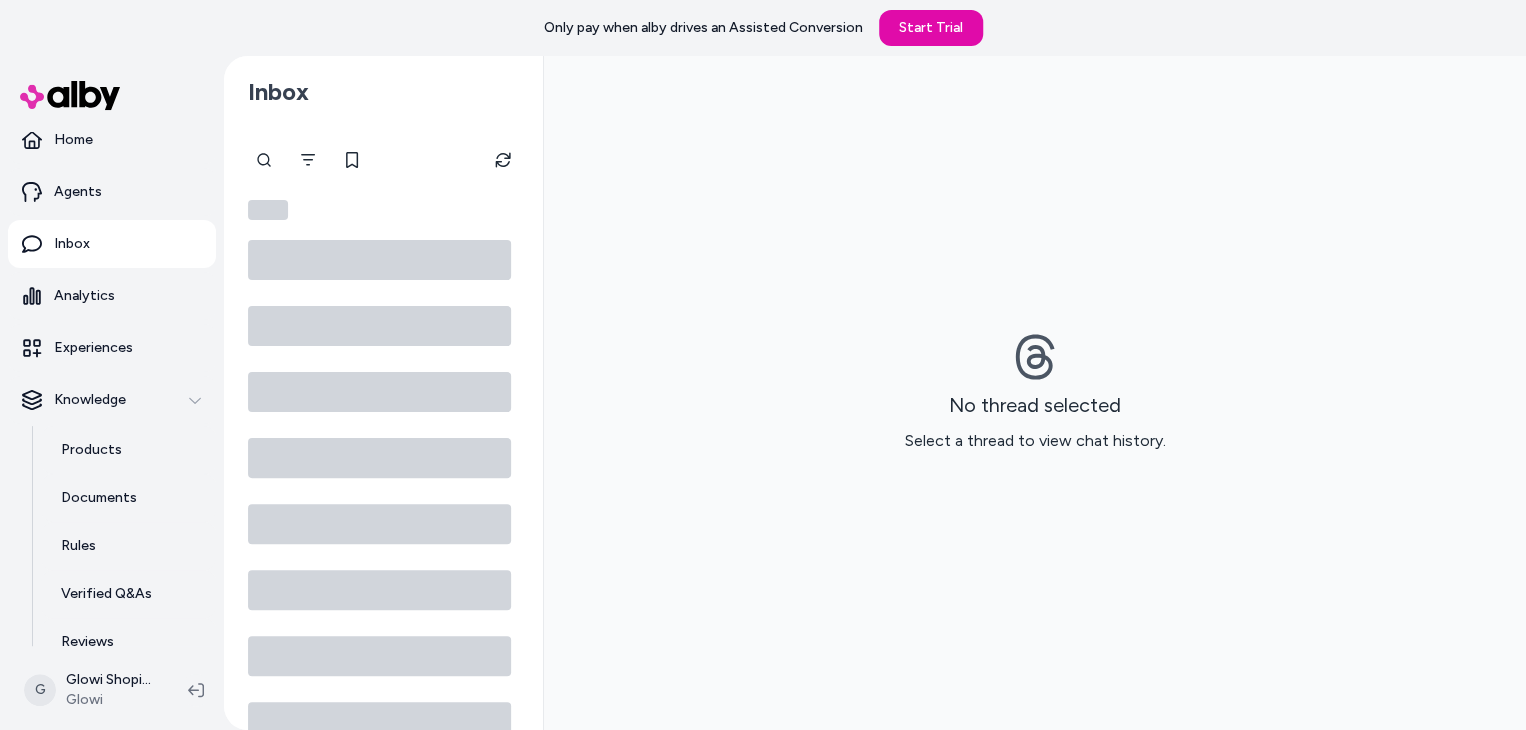 scroll, scrollTop: 20, scrollLeft: 0, axis: vertical 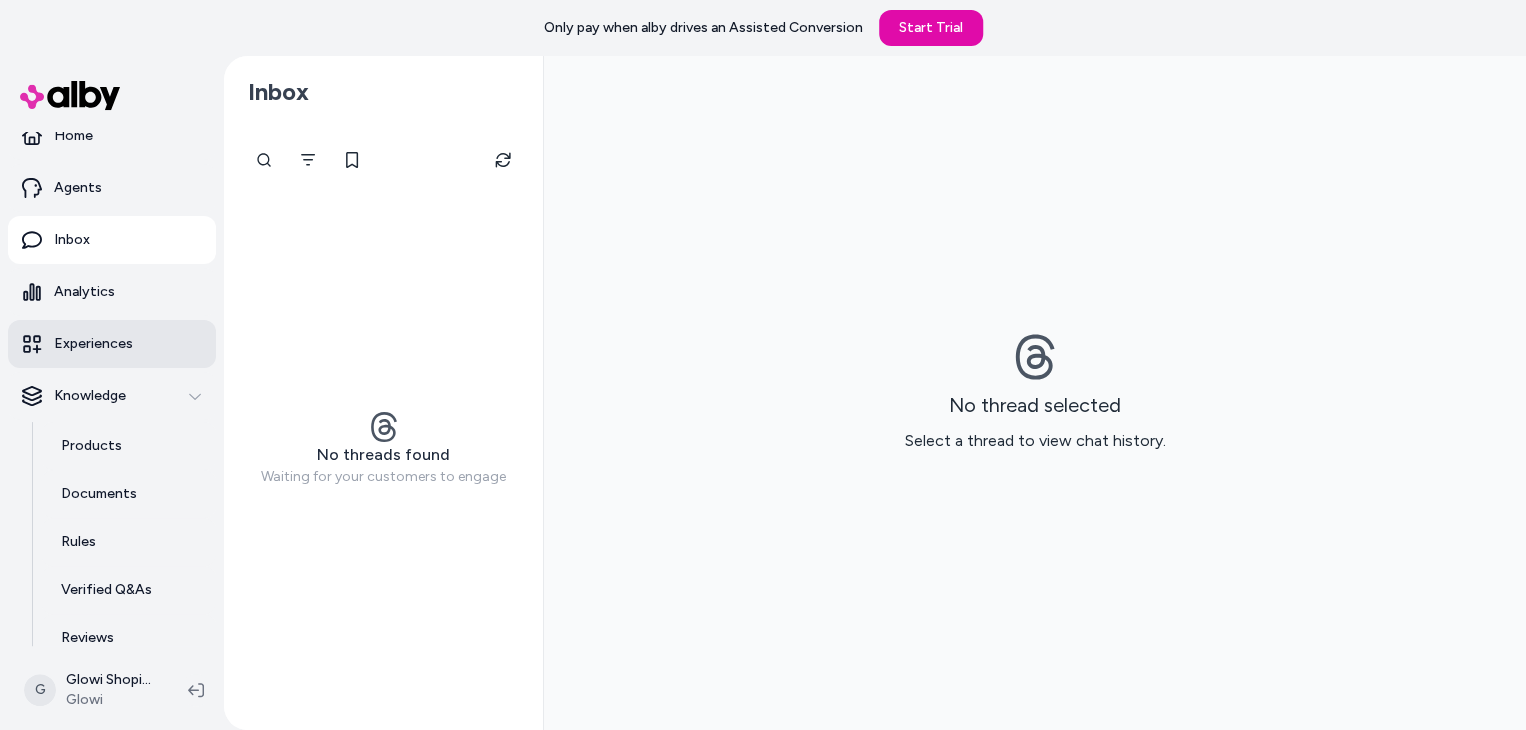 click on "Experiences" at bounding box center [112, 344] 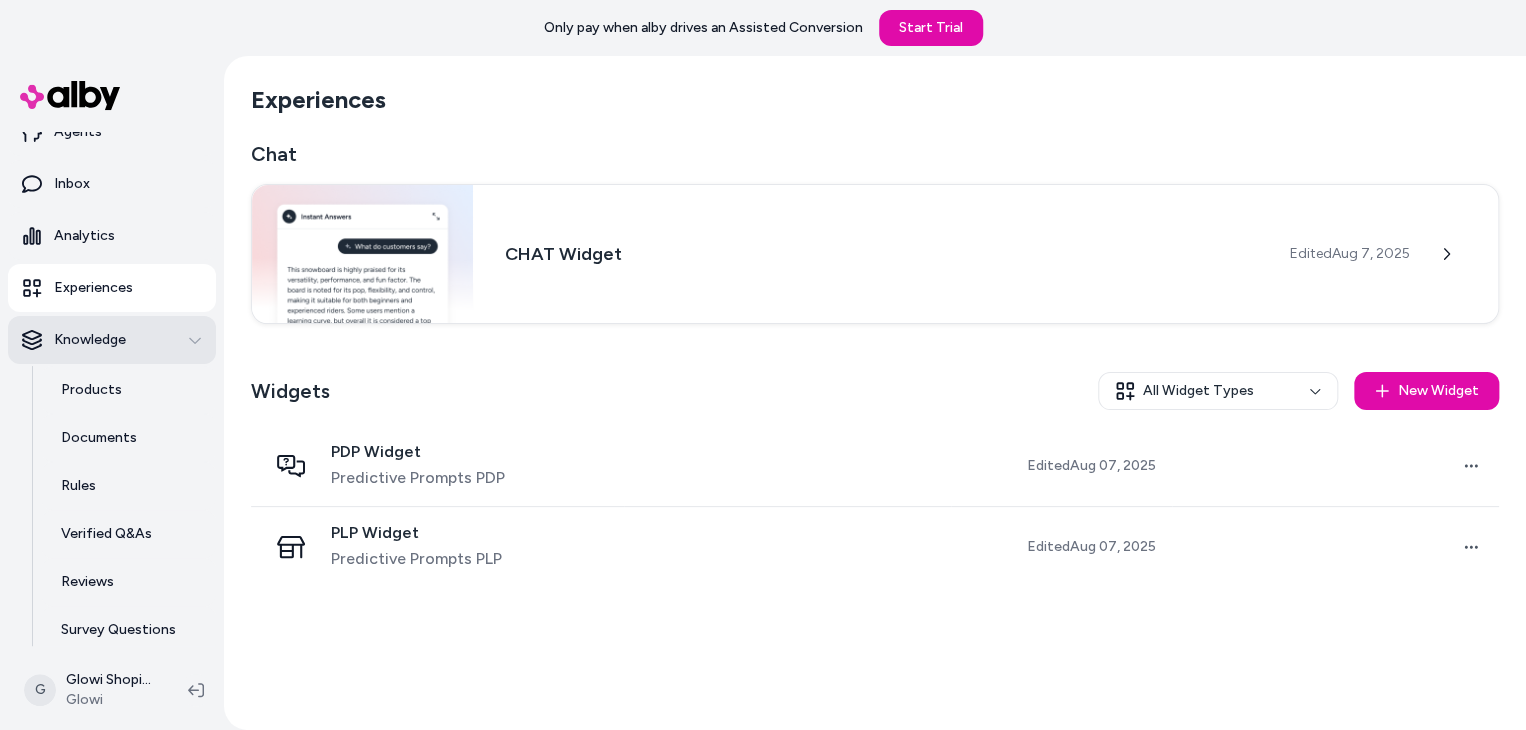 scroll, scrollTop: 87, scrollLeft: 0, axis: vertical 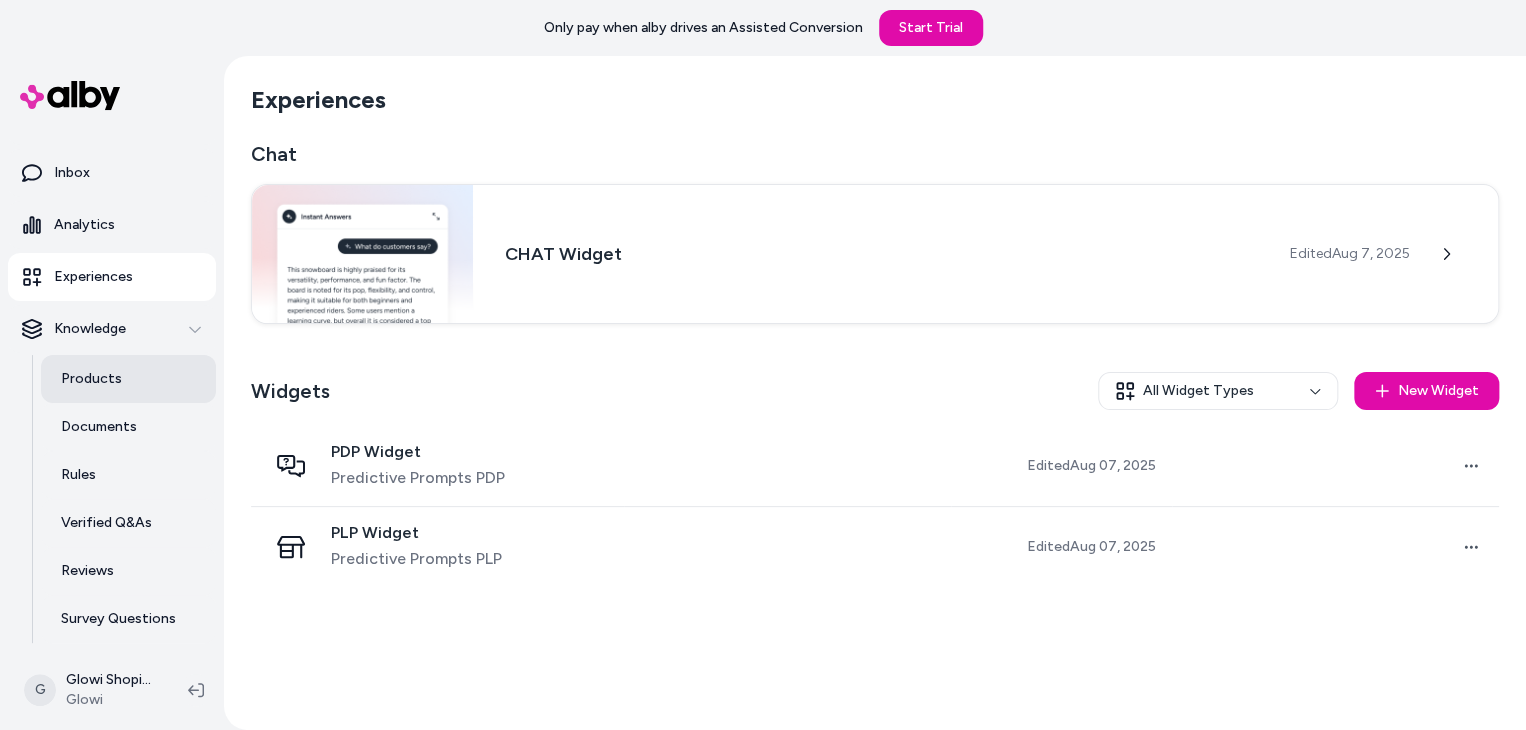 click on "Products" at bounding box center (128, 379) 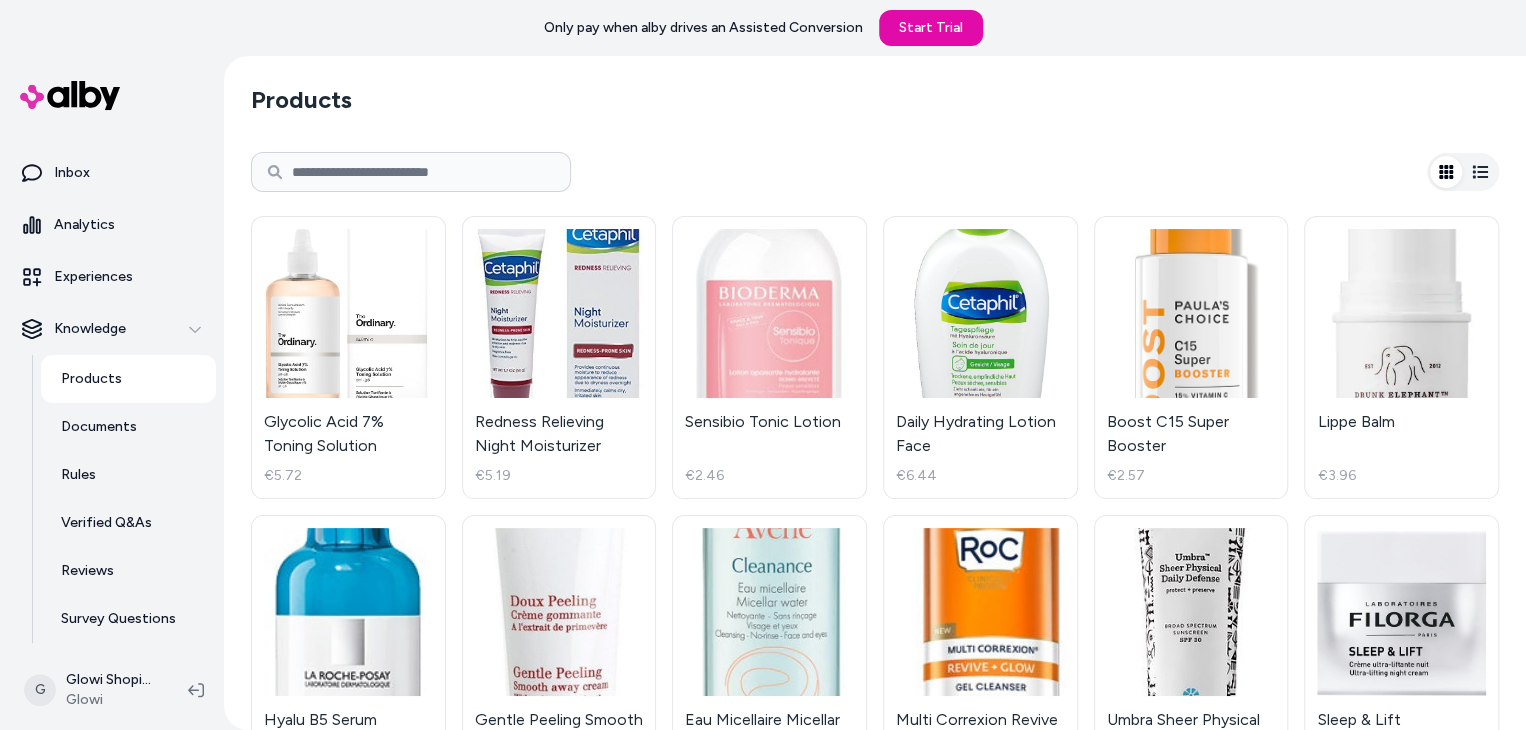 scroll, scrollTop: 136, scrollLeft: 0, axis: vertical 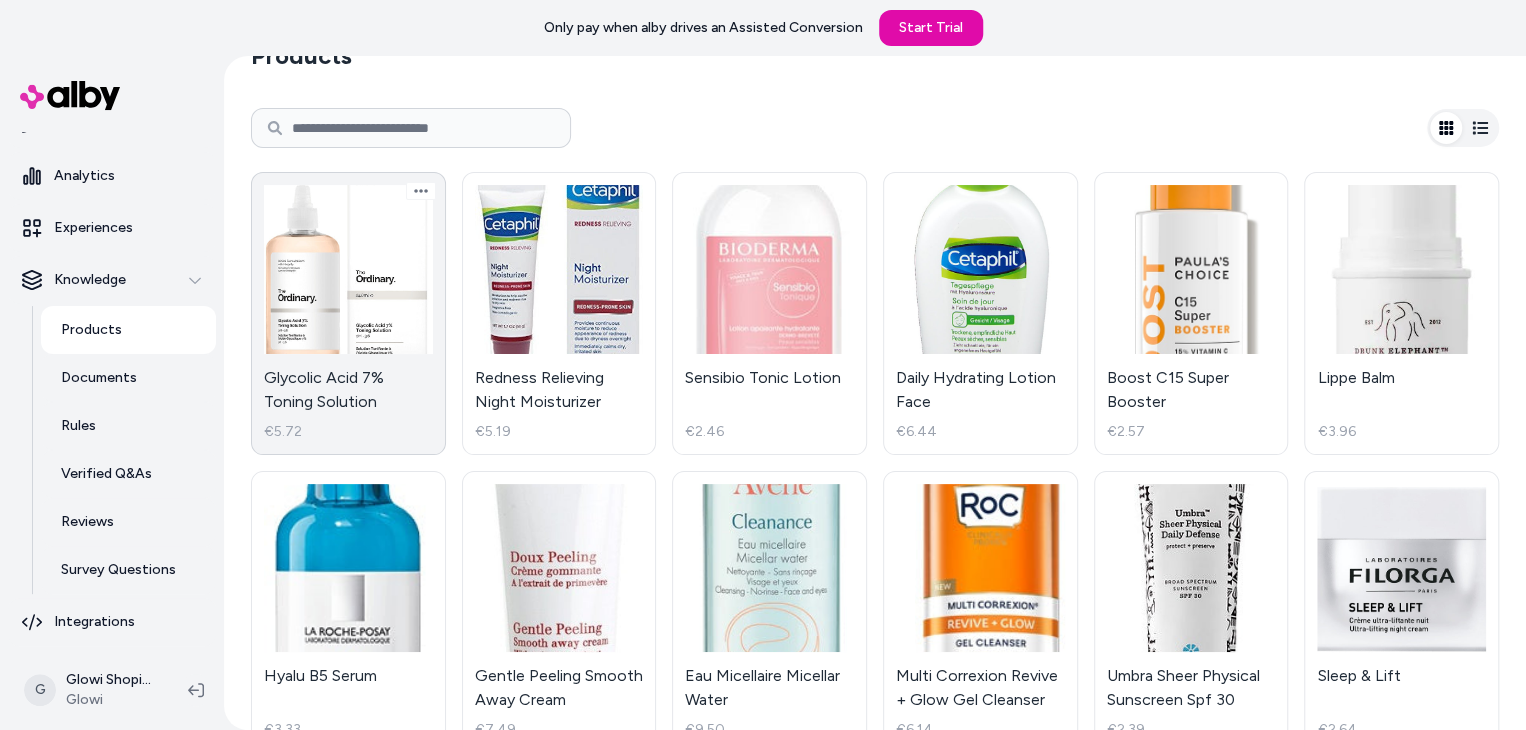 click on "Glycolic Acid 7% Toning Solution €5.72" at bounding box center [348, 313] 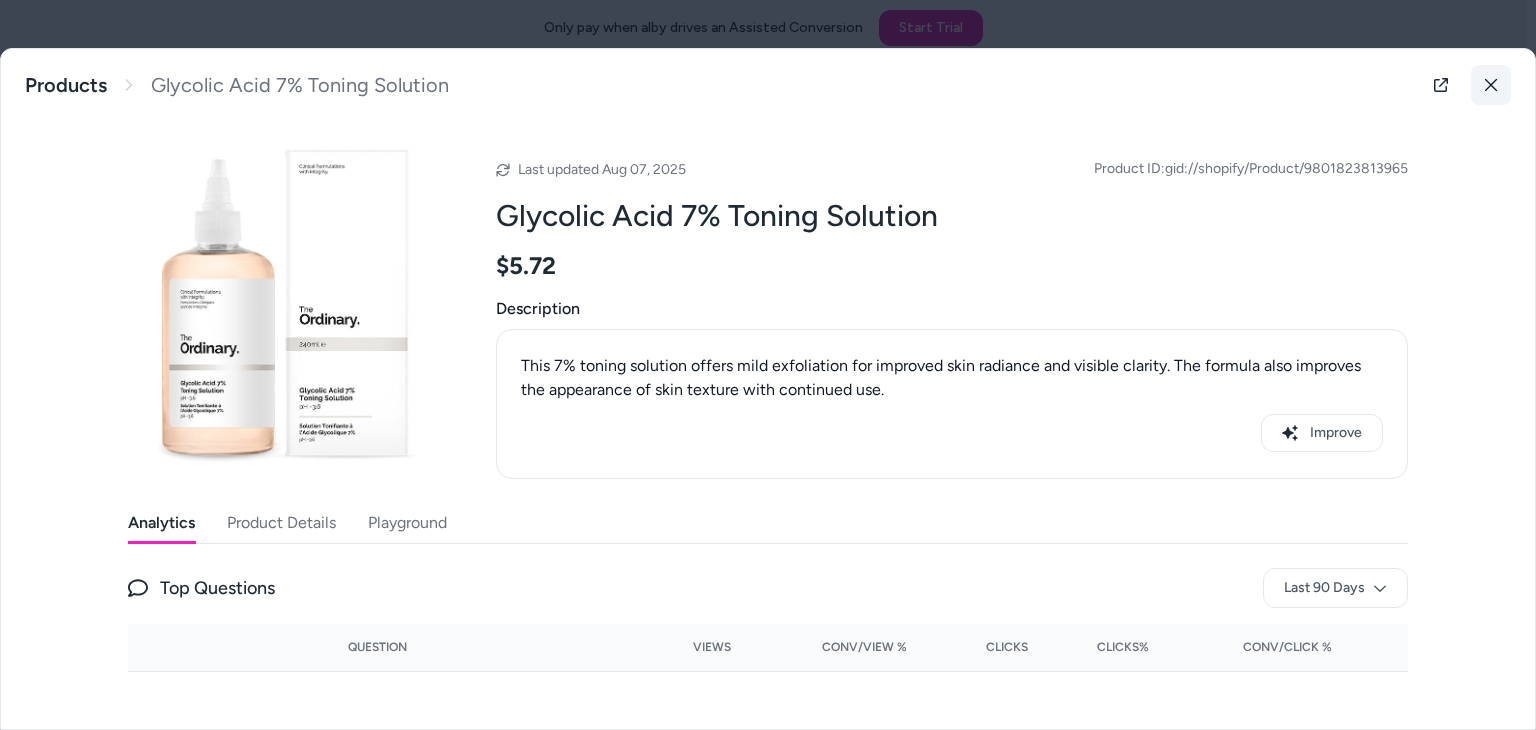 click 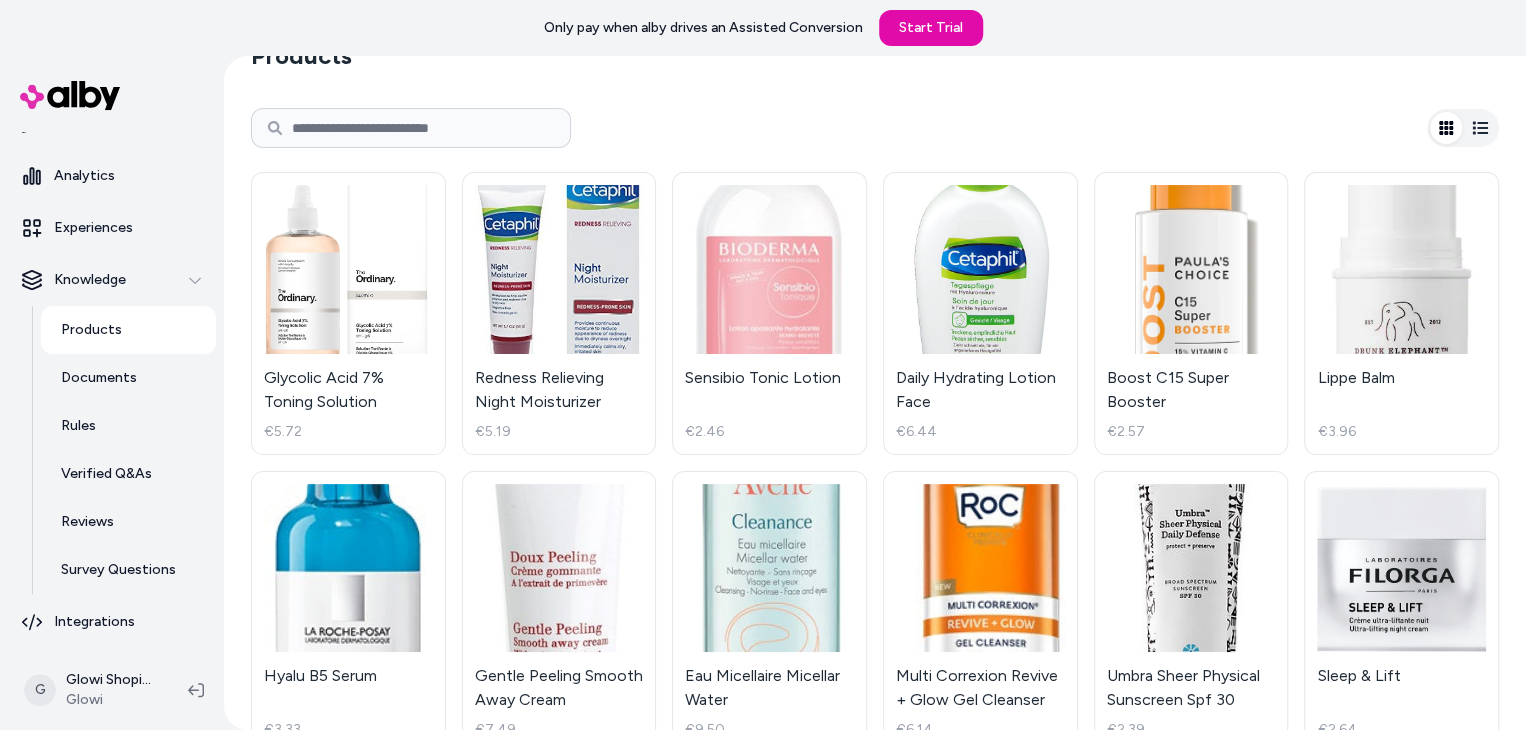 click 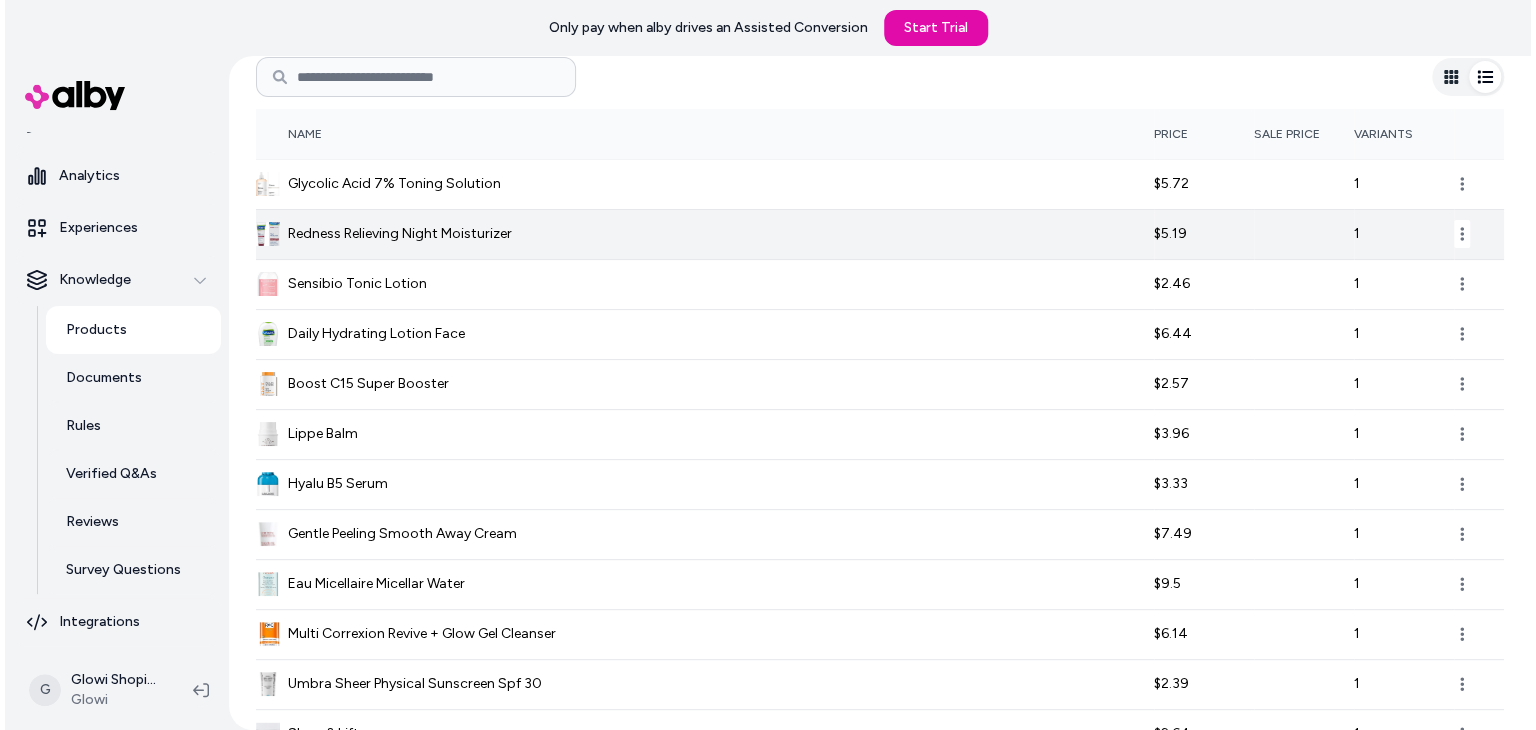 scroll, scrollTop: 96, scrollLeft: 0, axis: vertical 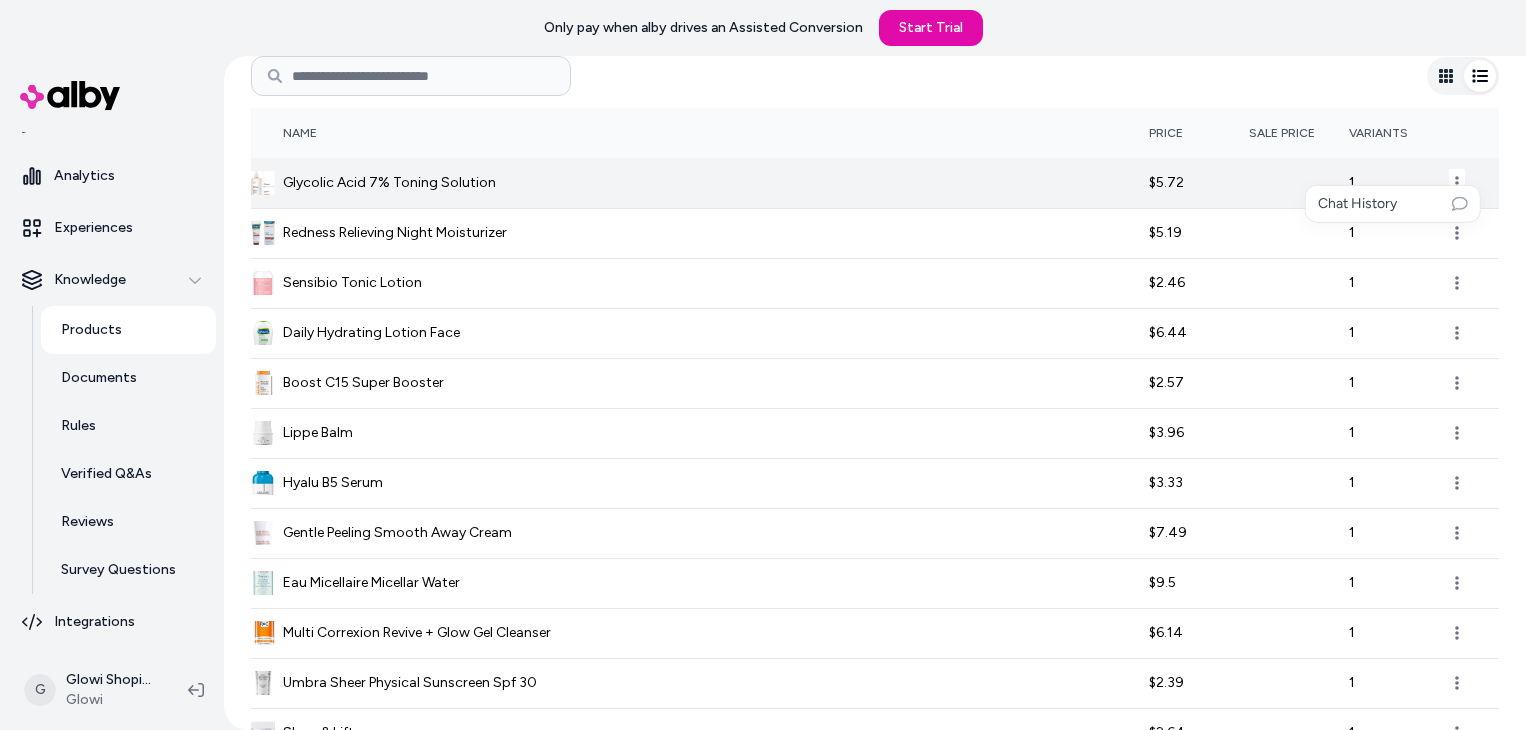 click on "Only pay when alby drives an Assisted Conversion Start Trial Home Agents Inbox Analytics Experiences Knowledge Products Documents Rules Verified Q&As Reviews Survey Questions Integrations G Glowi Shopify Glowi Products Name Price Sale Price Variants Glycolic Acid 7% Toning Solution $5.72 1 Redness Relieving Night Moisturizer $5.19 1 Sensibio Tonic Lotion $2.46 1 Daily Hydrating Lotion Face $6.44 1 Boost C15 Super Booster $2.57 1 Lippe Balm $3.96 1 Hyalu B5 Serum $3.33 1 Gentle Peeling Smooth Away Cream $7.49 1 Eau Micellaire Micellar Water $9.5 1 Multi Correxion Revive + Glow Gel Cleanser $6.14 1 Umbra Sheer Physical Sunscreen Spf 30 $2.39 1 Sleep & Lift $2.64 1 The Make My Day Cream $4.95 1 Acnestil Sebum-Normalizing Moisturizing Cream $4.83 1 Sun Mineral SPF 50 $7.82 1 Anthelios Oil Correct SPF 50+ $9.47 1 Oxygen Glow $1.93 1 Rich Hydrating Night Cream $3.02 1 Skin Perfecting 8% Aha Gel Exfoliant $6.88 1 Pm Facial Moisturizer (v2017) $3.12 1 Chat History" at bounding box center (768, 393) 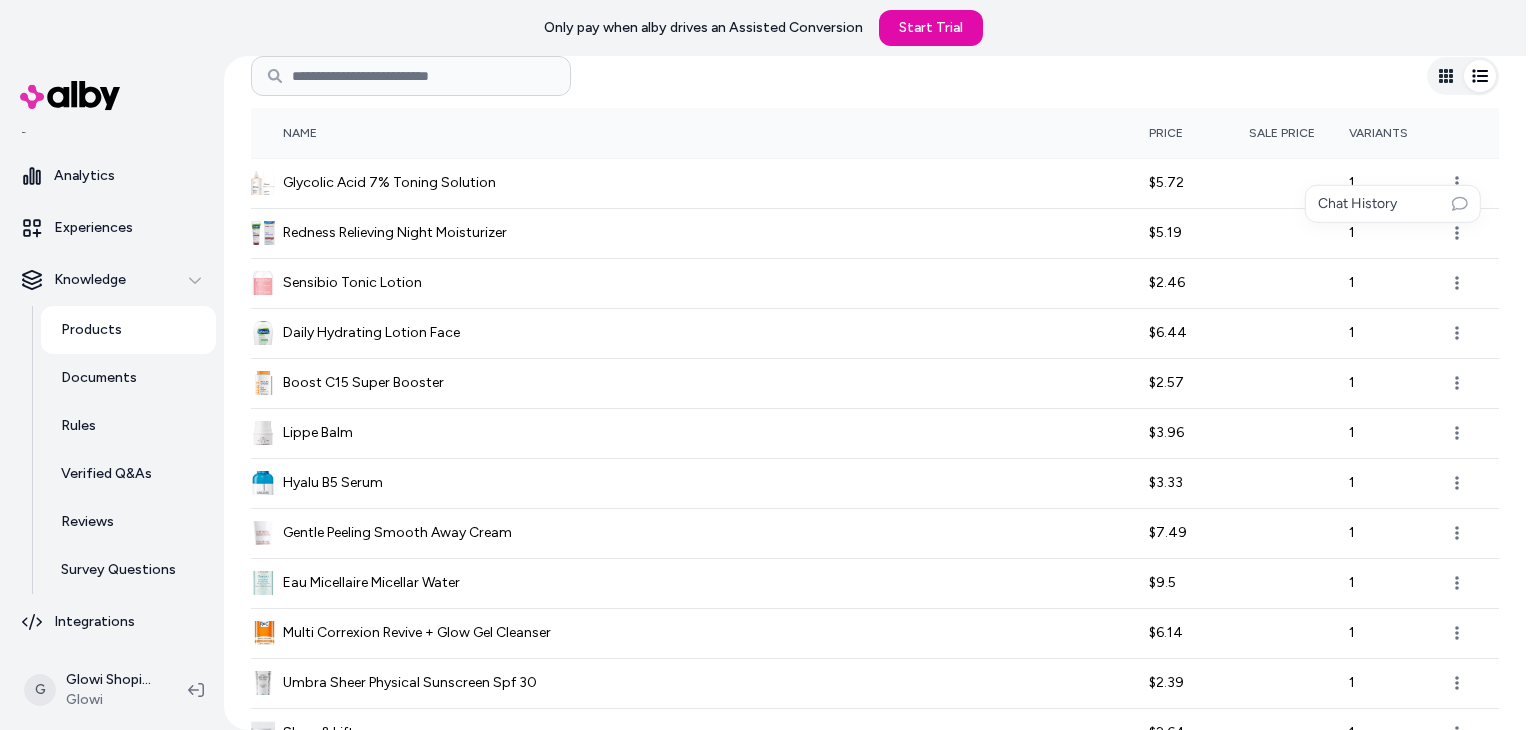 click on "Only pay when alby drives an Assisted Conversion Start Trial Home Agents Inbox Analytics Experiences Knowledge Products Documents Rules Verified Q&As Reviews Survey Questions Integrations G Glowi Shopify Glowi Products Name Price Sale Price Variants Glycolic Acid 7% Toning Solution $5.72 1 Redness Relieving Night Moisturizer $5.19 1 Sensibio Tonic Lotion $2.46 1 Daily Hydrating Lotion Face $6.44 1 Boost C15 Super Booster $2.57 1 Lippe Balm $3.96 1 Hyalu B5 Serum $3.33 1 Gentle Peeling Smooth Away Cream $7.49 1 Eau Micellaire Micellar Water $9.5 1 Multi Correxion Revive + Glow Gel Cleanser $6.14 1 Umbra Sheer Physical Sunscreen Spf 30 $2.39 1 Sleep & Lift $2.64 1 The Make My Day Cream $4.95 1 Acnestil Sebum-Normalizing Moisturizing Cream $4.83 1 Sun Mineral SPF 50 $7.82 1 Anthelios Oil Correct SPF 50+ $9.47 1 Oxygen Glow $1.93 1 Rich Hydrating Night Cream $3.02 1 Skin Perfecting 8% Aha Gel Exfoliant $6.88 1 Pm Facial Moisturizer (v2017) $3.12 1 Chat History" at bounding box center (768, 393) 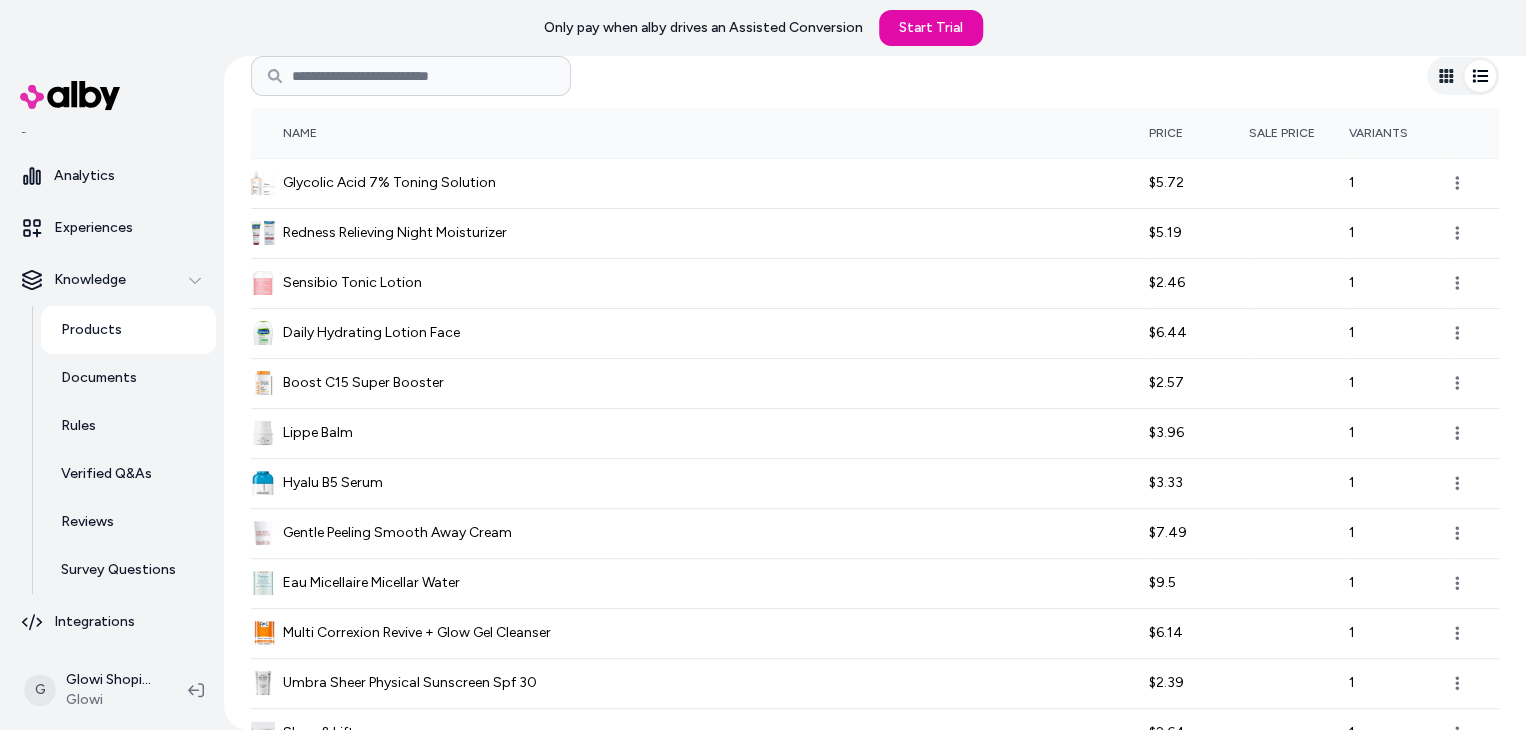 click on "Glycolic Acid 7% Toning Solution" at bounding box center [700, 183] 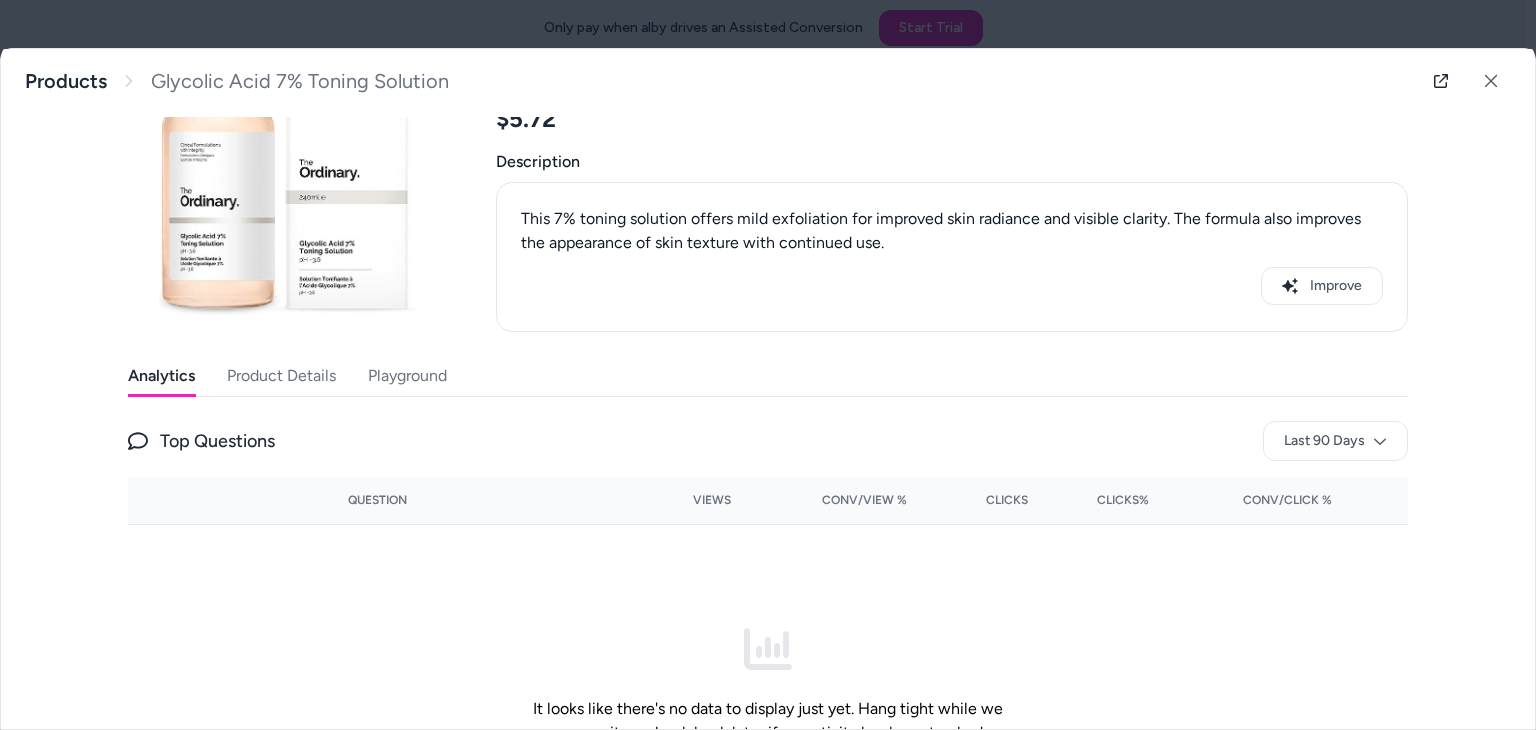 scroll, scrollTop: 152, scrollLeft: 0, axis: vertical 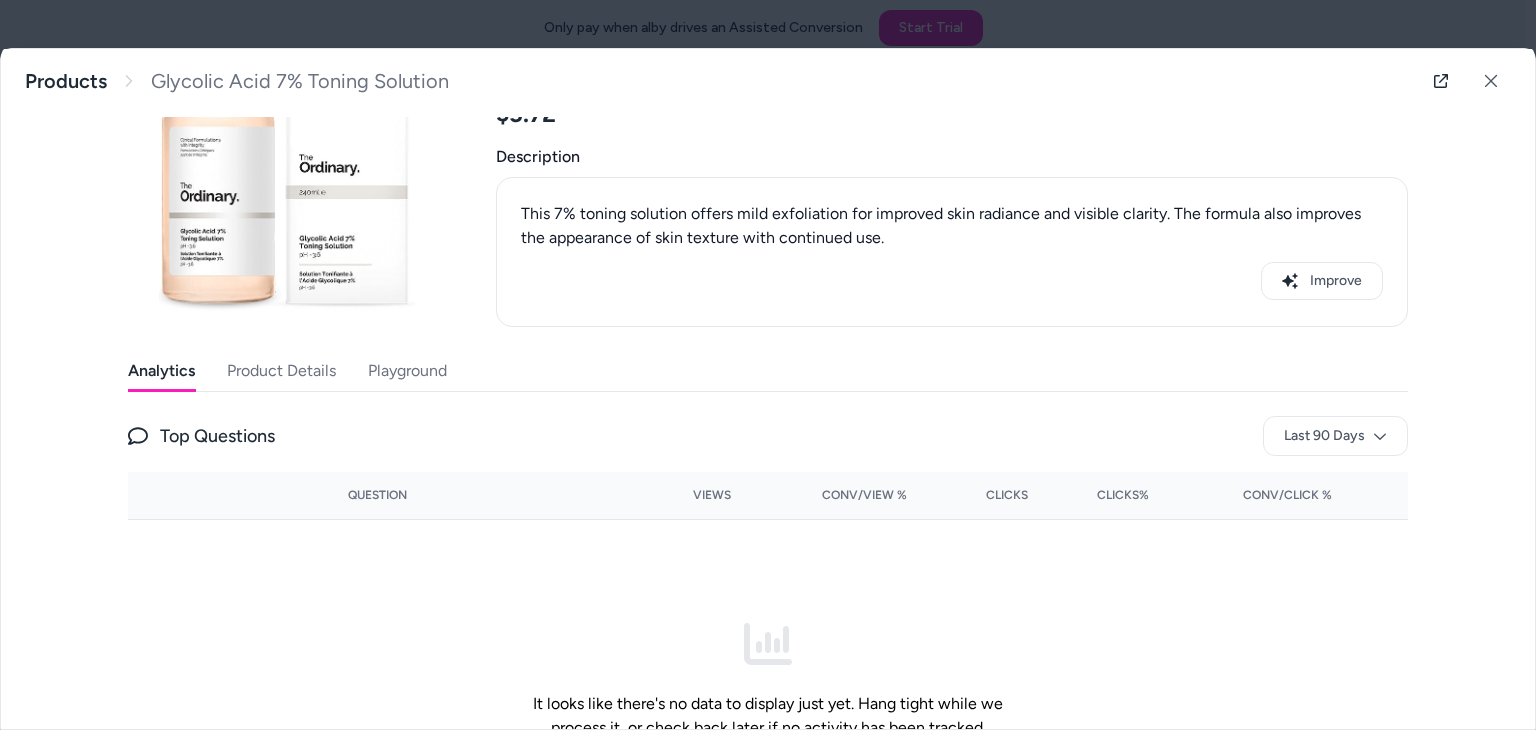 click on "Improve" at bounding box center (952, 281) 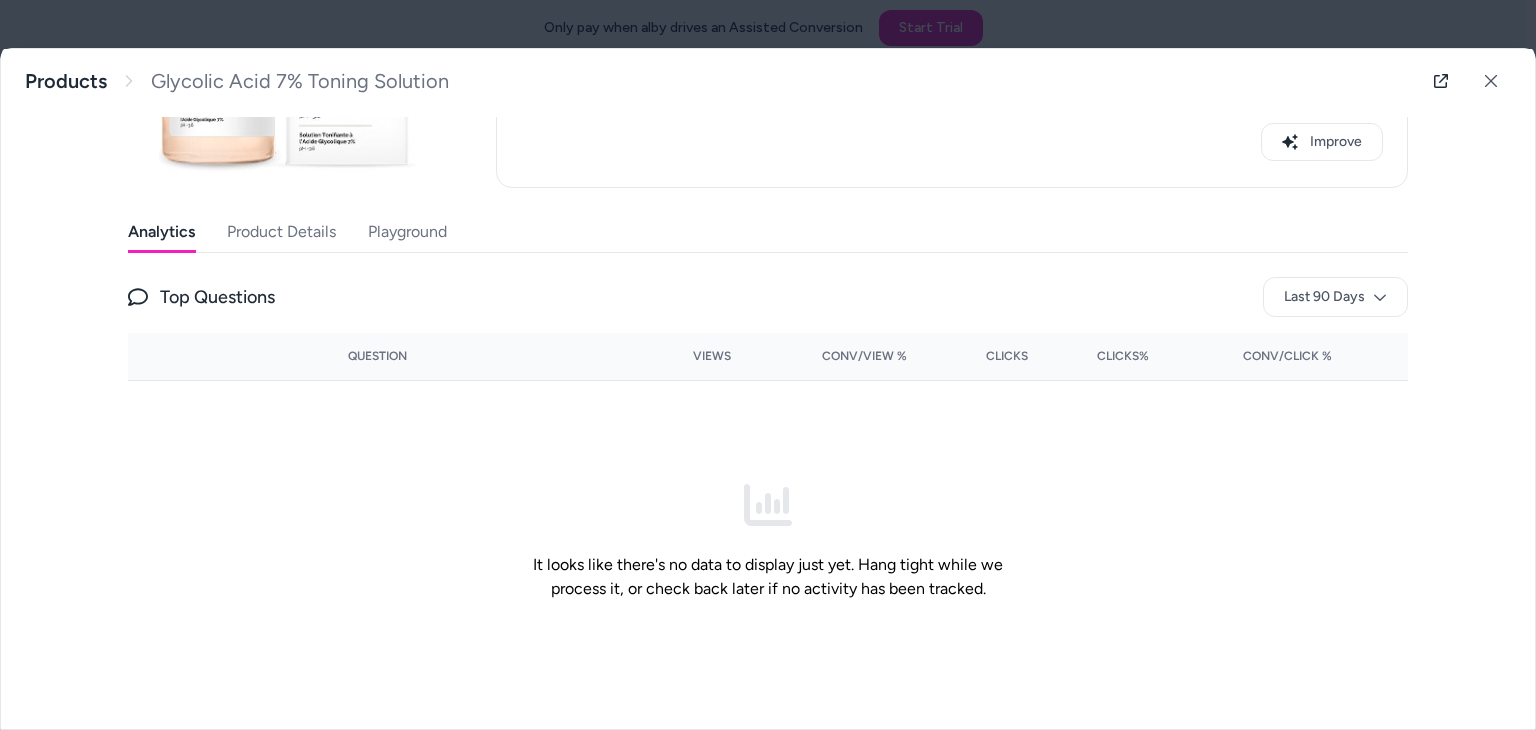 scroll, scrollTop: 294, scrollLeft: 0, axis: vertical 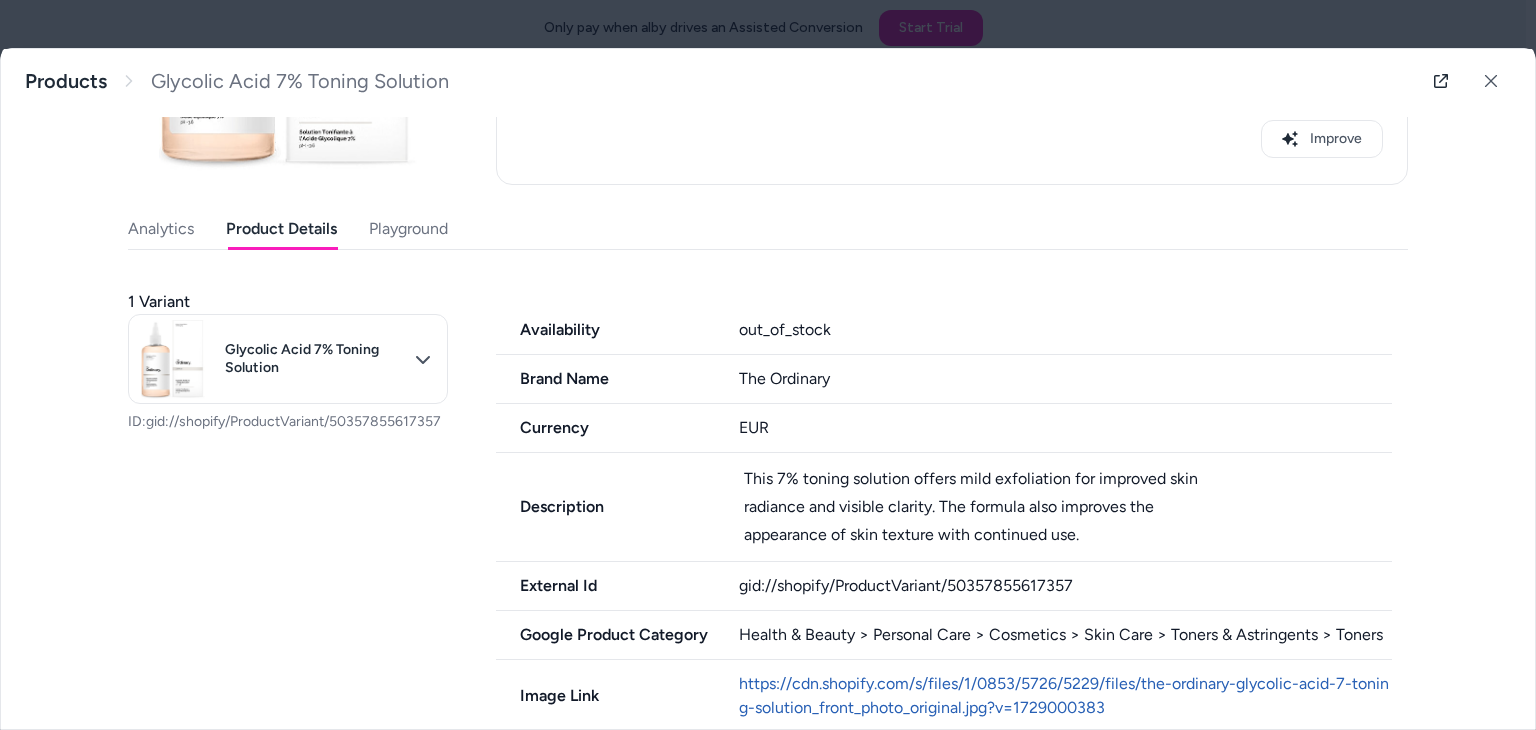 click on "Product Details" at bounding box center [281, 229] 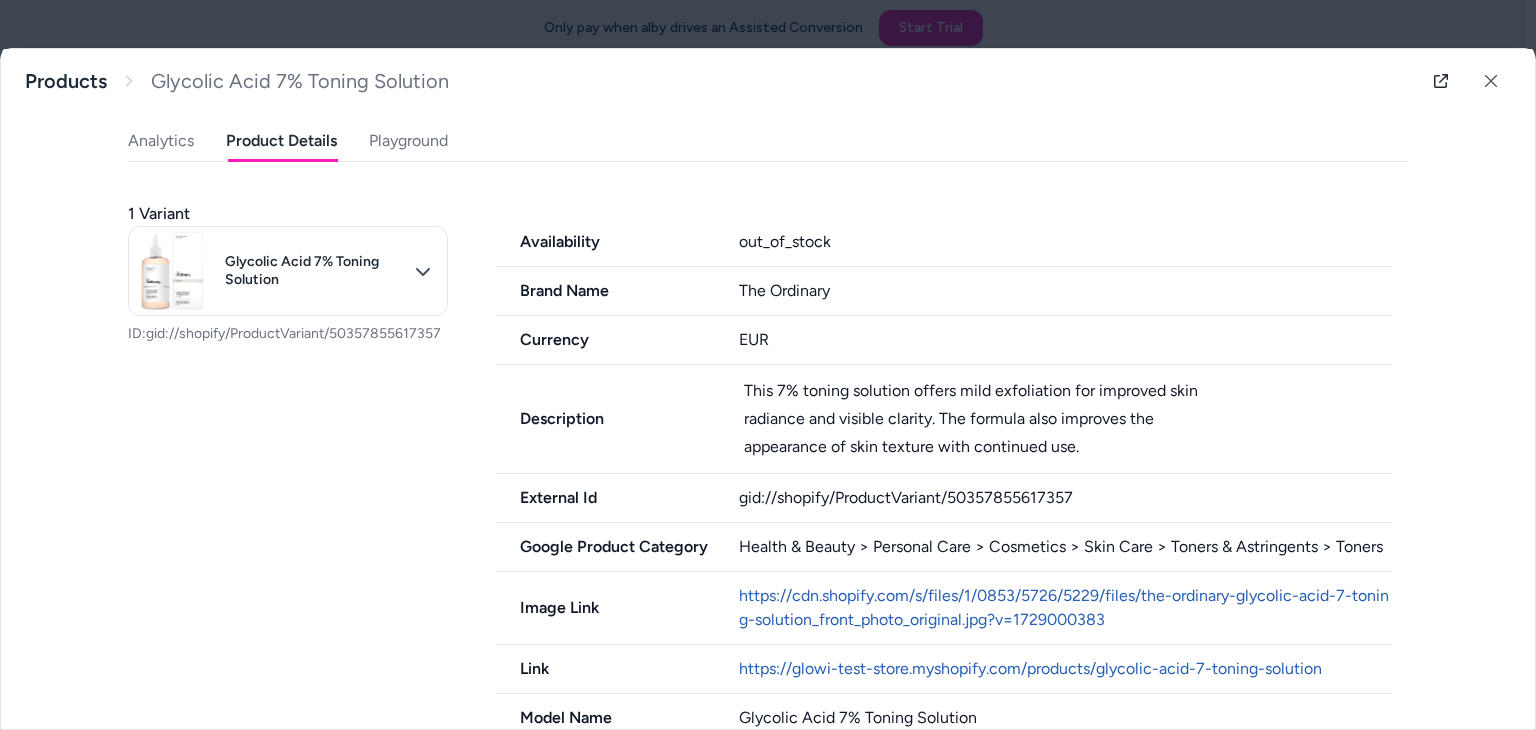 scroll, scrollTop: 364, scrollLeft: 0, axis: vertical 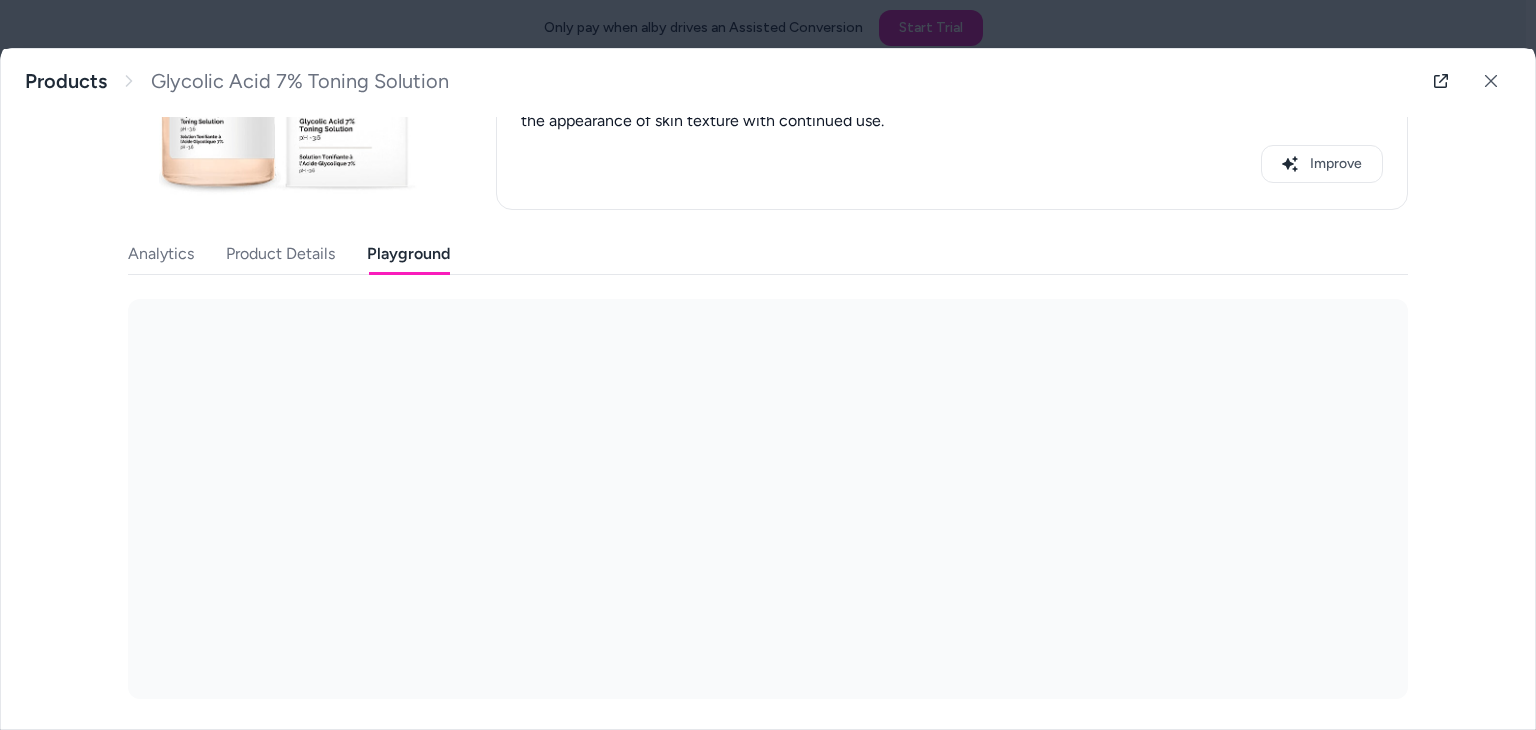 click on "Last updated Aug 07, 2025 Product ID: gid://shopify/Product/9801823813965 Glycolic Acid 7% Toning Solution $5.72 Description This 7% toning solution offers mild exfoliation for improved skin radiance and visible clarity. The formula also improves the appearance of skin texture with continued use. Improve Analytics Product Details Playground" at bounding box center [768, 275] 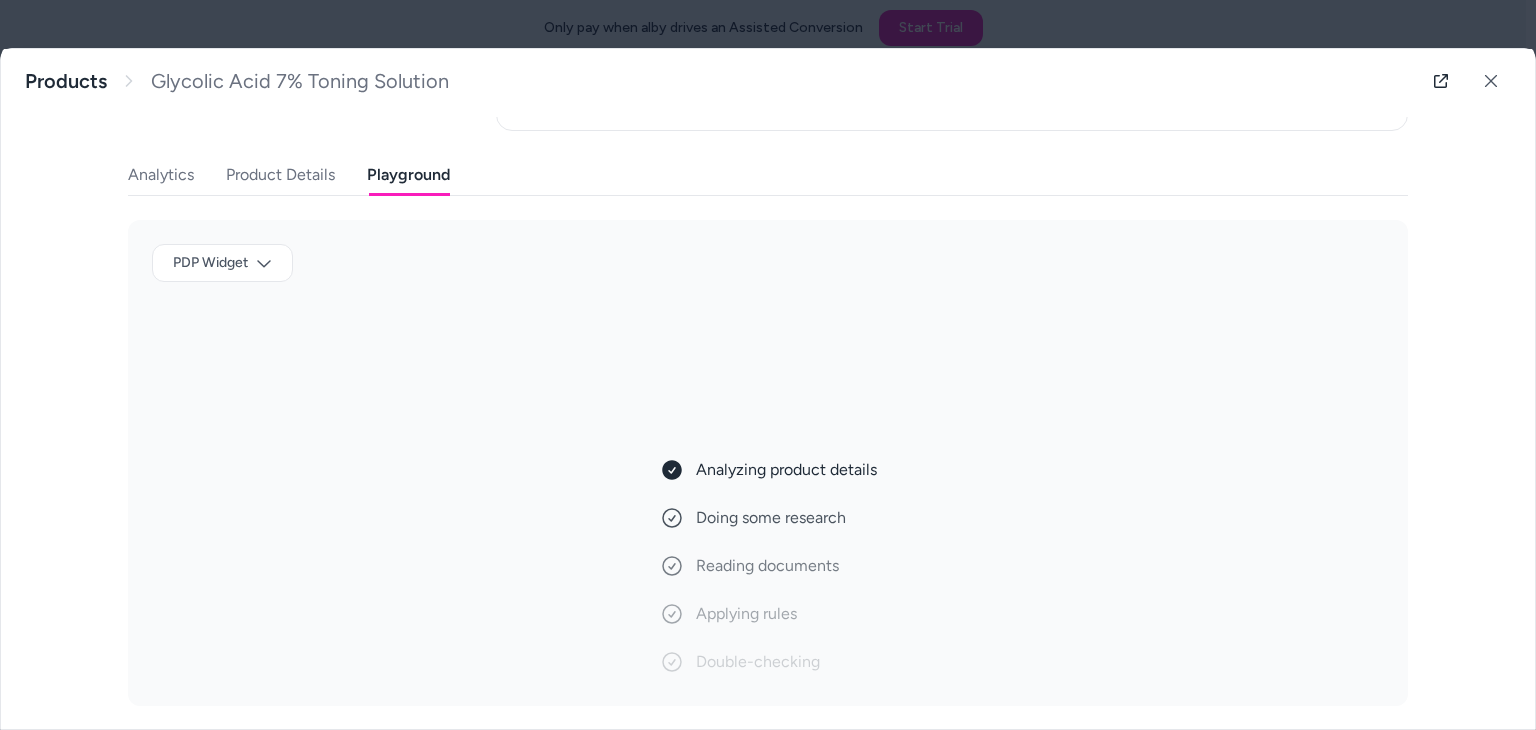 scroll, scrollTop: 349, scrollLeft: 0, axis: vertical 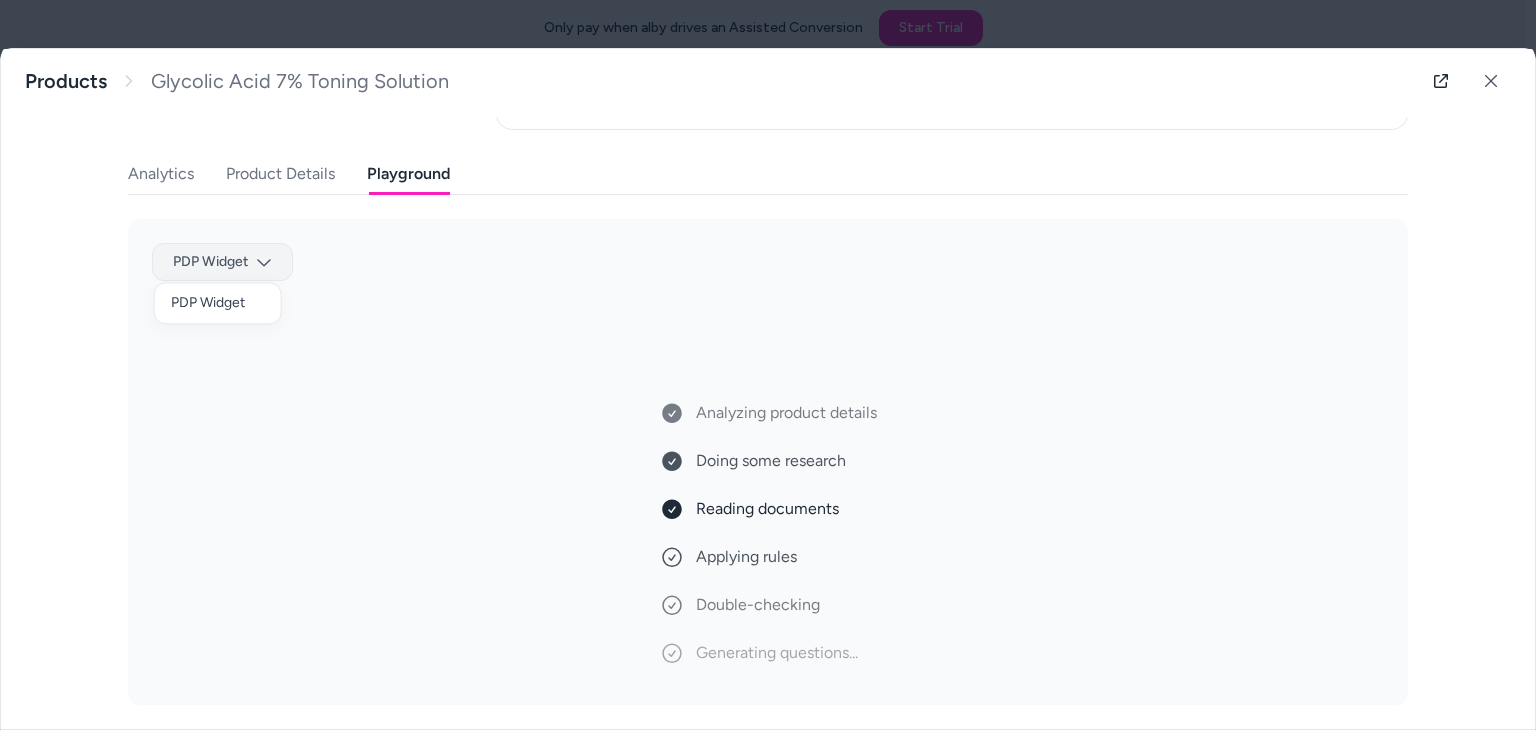 click on "Glowi Shopify Glowi Products Name Price Sale Price Variants Glycolic Acid 7% Toning Solution $5.72 1 Redness Relieving Night Moisturizer $5.19 1 Sensibio Tonic Lotion $2.46 1 Daily Hydrating Lotion Face $6.44 1 Boost C15 Super Booster $2.57 1 Lippe Balm $3.96 1 Hyalu B5 Serum $3.33 1 Gentle Peeling Smooth Away Cream $7.49 1 Eau Micellaire Micellar Water $9.5 1 Multi Correxion Revive + Glow Gel Cleanser $6.14 1 Umbra Sheer Physical Sunscreen Spf 30 $2.39 1 Sleep & Lift $2.64 1 The Make My Day Cream $4.95 1 Acnestil Sebum-Normalizing Moisturizing Cream $4.83 1 Sun Mineral SPF 50 $7.82 1 Anthelios Oil Correct SPF 50+ $9.47 1 Oxygen Glow $1.93 1 Rich Hydrating Night Cream $3.02 1 Skin Perfecting 8% Aha Gel Exfoliant $6.88 1 Pm Facial Moisturizer (v2017) $3.12 1 Glycolic Acid 7% Toning Solution Products Product ID: $5.72" at bounding box center (763, 393) 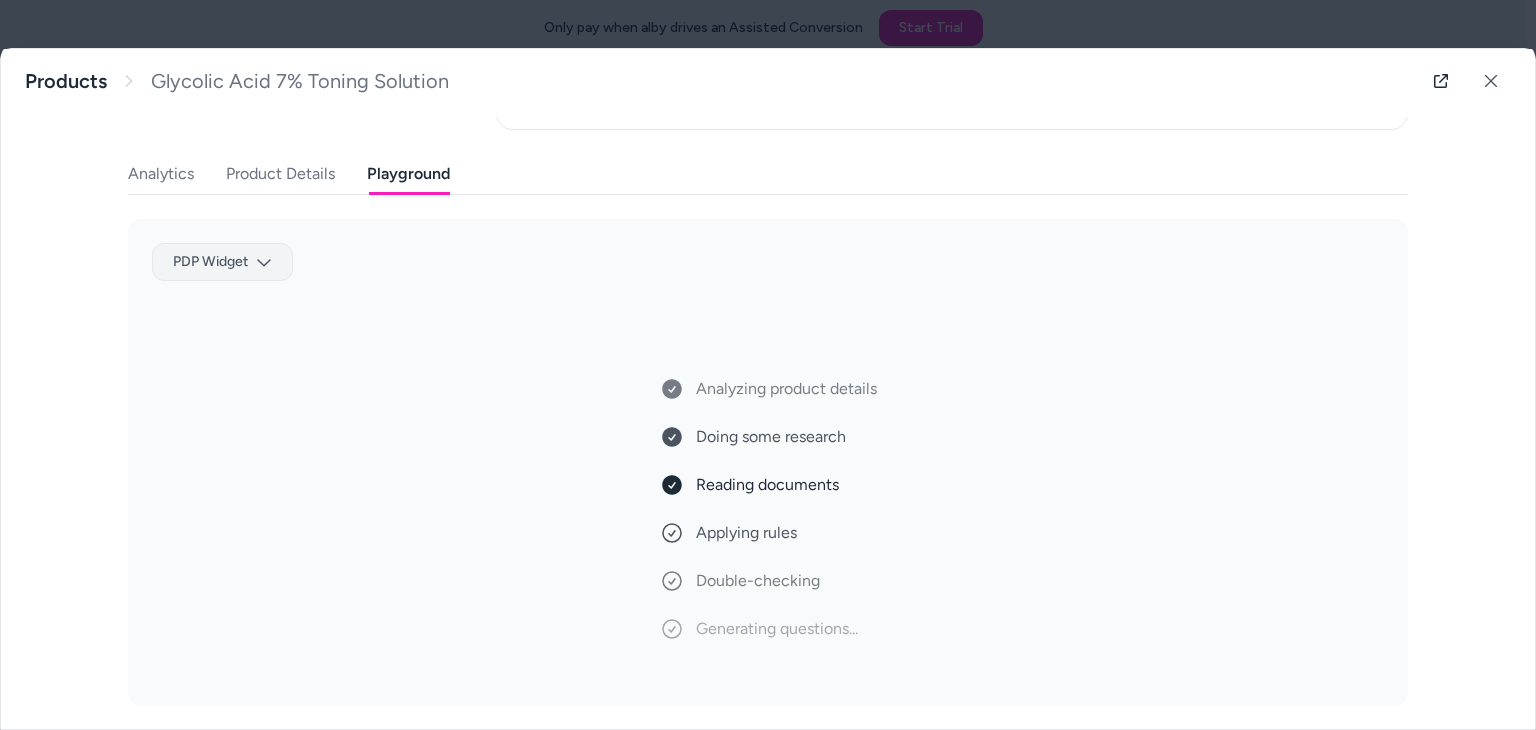 click on "Glowi Shopify Glowi Products Name Price Sale Price Variants Glycolic Acid 7% Toning Solution $5.72 1 Redness Relieving Night Moisturizer $5.19 1 Sensibio Tonic Lotion $2.46 1 Daily Hydrating Lotion Face $6.44 1 Boost C15 Super Booster $2.57 1 Lippe Balm $3.96 1 Hyalu B5 Serum $3.33 1 Gentle Peeling Smooth Away Cream $7.49 1 Eau Micellaire Micellar Water $9.5 1 Multi Correxion Revive + Glow Gel Cleanser $6.14 1 Umbra Sheer Physical Sunscreen Spf 30 $2.39 1 Sleep & Lift $2.64 1 The Make My Day Cream $4.95 1 Acnestil Sebum-Normalizing Moisturizing Cream $4.83 1 Sun Mineral SPF 50 $7.82 1 Anthelios Oil Correct SPF 50+ $9.47 1 Oxygen Glow $1.93 1 Rich Hydrating Night Cream $3.02 1 Skin Perfecting 8% Aha Gel Exfoliant $6.88 1 Pm Facial Moisturizer (v2017) $3.12 1 Glycolic Acid 7% Toning Solution Products Product ID: $5.72" at bounding box center (763, 393) 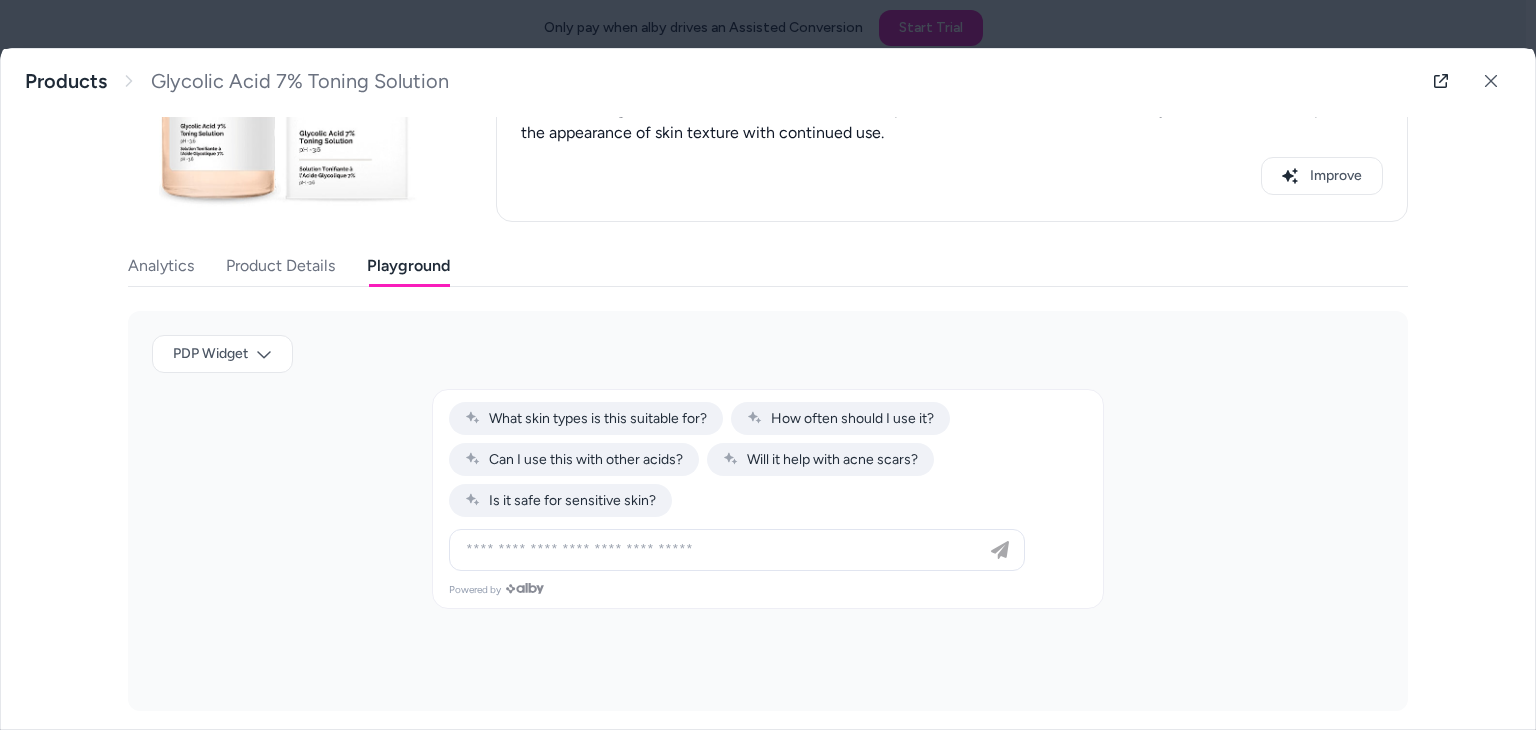 scroll, scrollTop: 261, scrollLeft: 0, axis: vertical 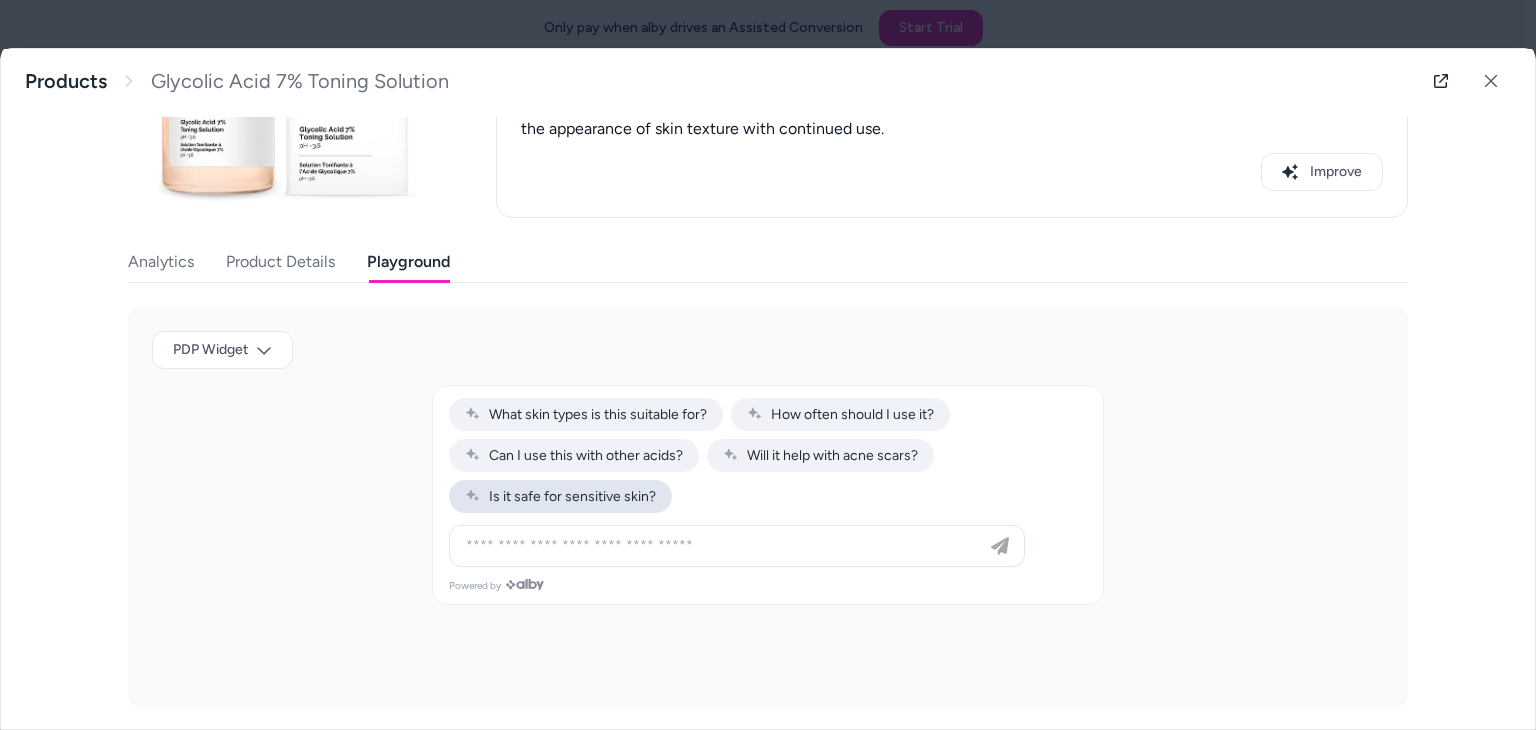 click on "Is it safe for sensitive skin?" 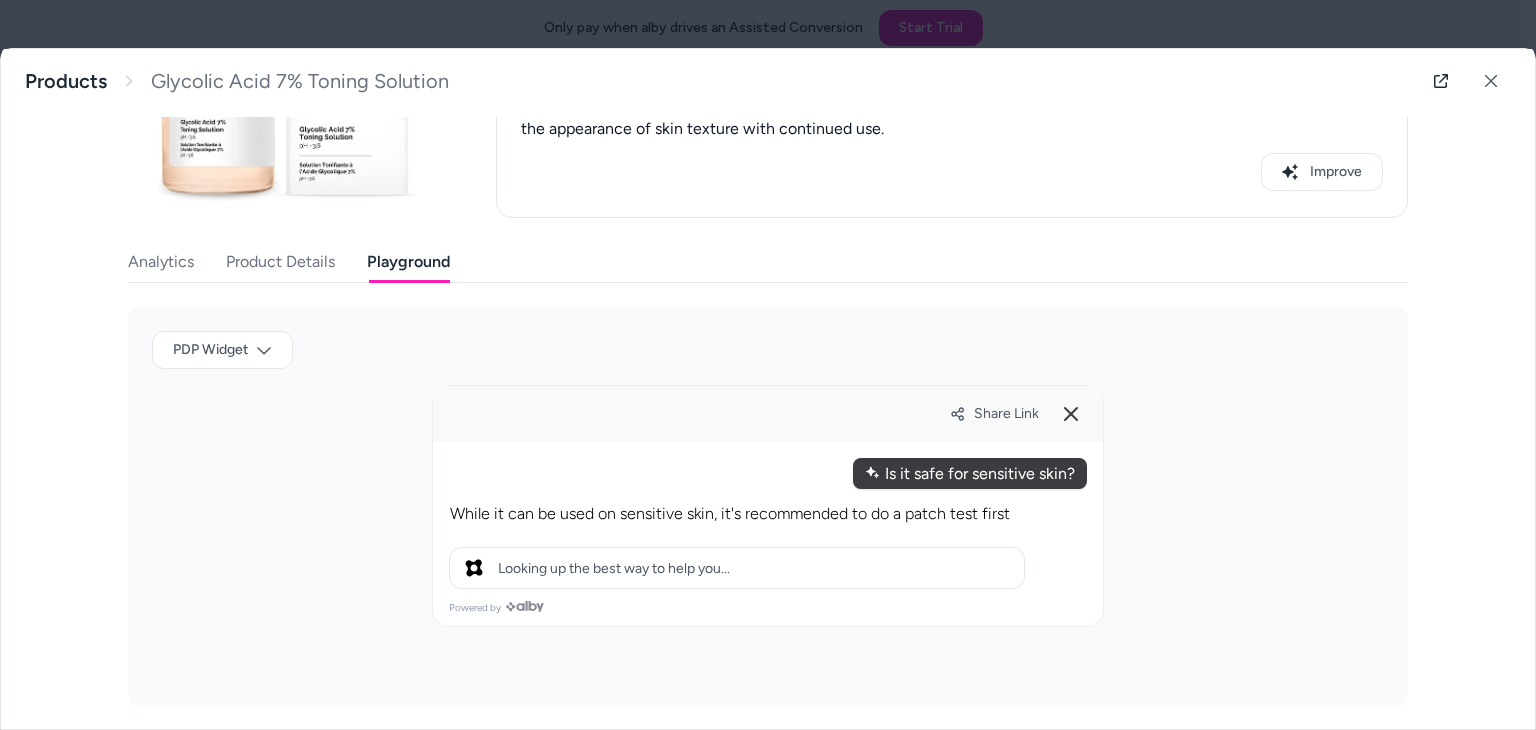 type 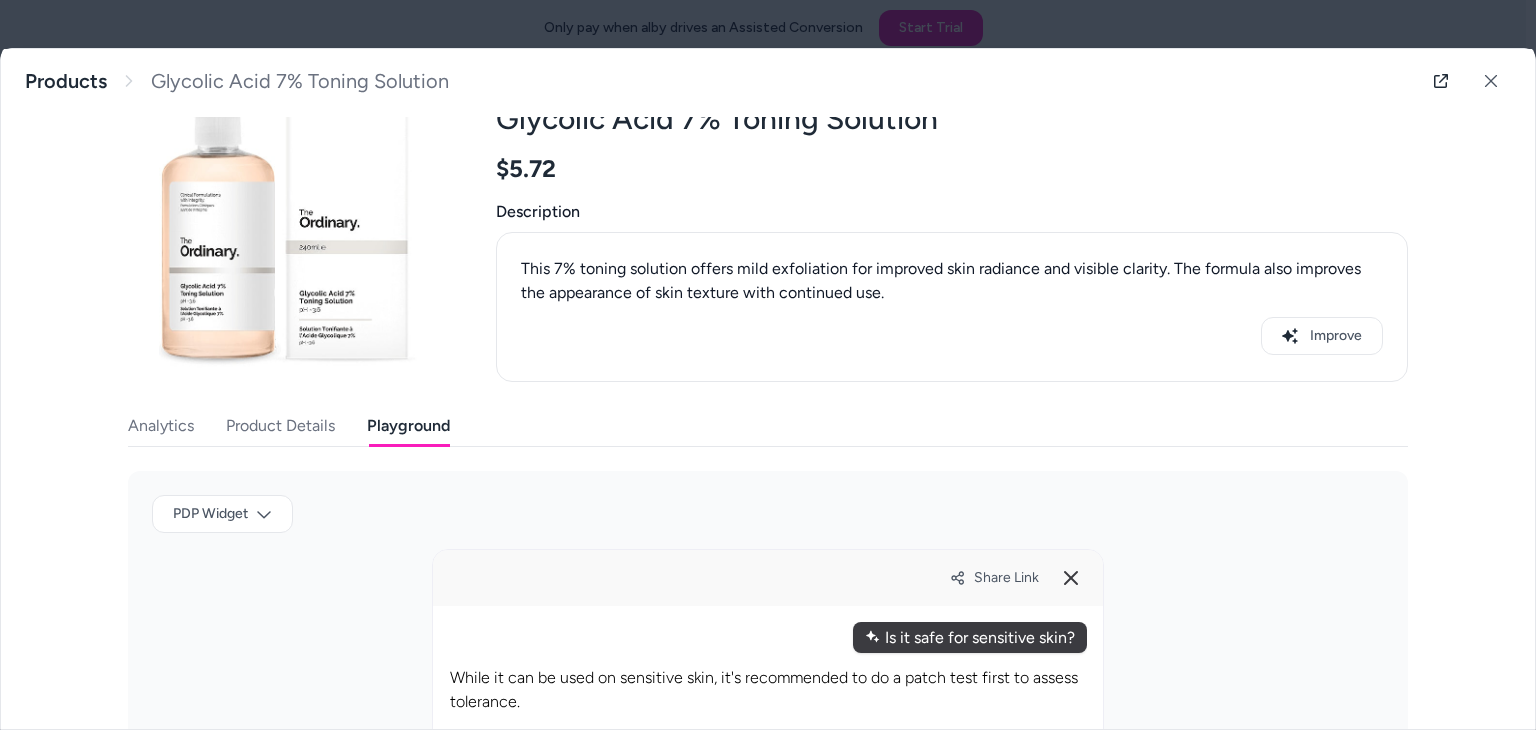 scroll, scrollTop: 96, scrollLeft: 0, axis: vertical 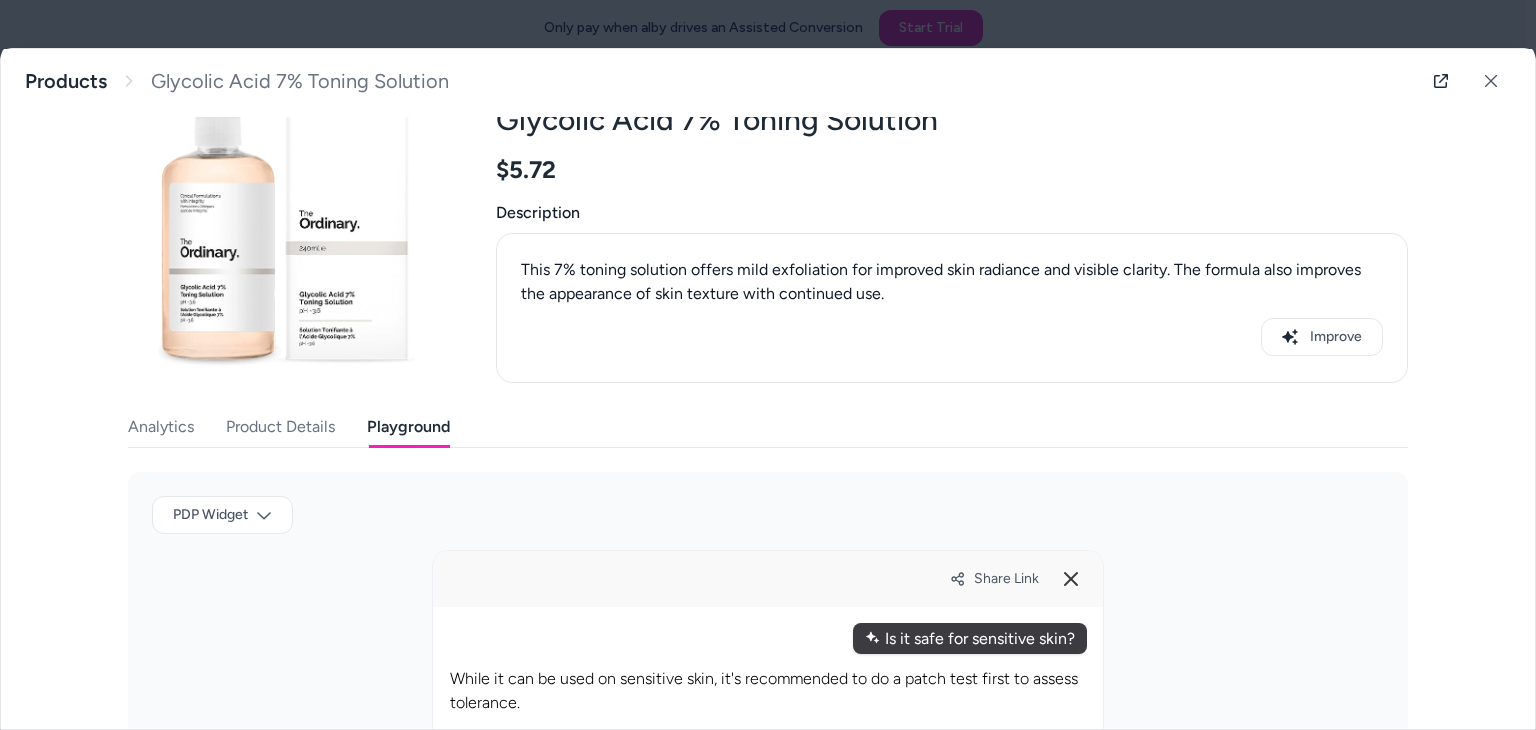 click on "Product Details" at bounding box center (280, 427) 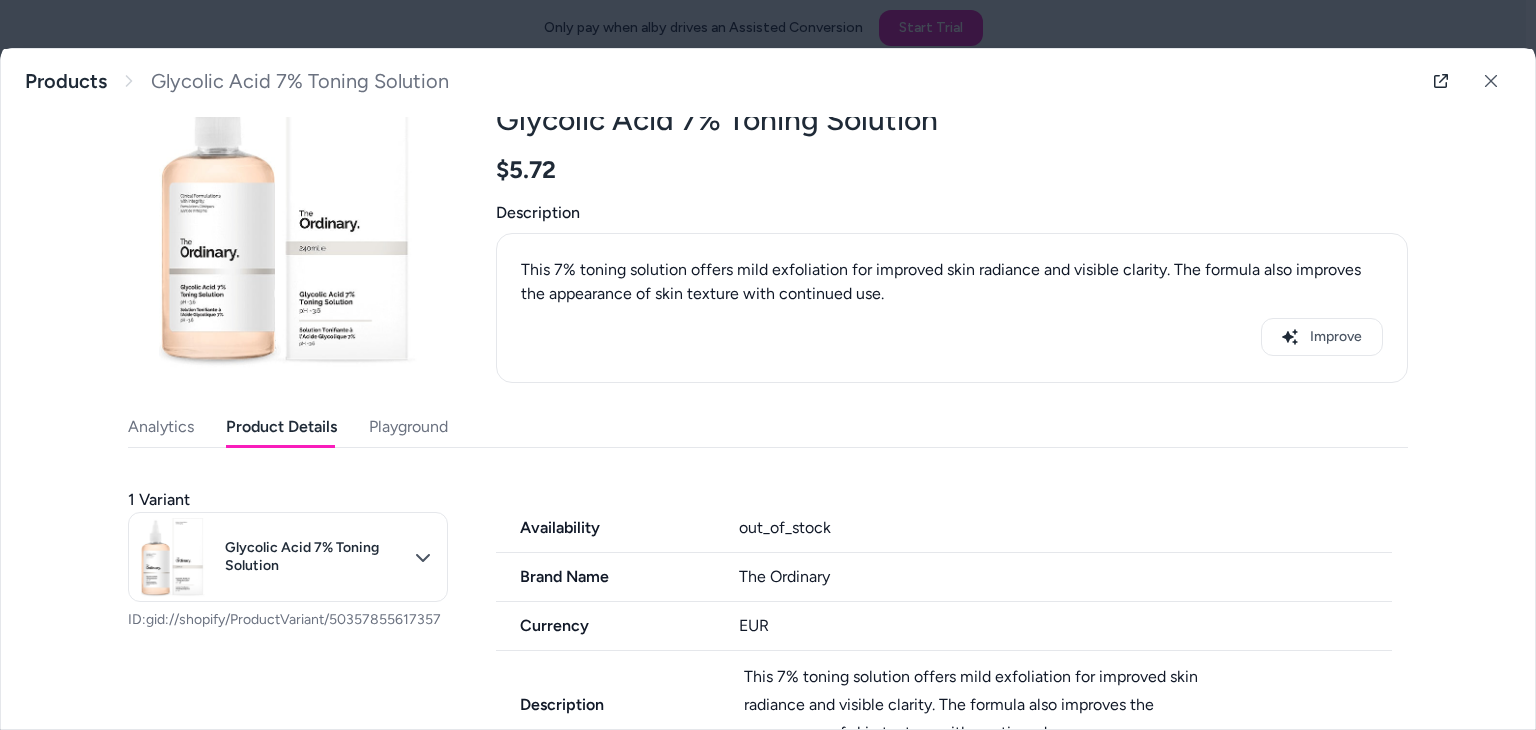 scroll, scrollTop: 126, scrollLeft: 0, axis: vertical 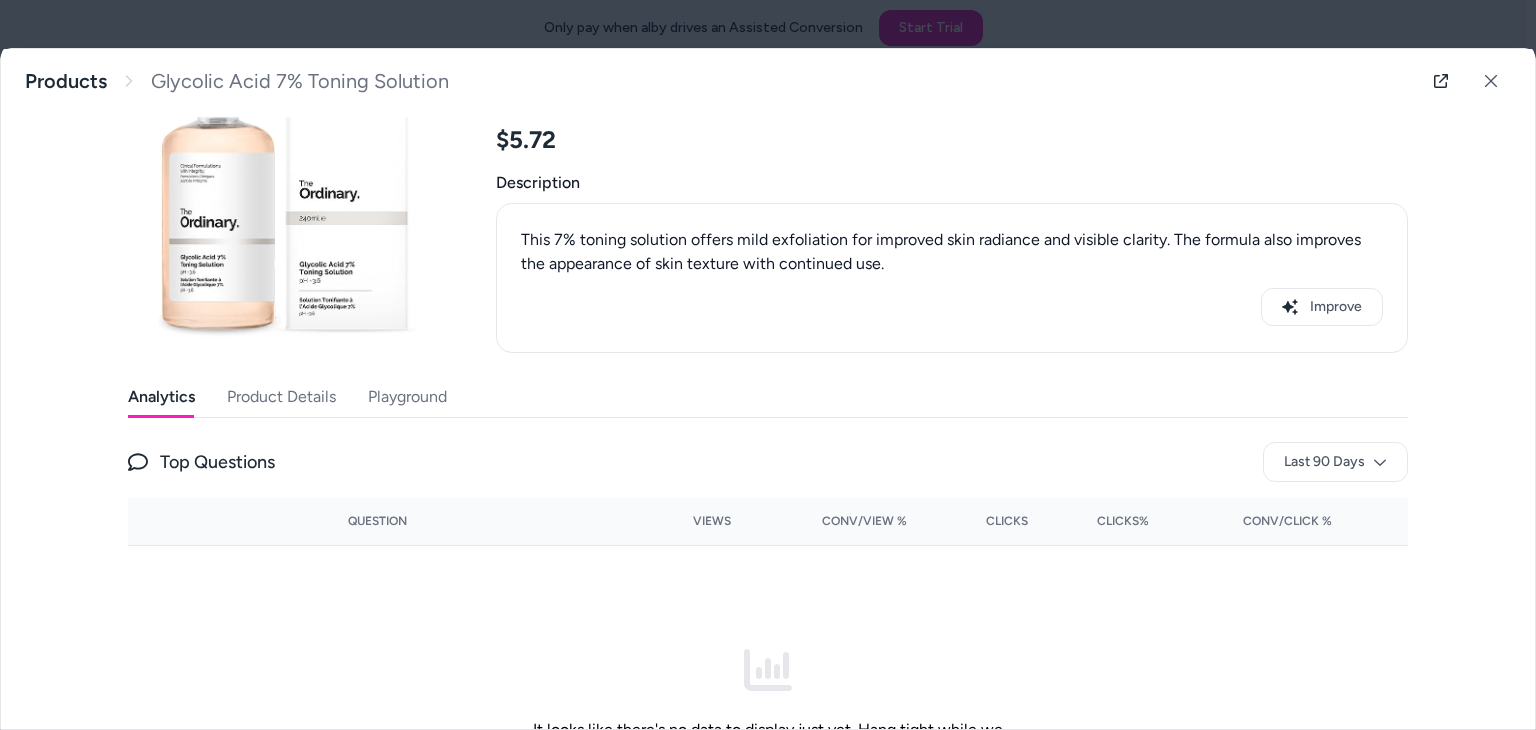 click on "Analytics" at bounding box center [161, 397] 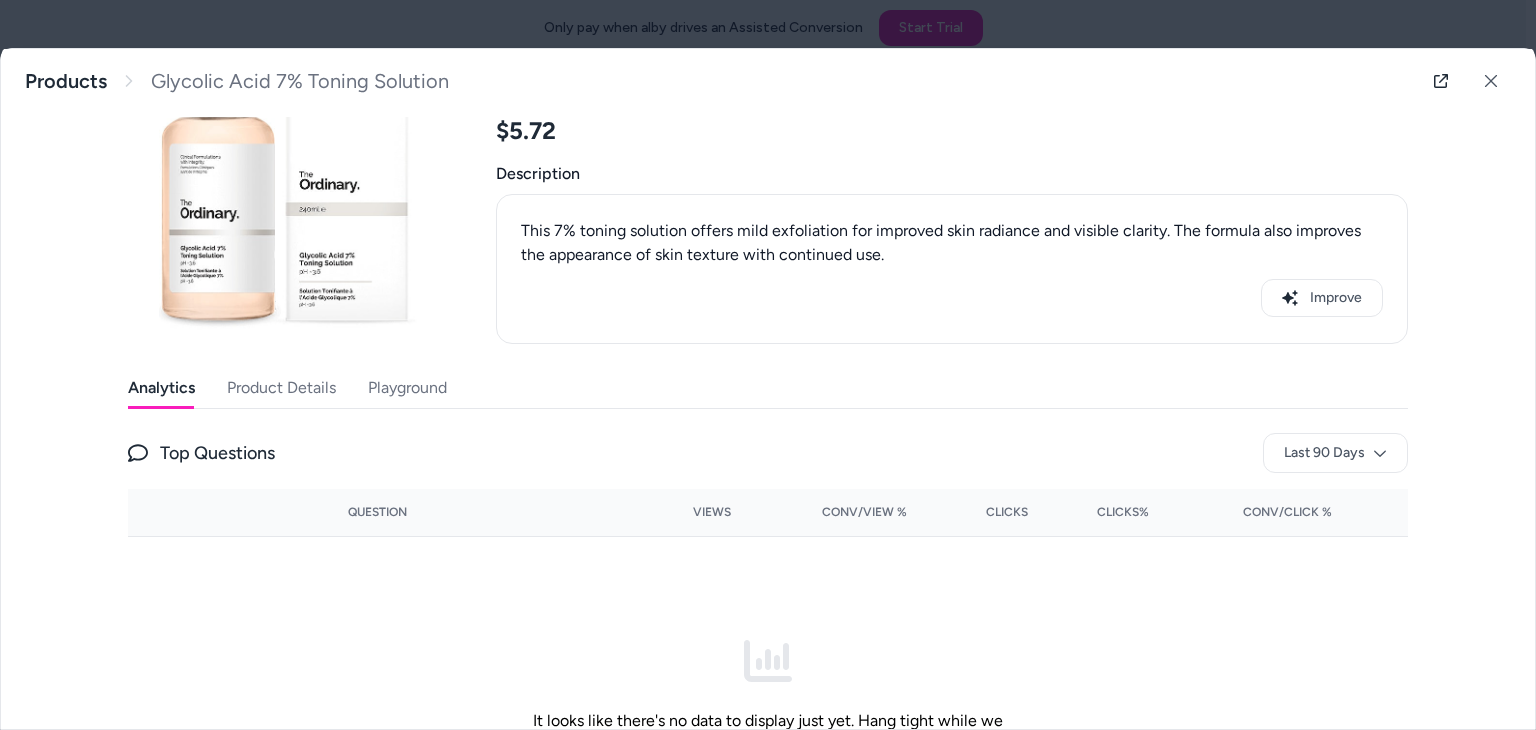 scroll, scrollTop: 192, scrollLeft: 0, axis: vertical 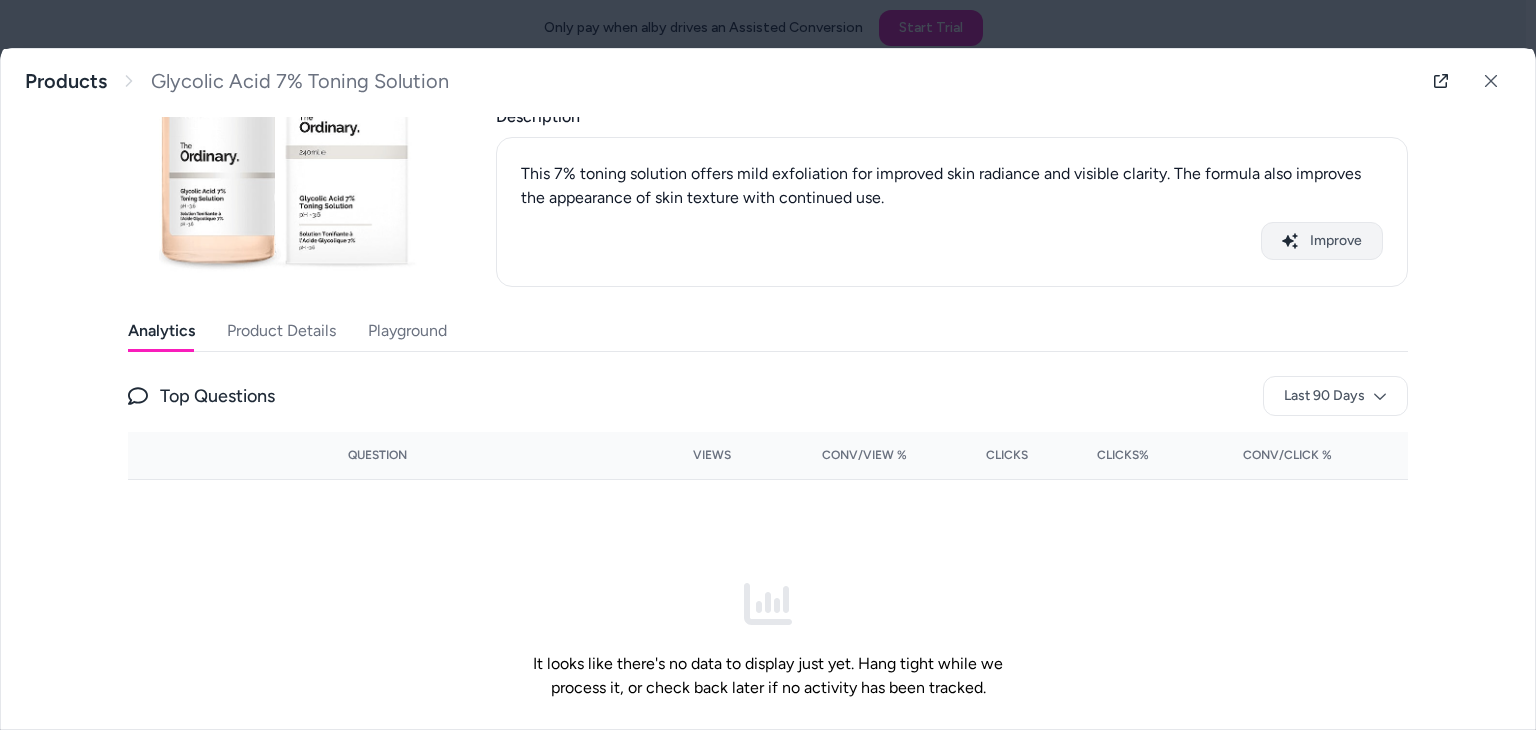click on "Improve" at bounding box center [1322, 241] 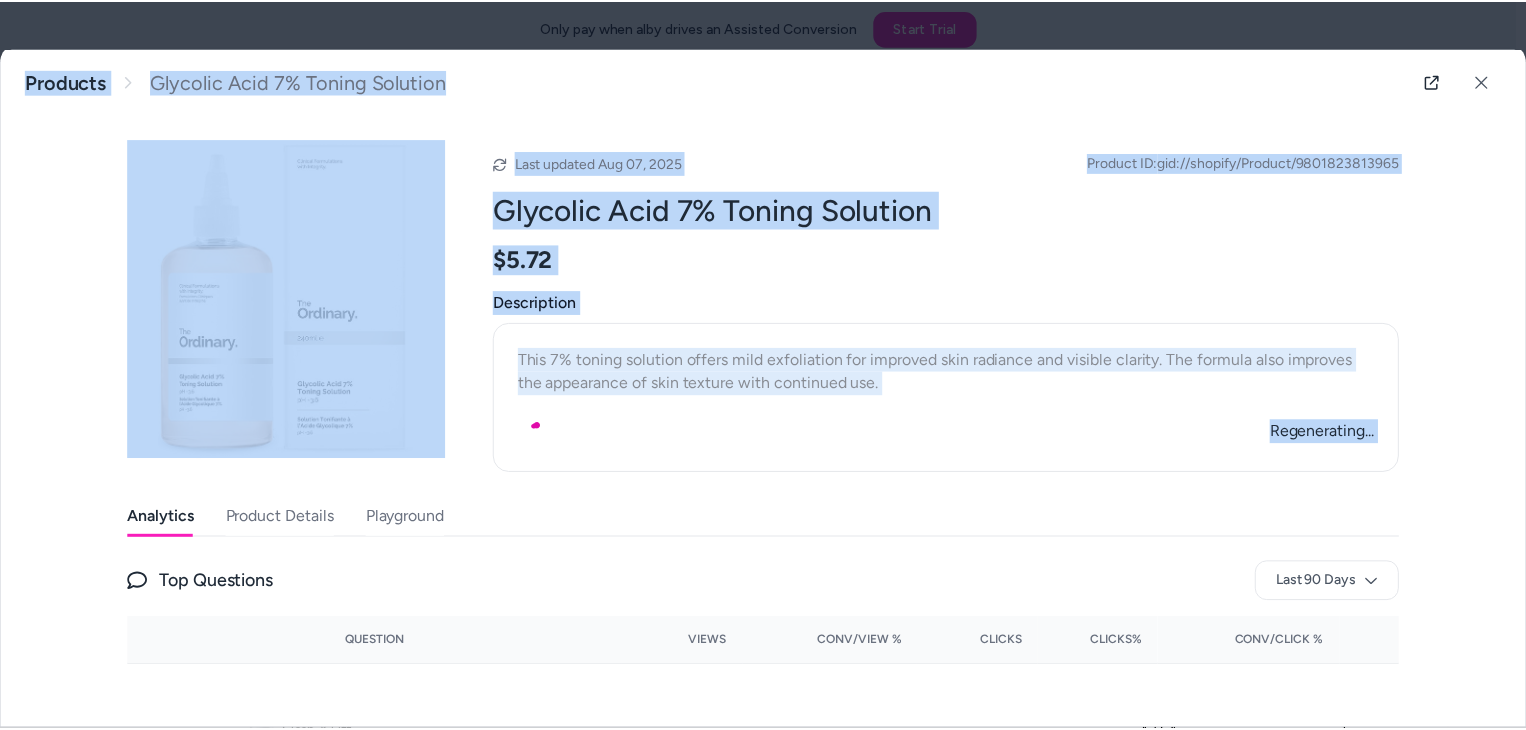 scroll, scrollTop: 0, scrollLeft: 0, axis: both 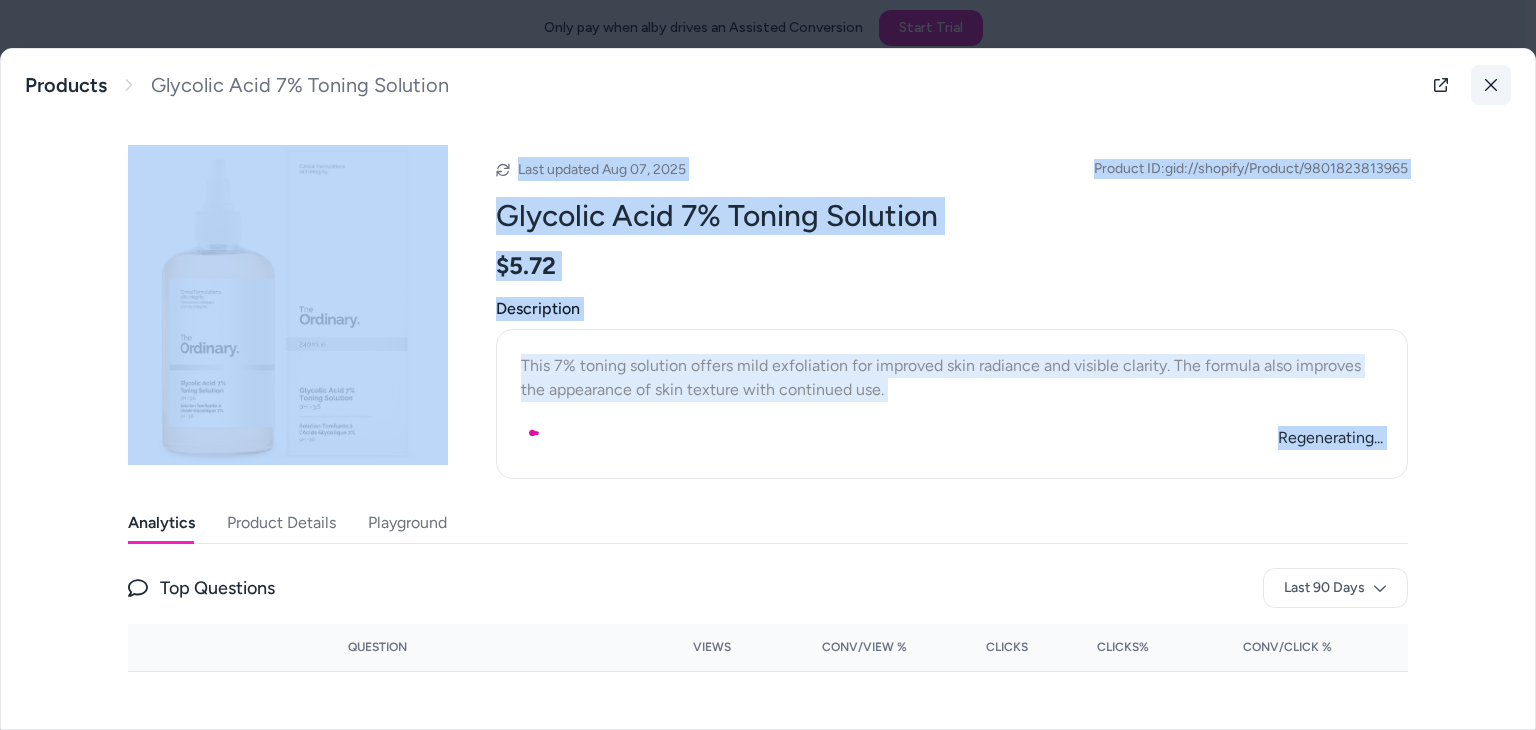 drag, startPoint x: 928, startPoint y: 298, endPoint x: 1481, endPoint y: 85, distance: 592.6027 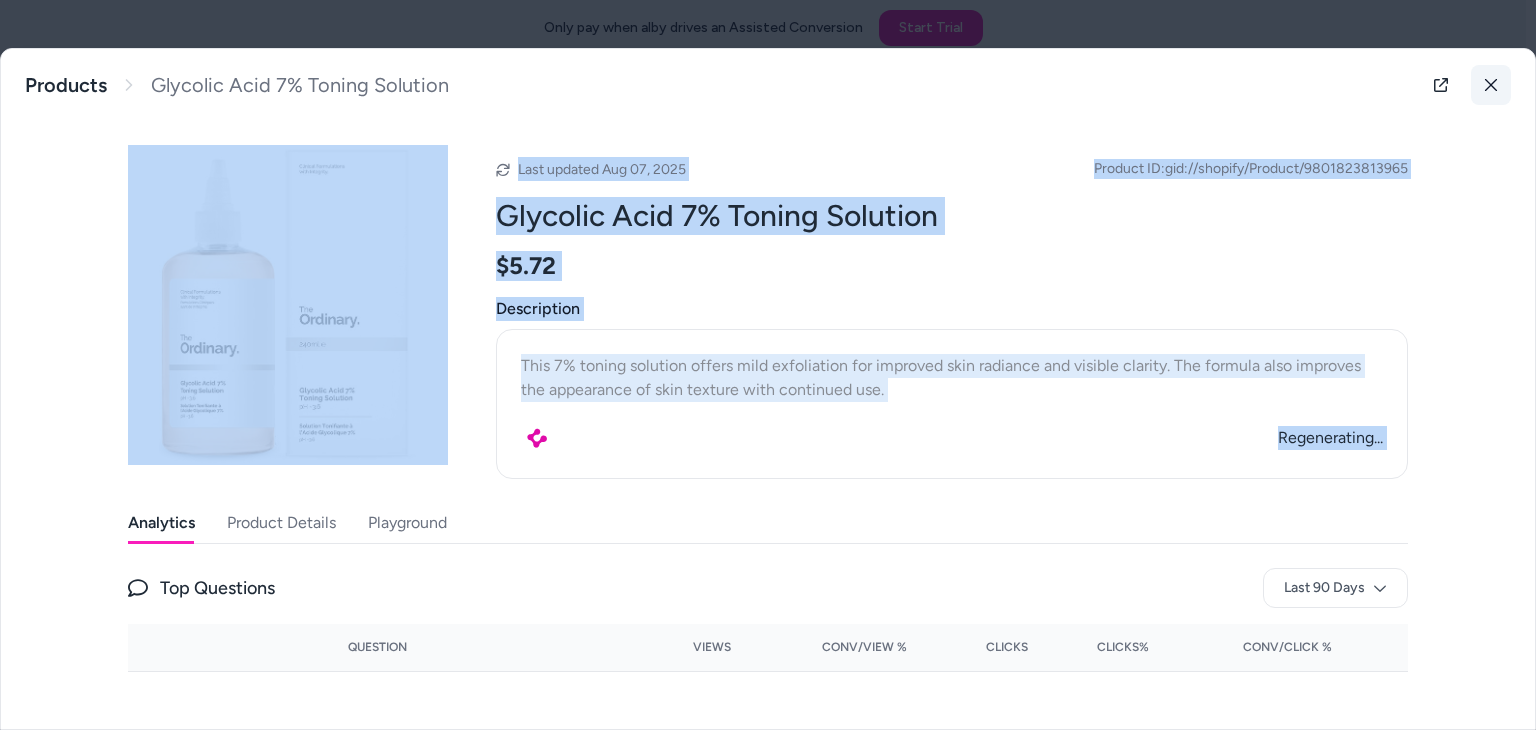 click 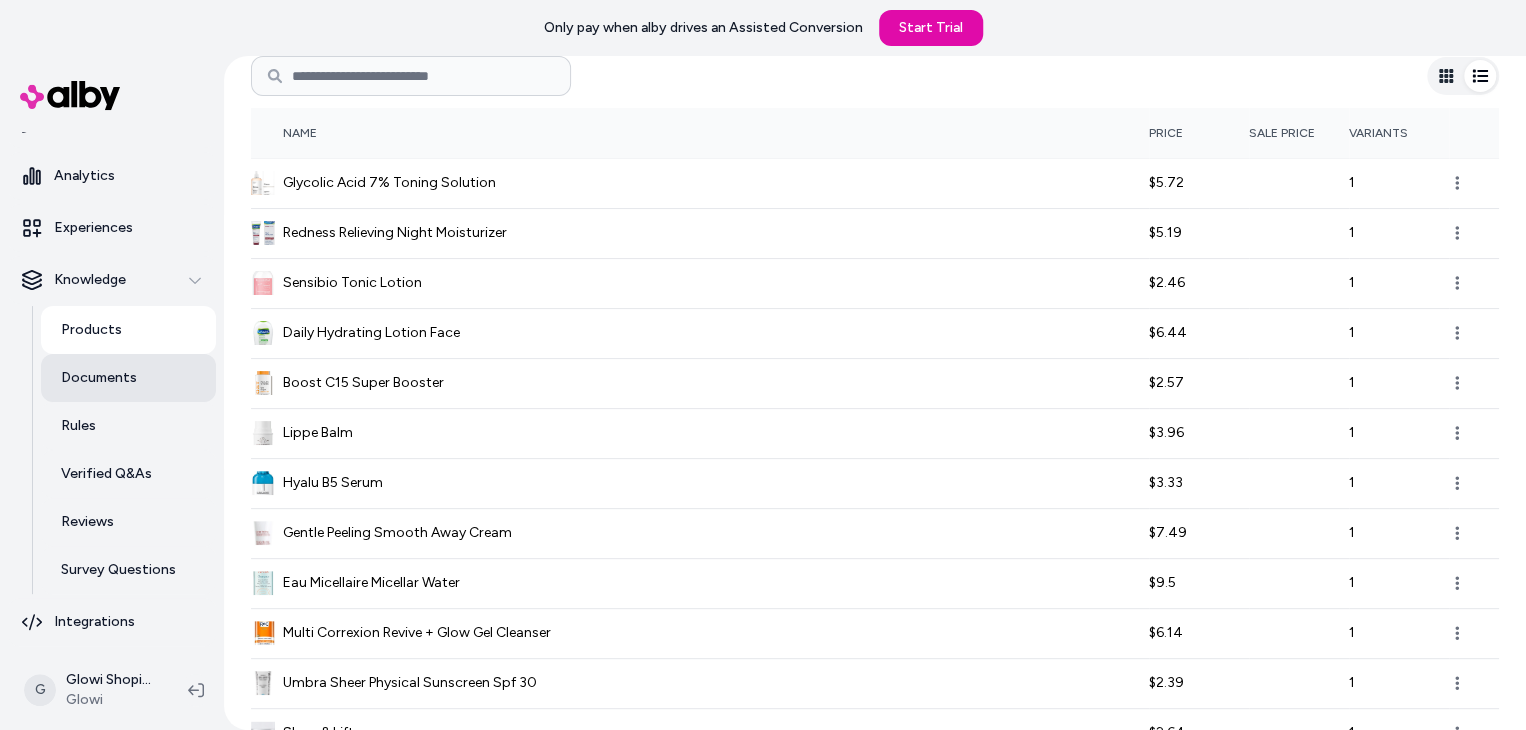 click on "Documents" at bounding box center [99, 378] 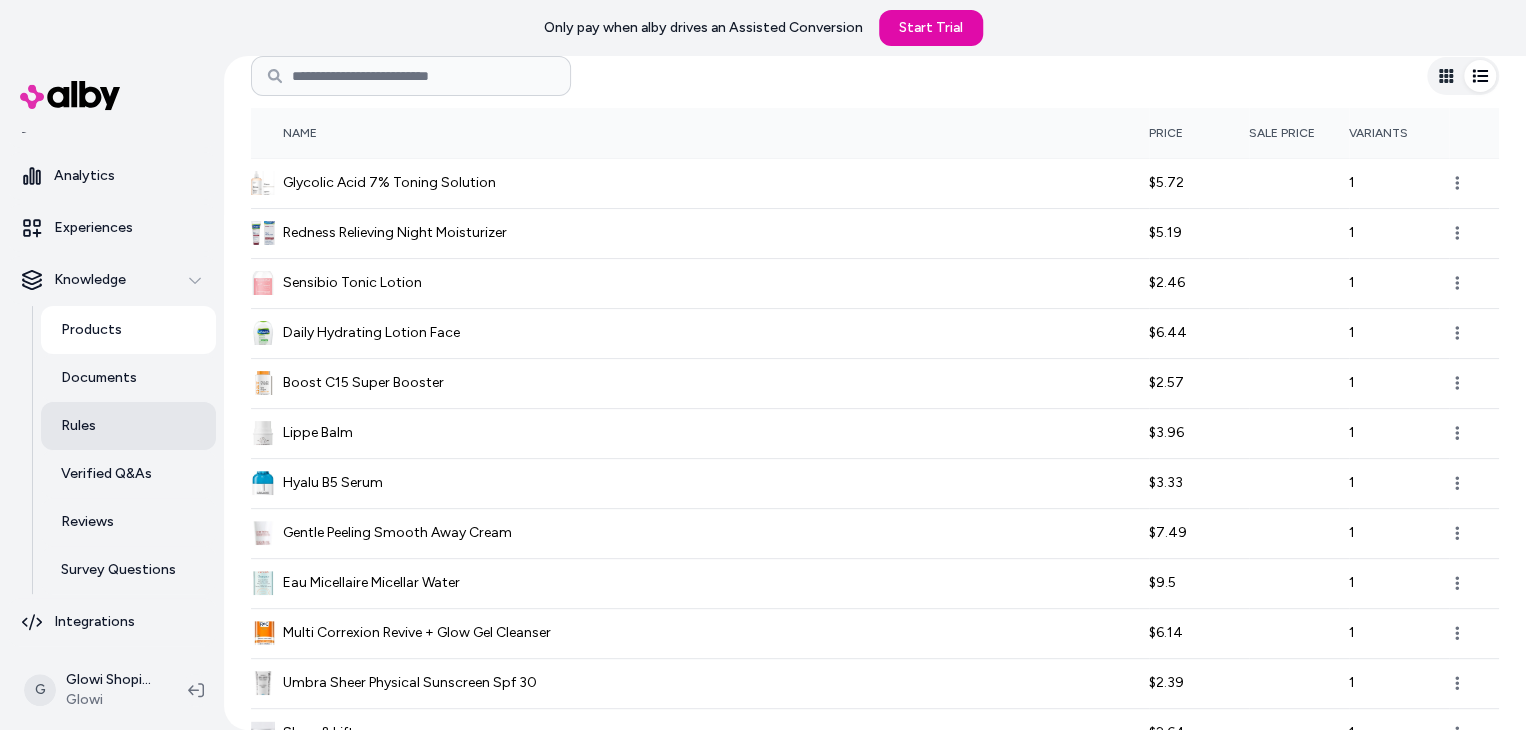 scroll, scrollTop: 0, scrollLeft: 0, axis: both 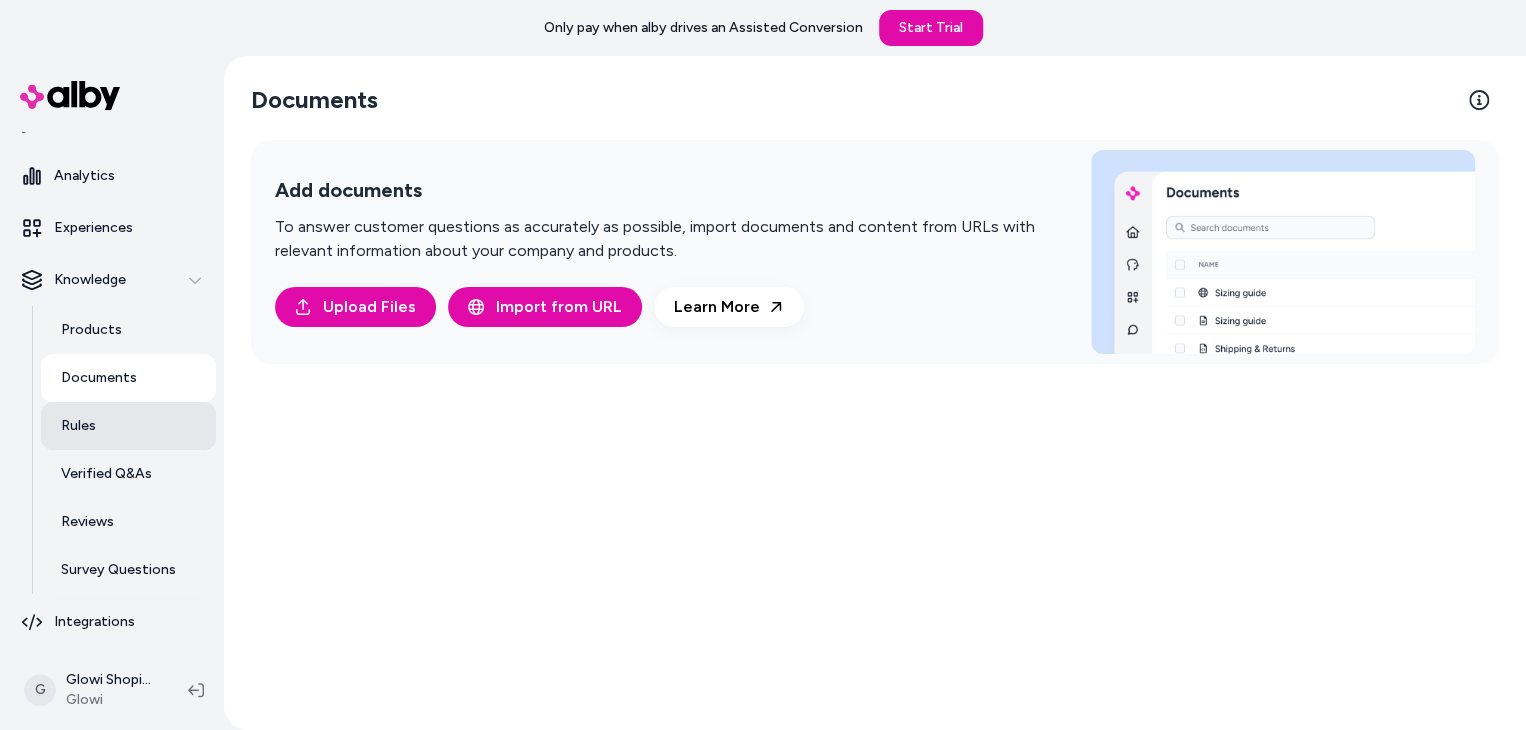 click on "Rules" at bounding box center [128, 426] 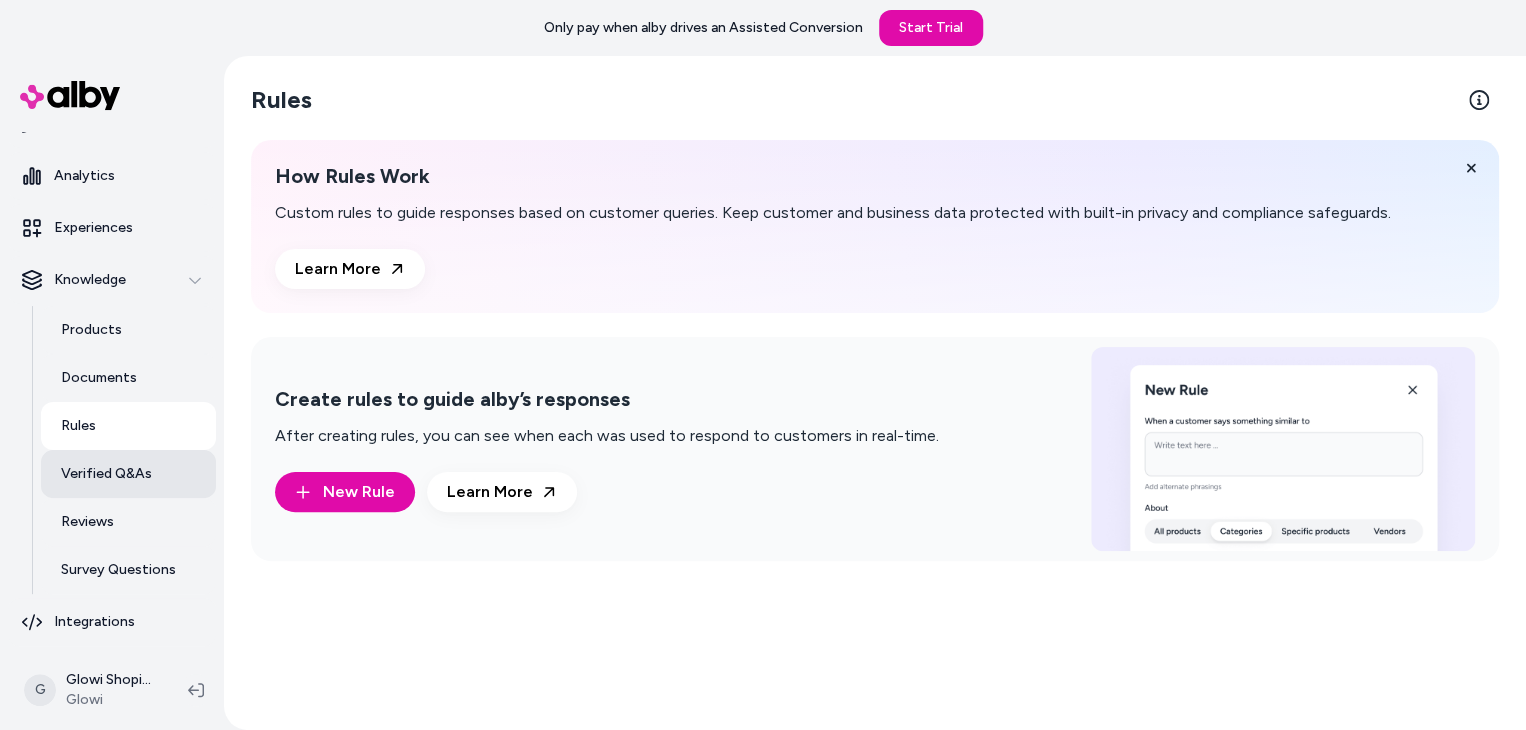 click on "Verified Q&As" at bounding box center [106, 474] 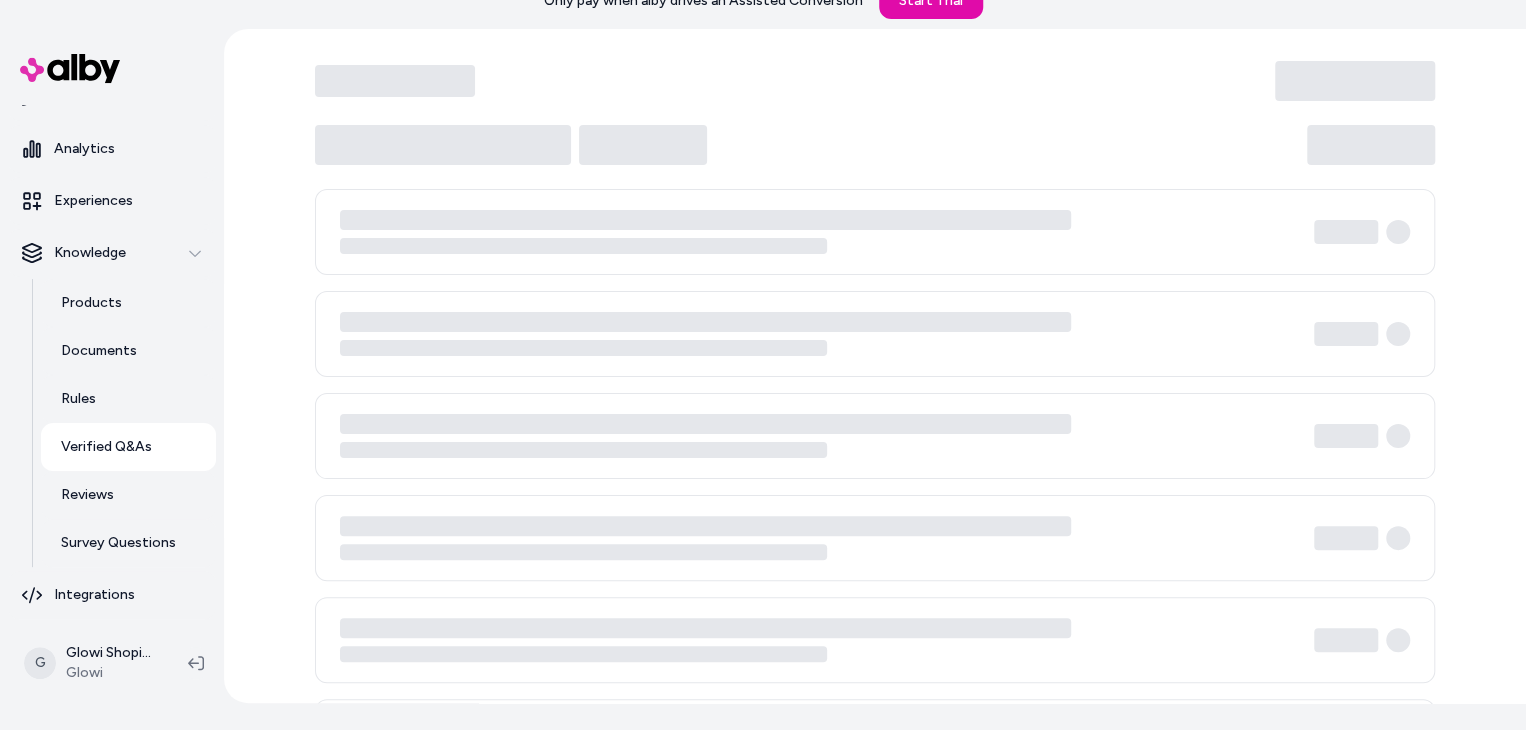 scroll, scrollTop: 31, scrollLeft: 0, axis: vertical 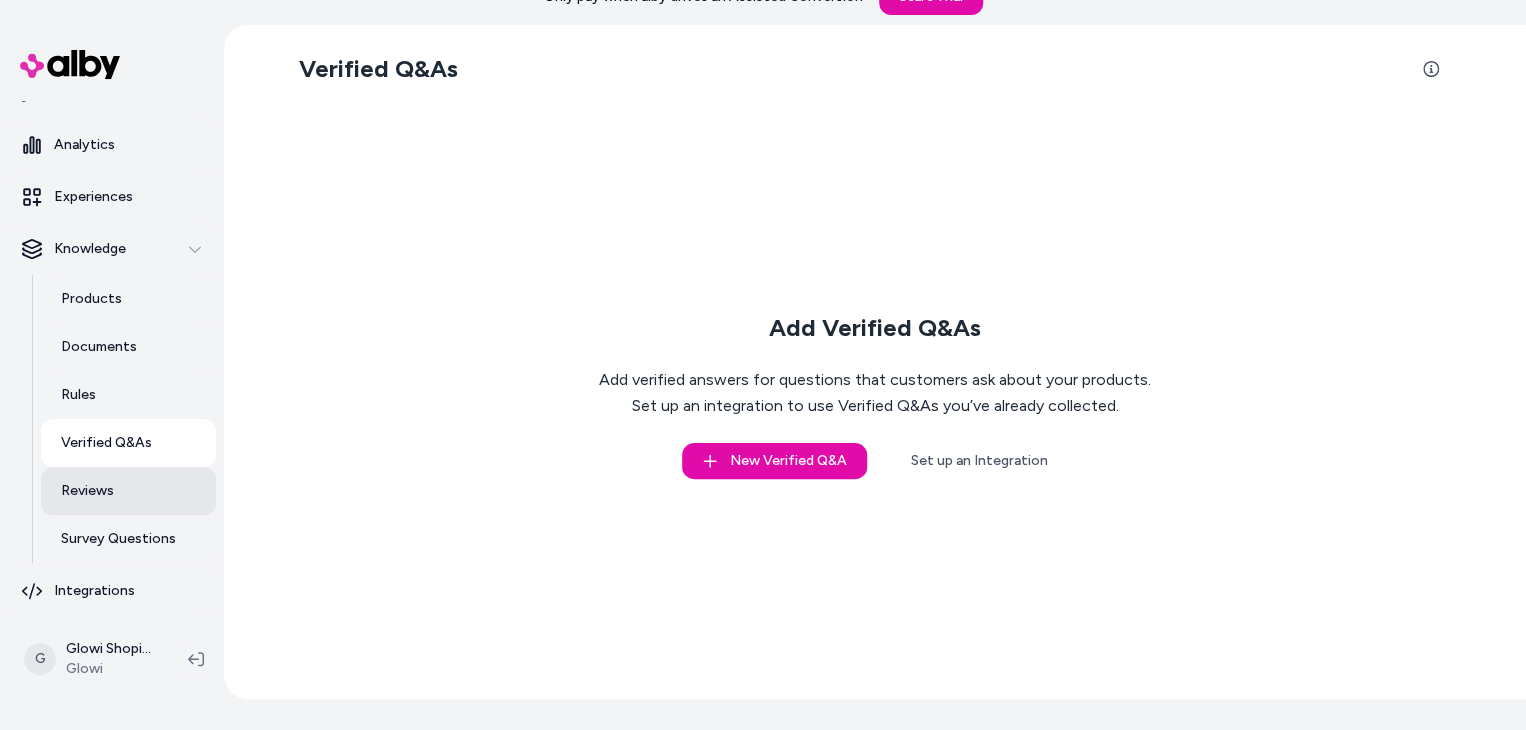 click on "Reviews" at bounding box center (87, 491) 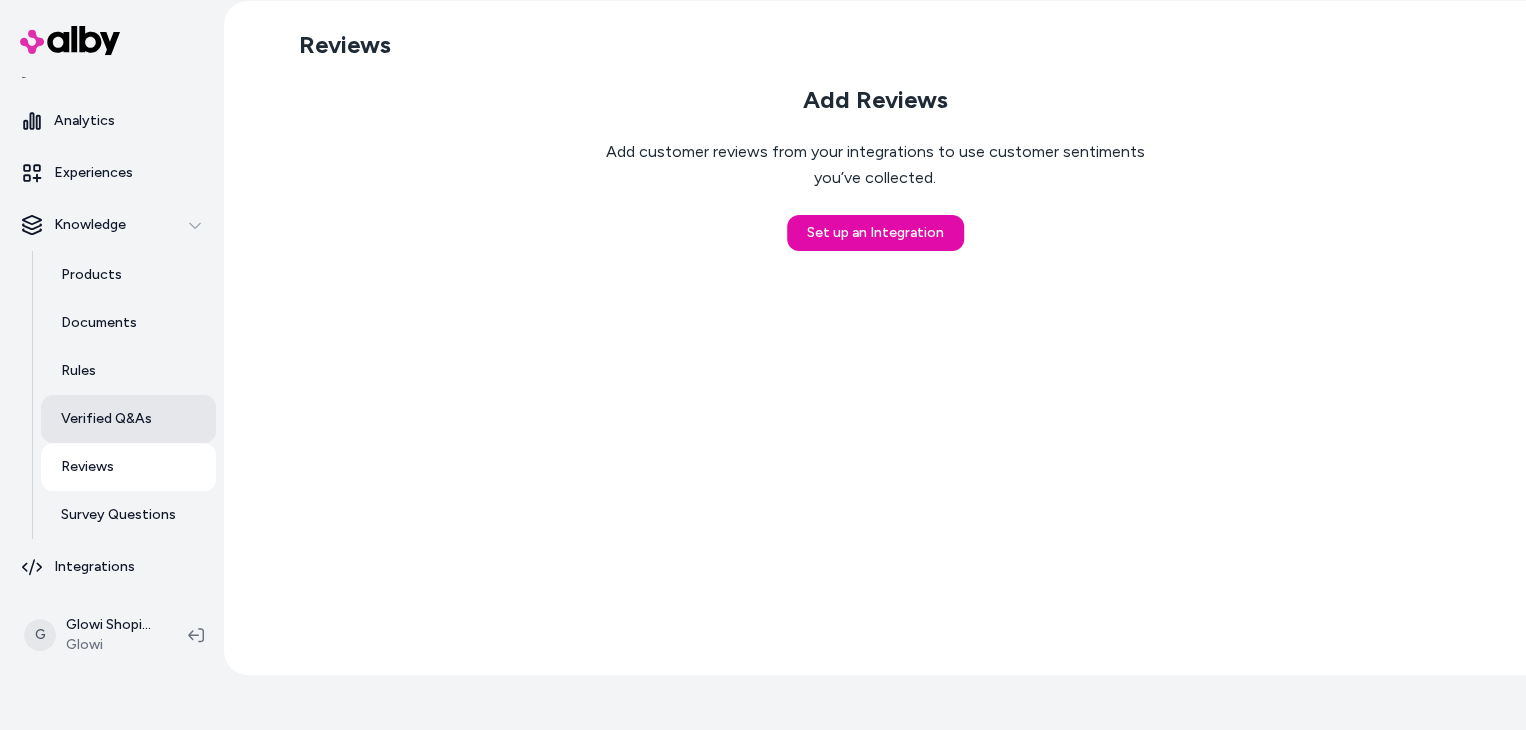 scroll, scrollTop: 56, scrollLeft: 0, axis: vertical 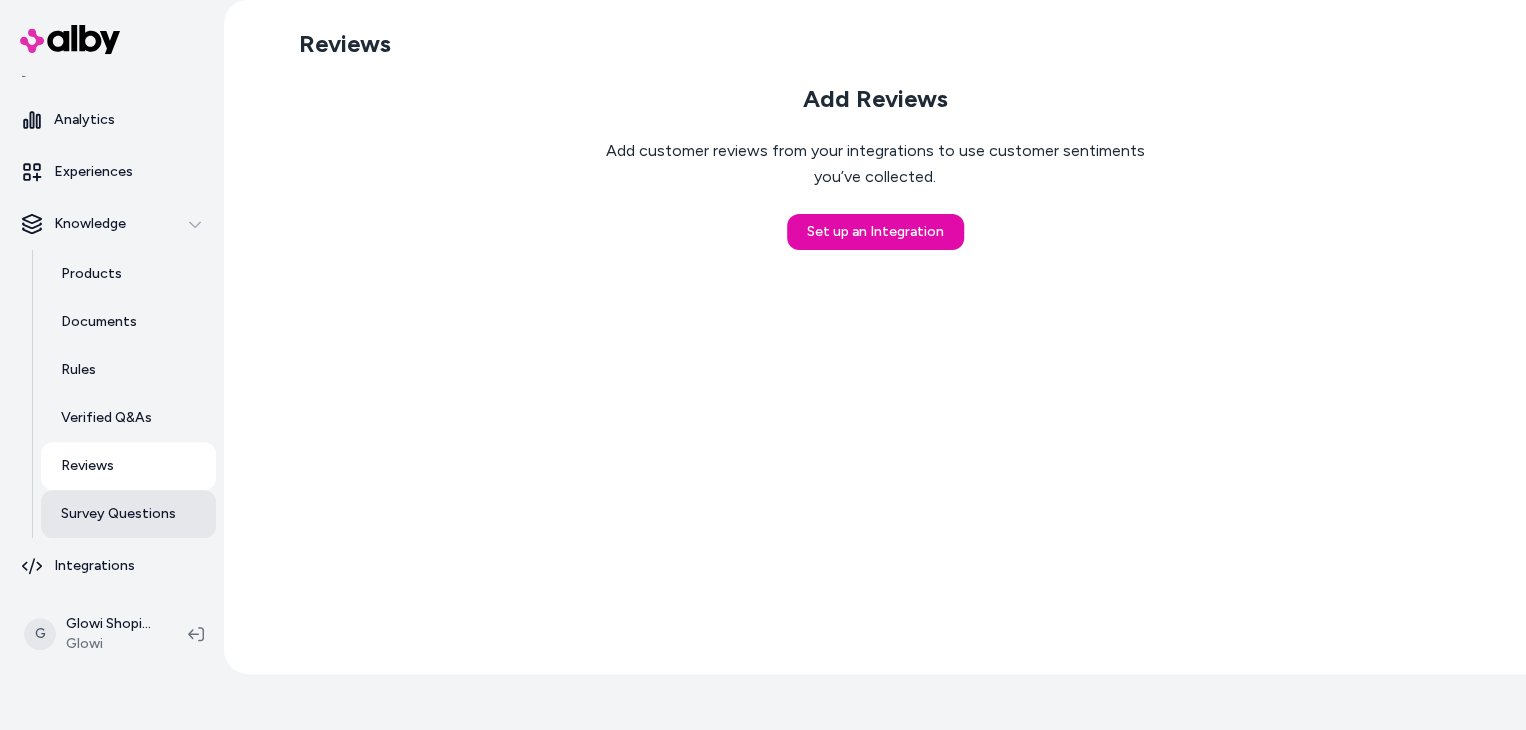 click on "Survey Questions" at bounding box center [118, 514] 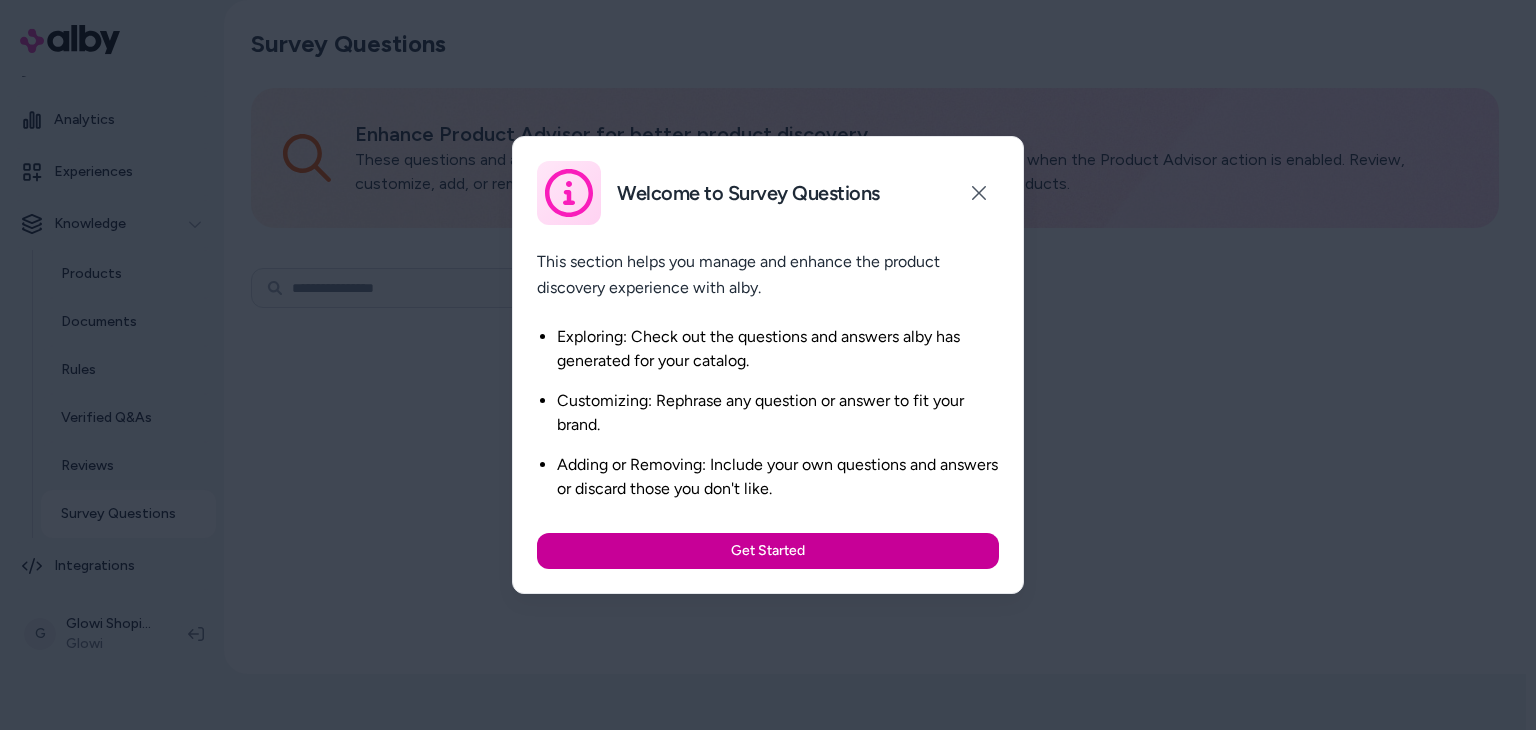 click on "Get Started" at bounding box center [768, 551] 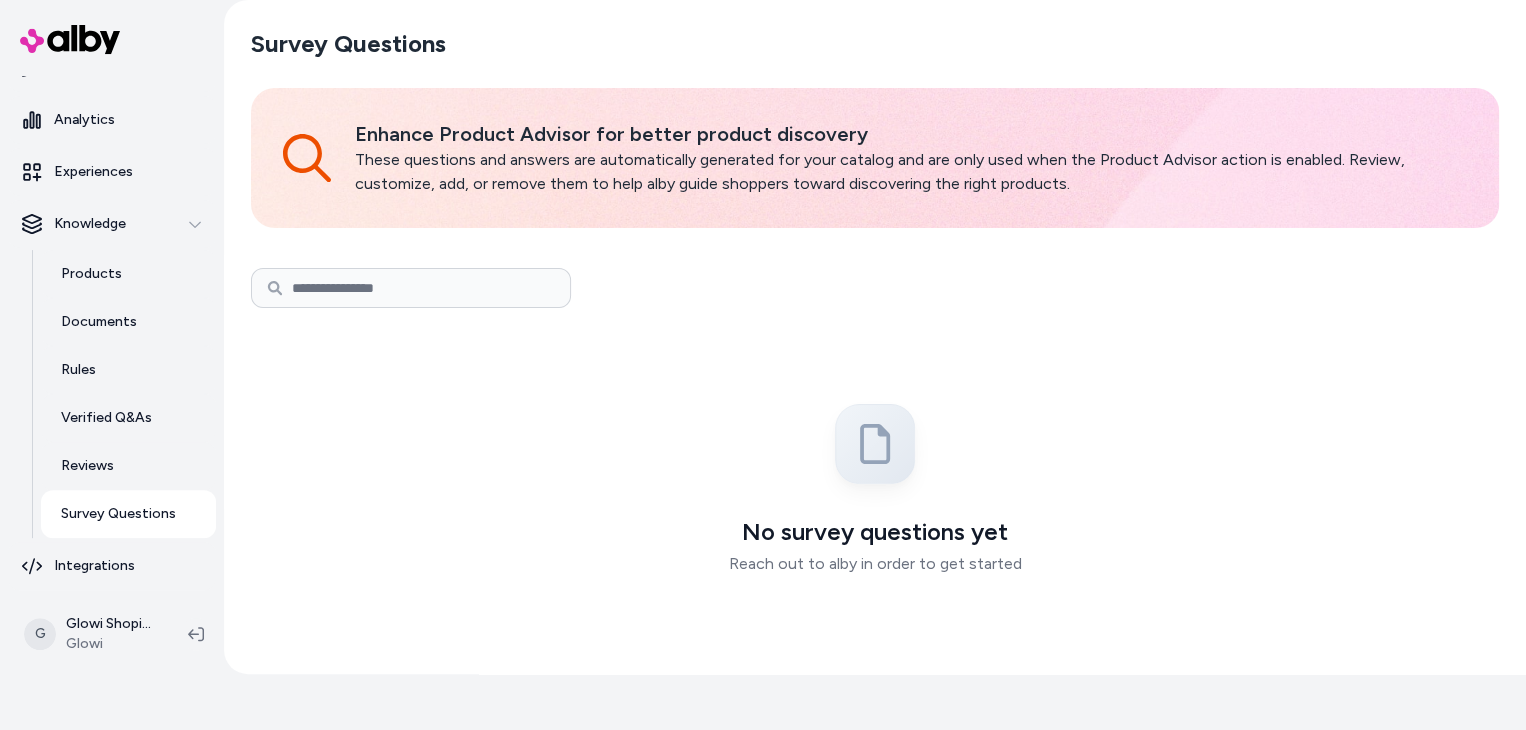 scroll, scrollTop: 14, scrollLeft: 0, axis: vertical 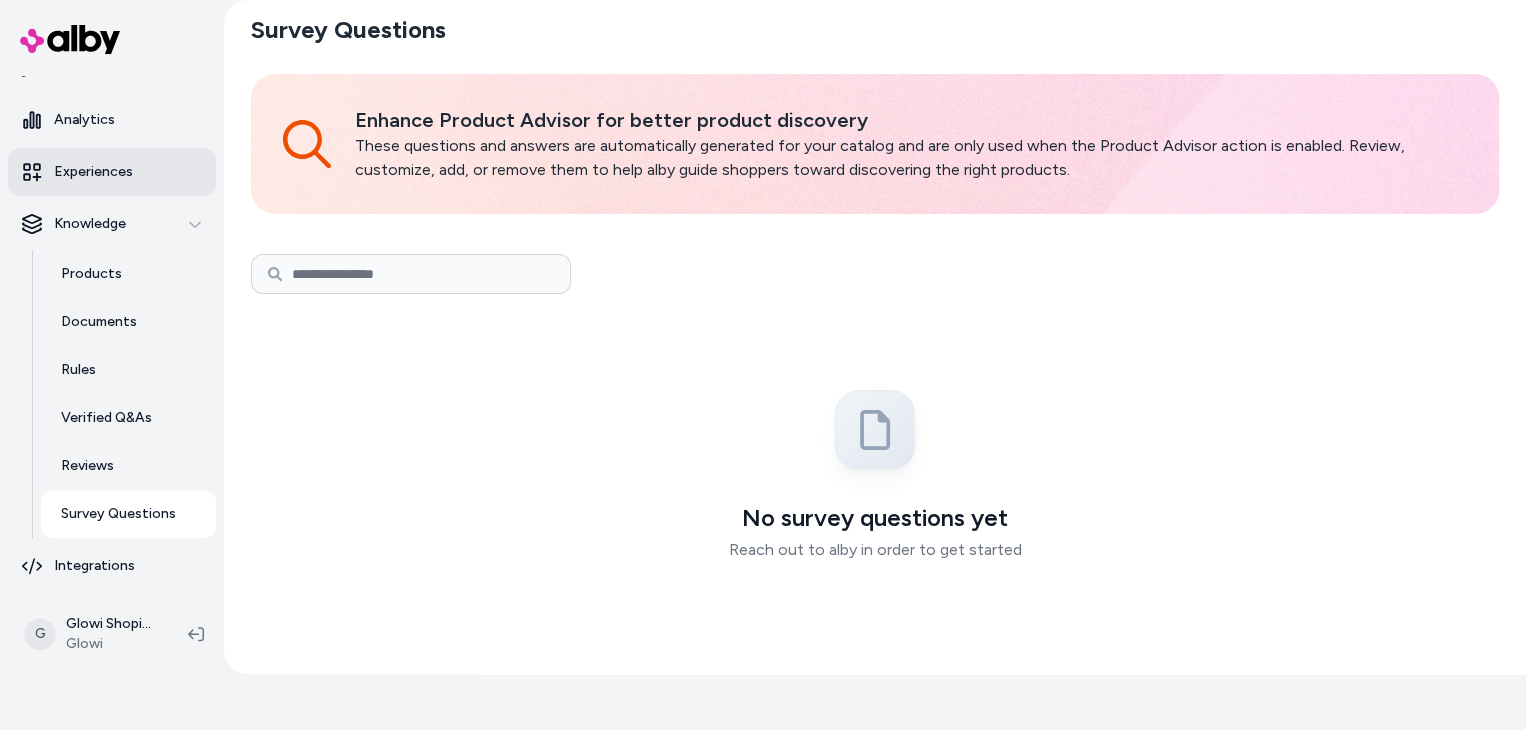 click on "Experiences" at bounding box center (112, 172) 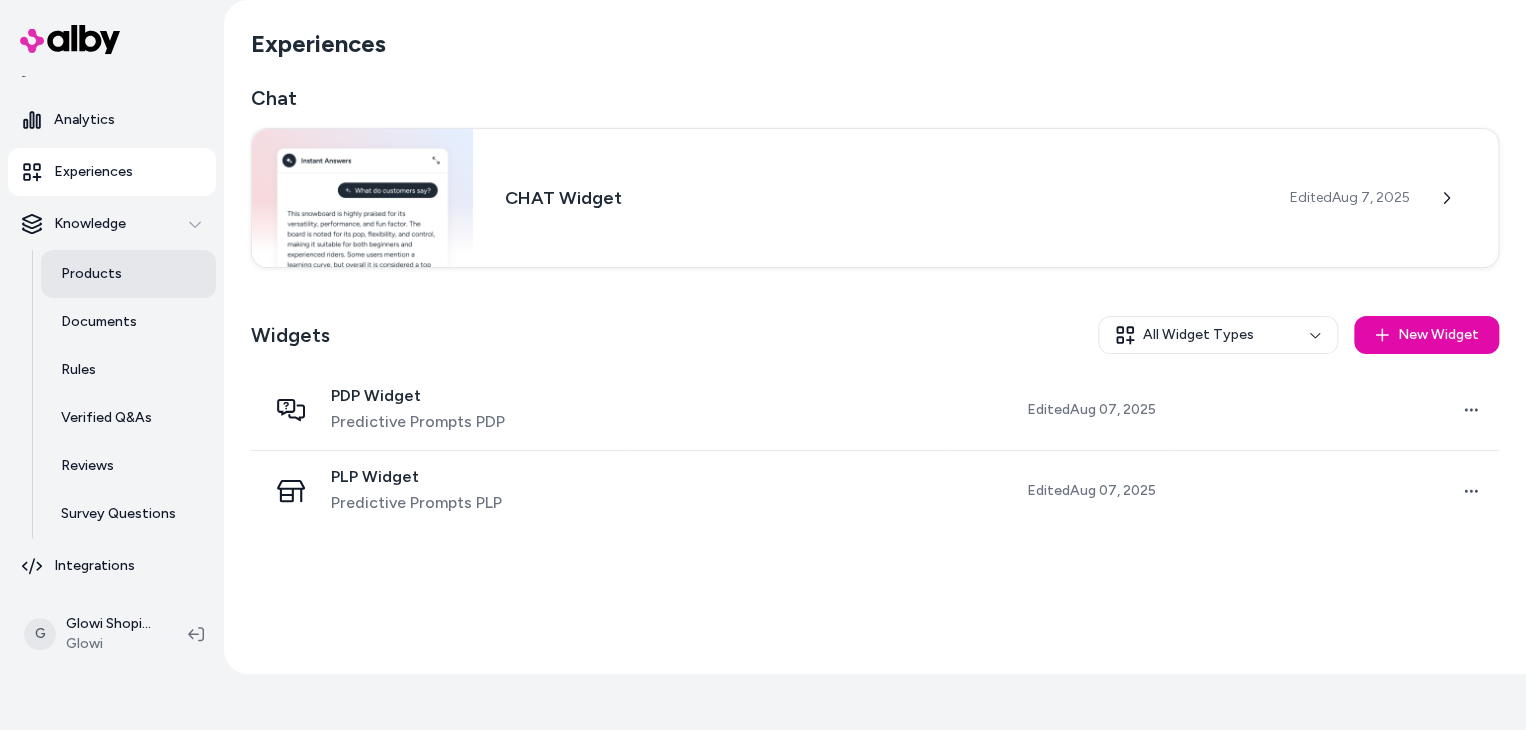 scroll, scrollTop: 9, scrollLeft: 0, axis: vertical 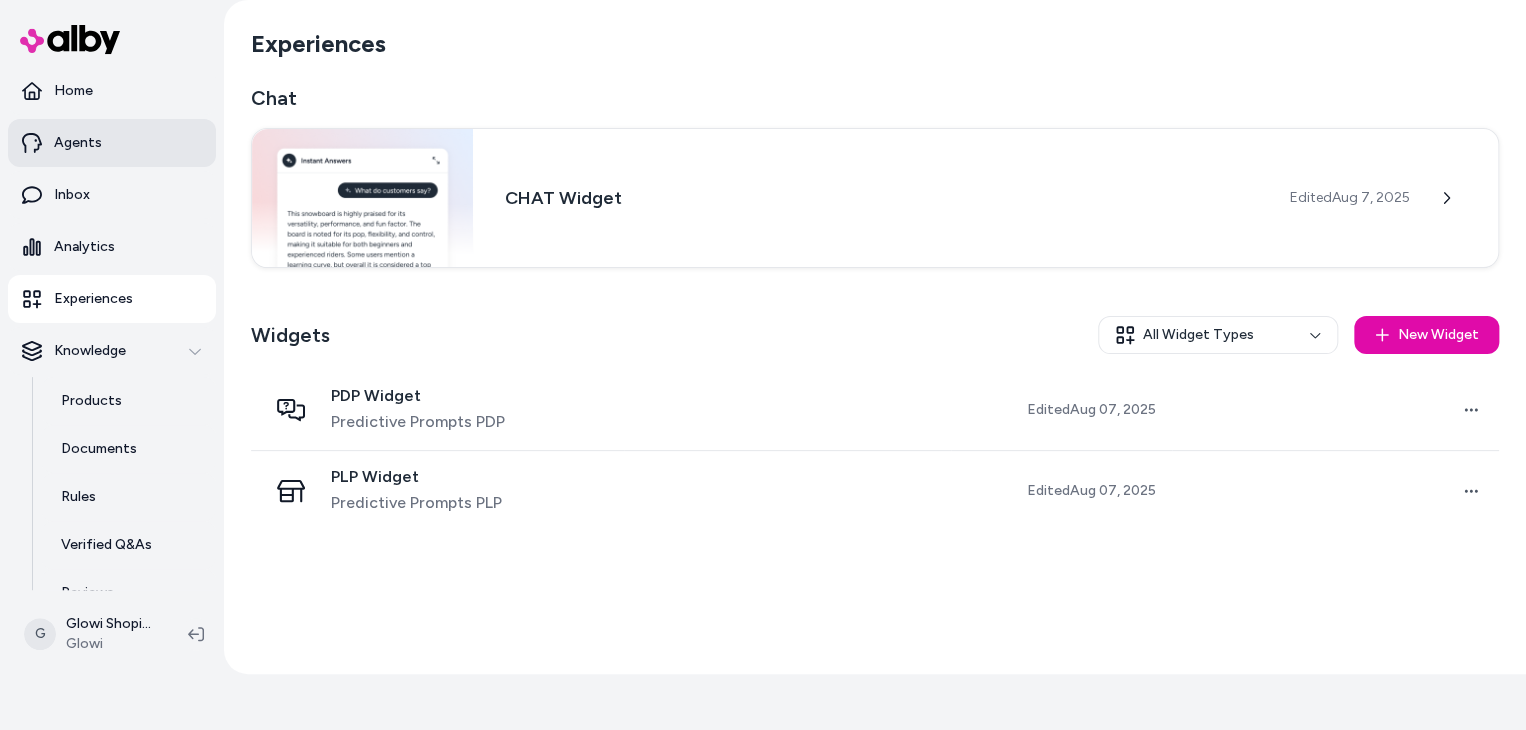 click on "Agents" at bounding box center (112, 143) 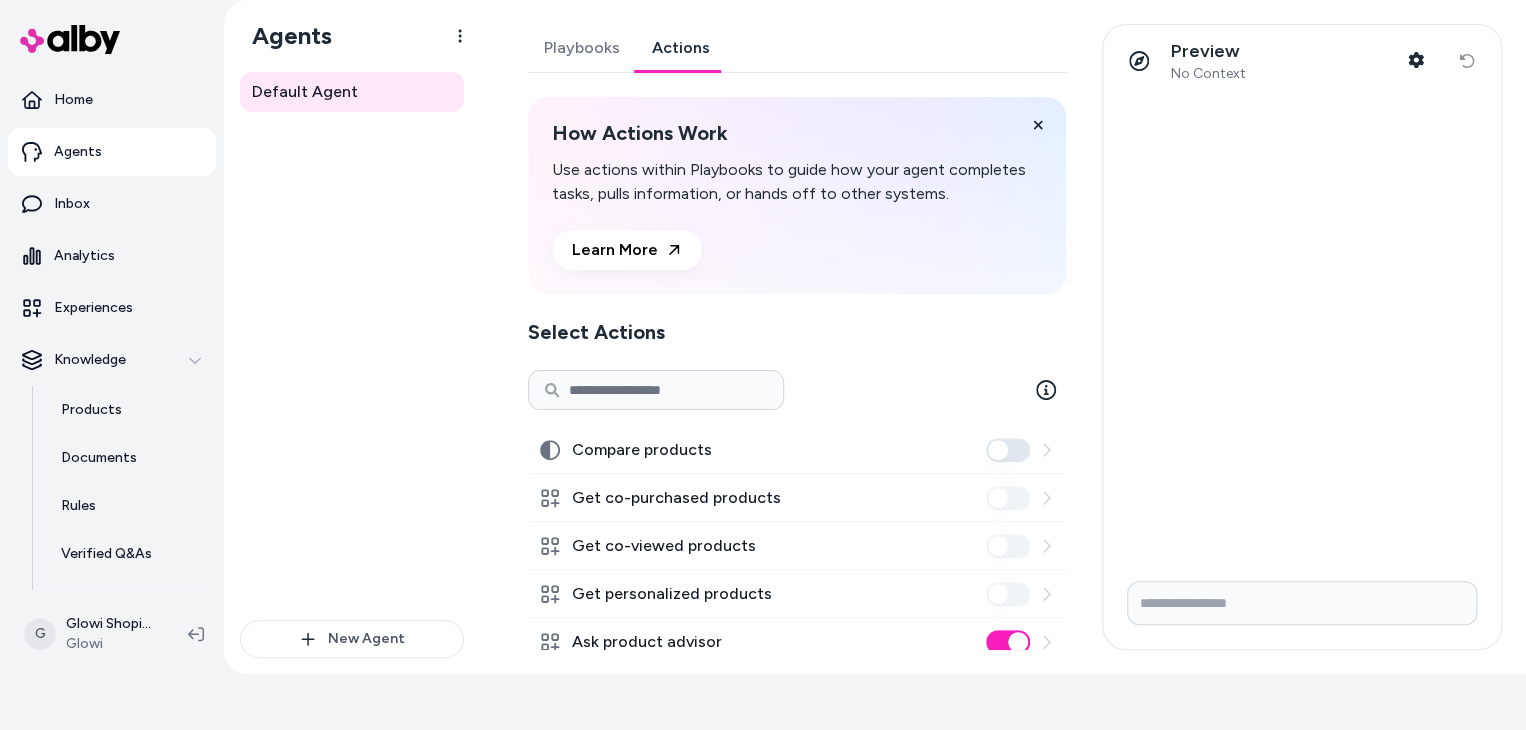 click on "Actions" at bounding box center [681, 48] 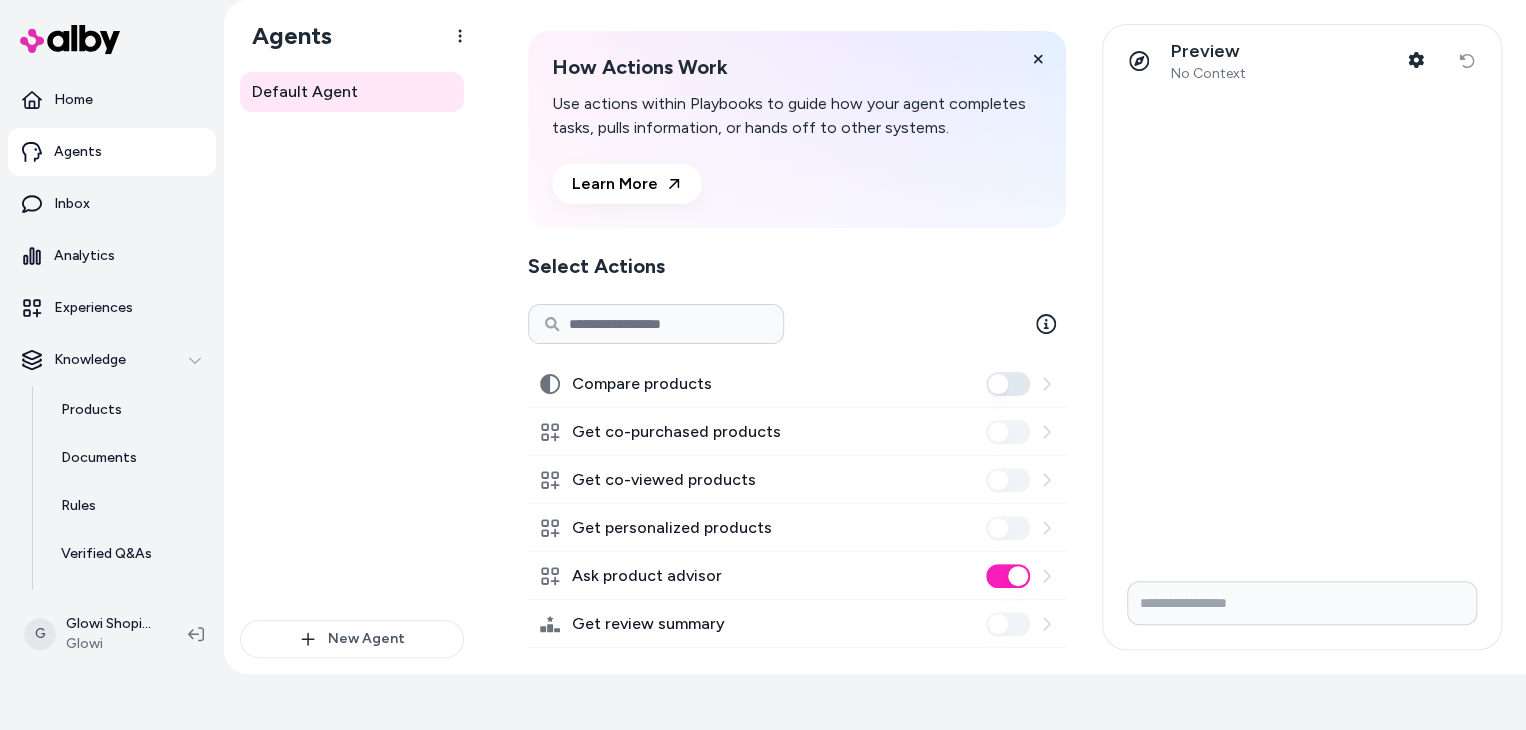 scroll, scrollTop: 88, scrollLeft: 0, axis: vertical 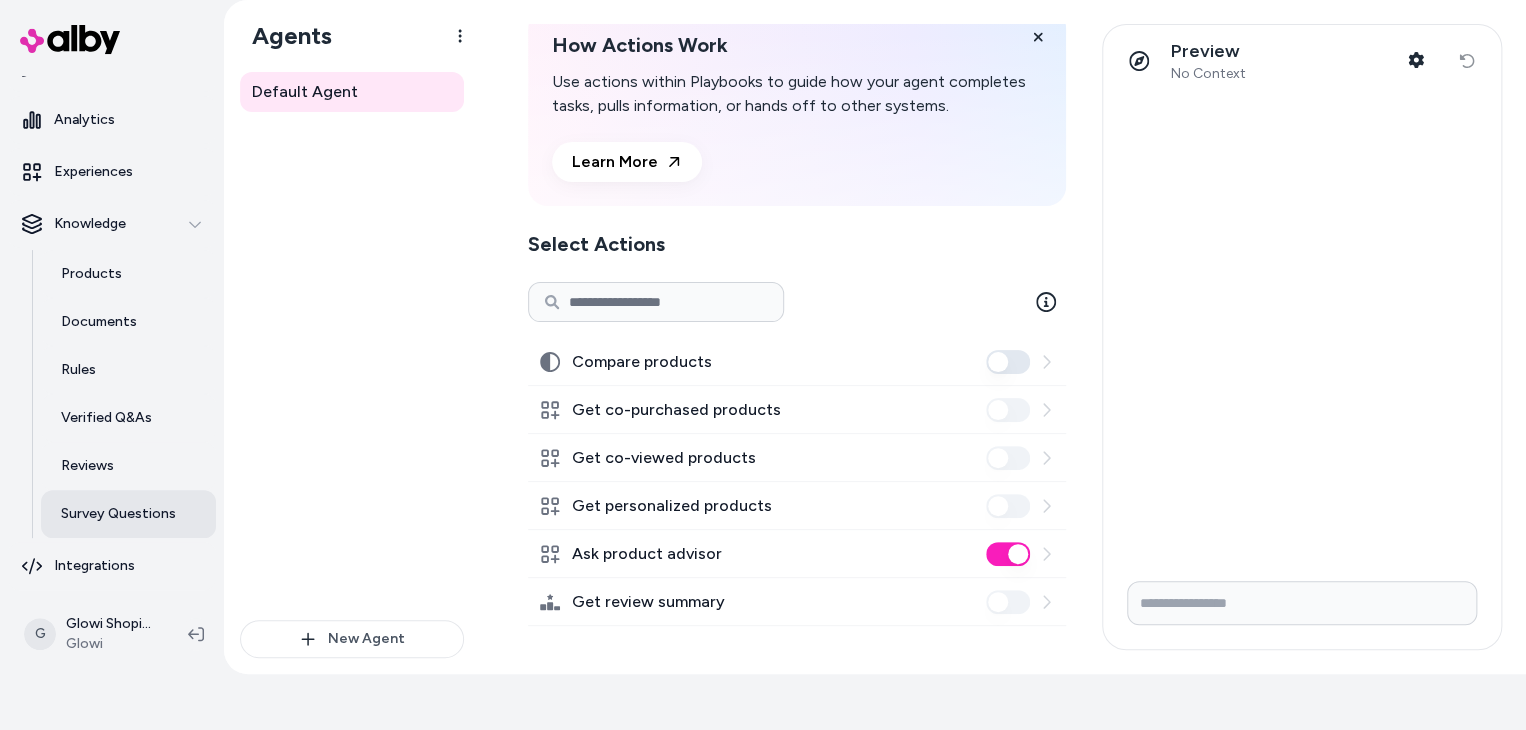 click on "Survey Questions" at bounding box center [128, 514] 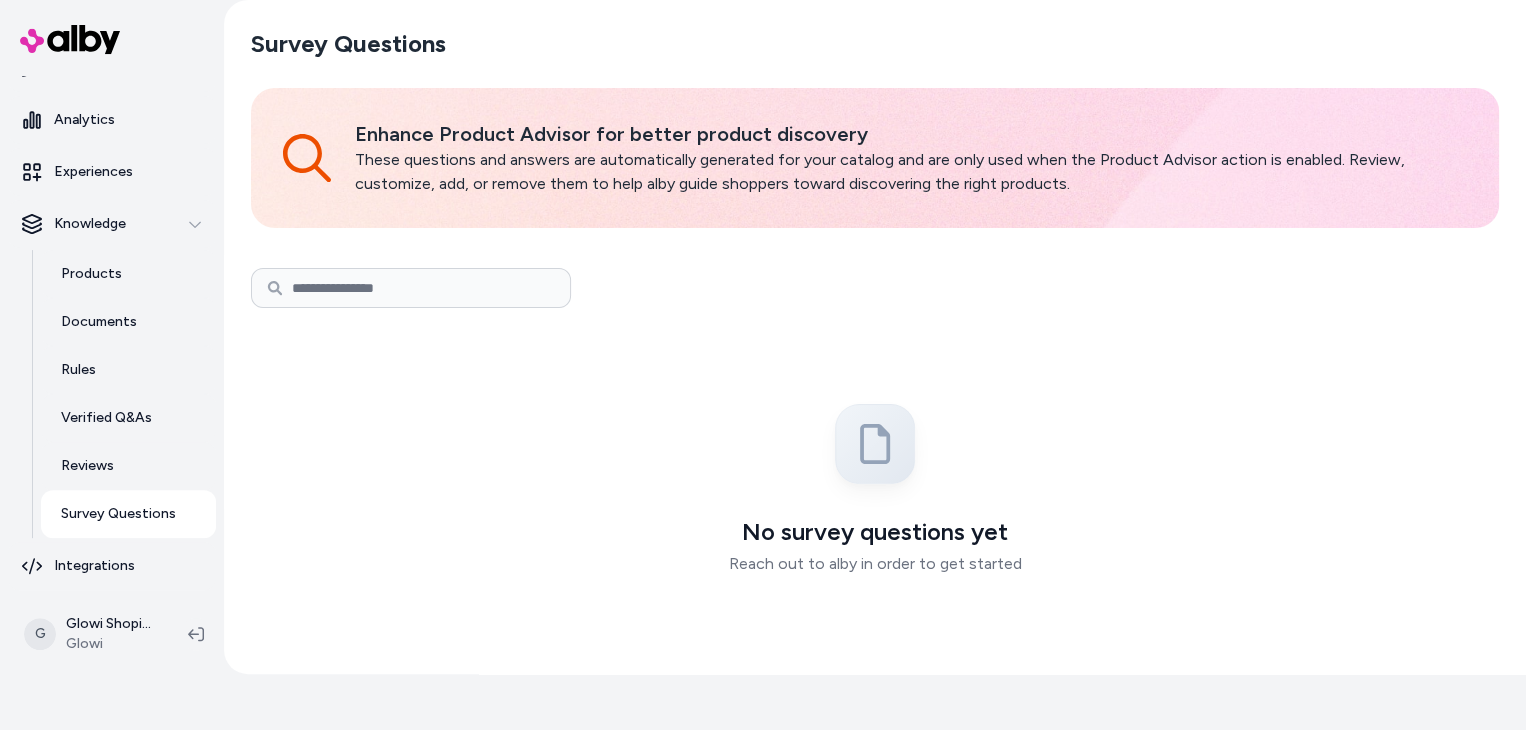 scroll, scrollTop: 14, scrollLeft: 0, axis: vertical 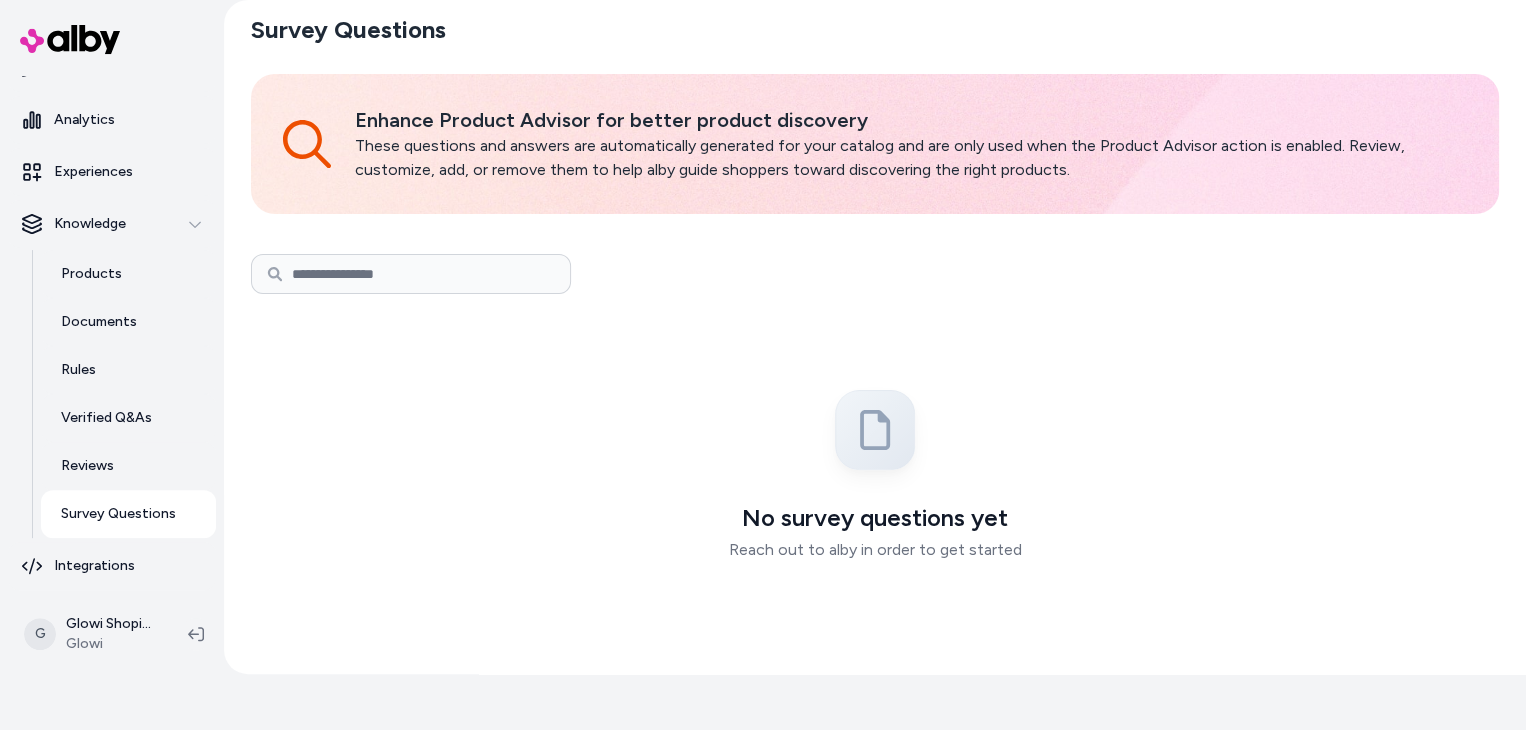 click on "No survey questions yet Reach out to alby in order to get started" at bounding box center [875, 484] 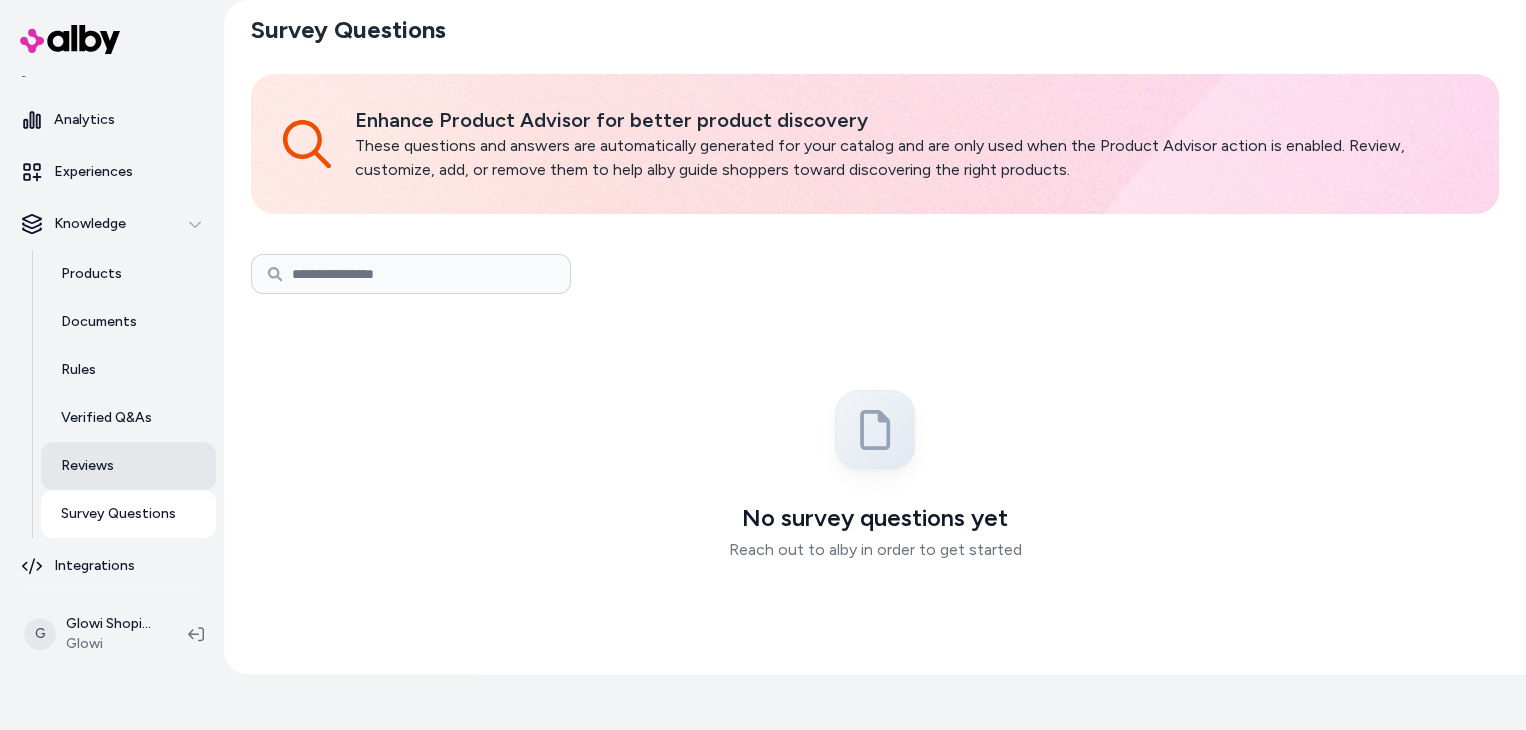 click on "Reviews" at bounding box center (128, 466) 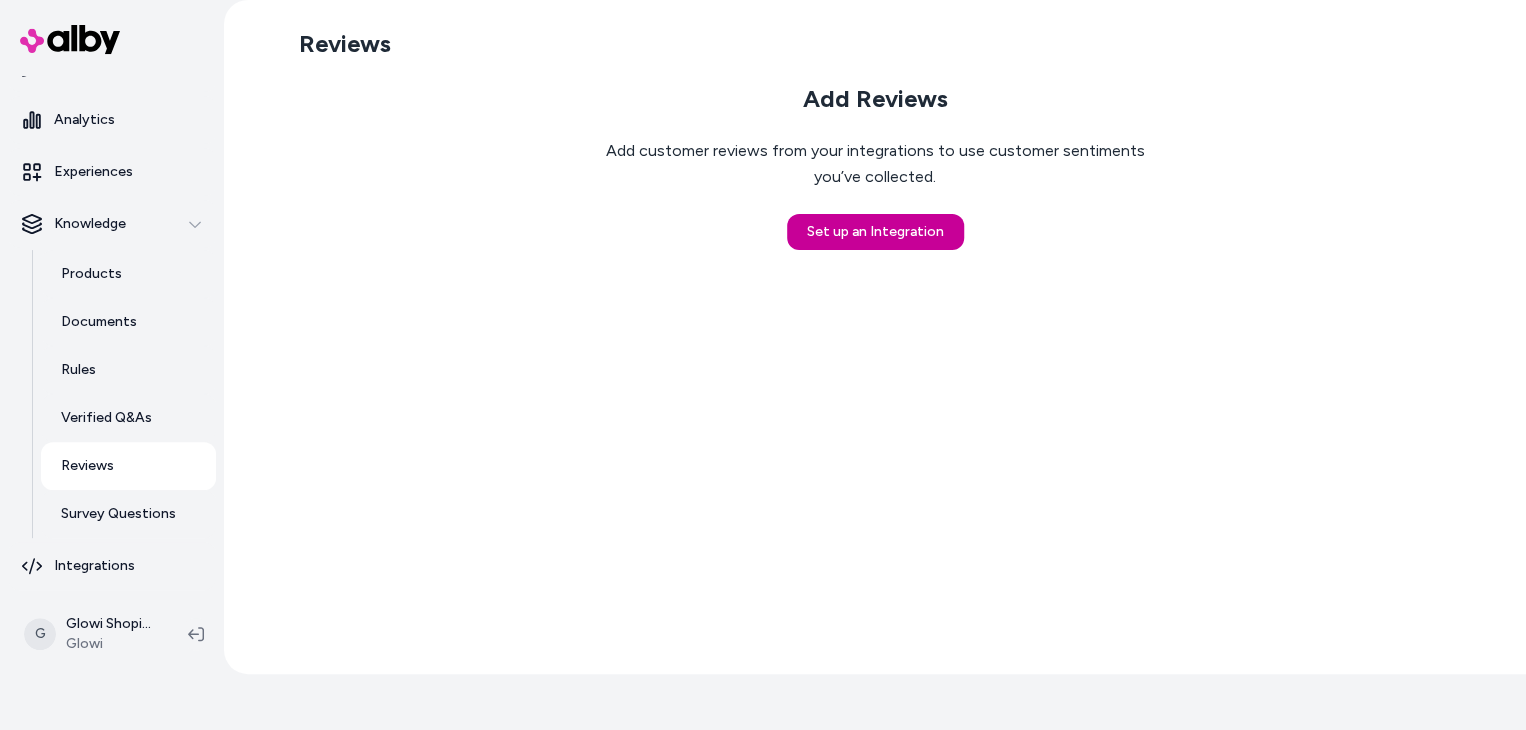 click on "Set up an Integration" at bounding box center (875, 232) 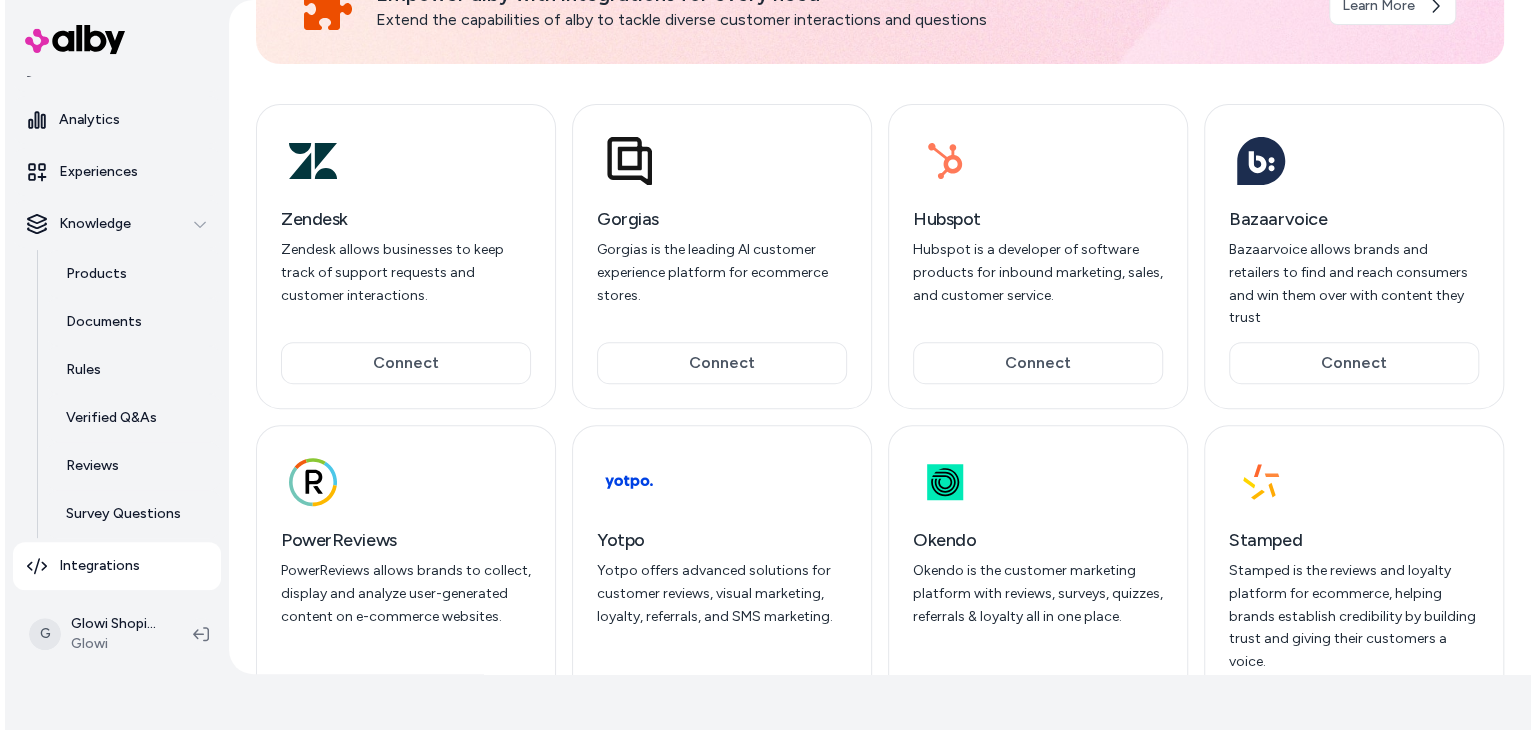 scroll, scrollTop: 135, scrollLeft: 0, axis: vertical 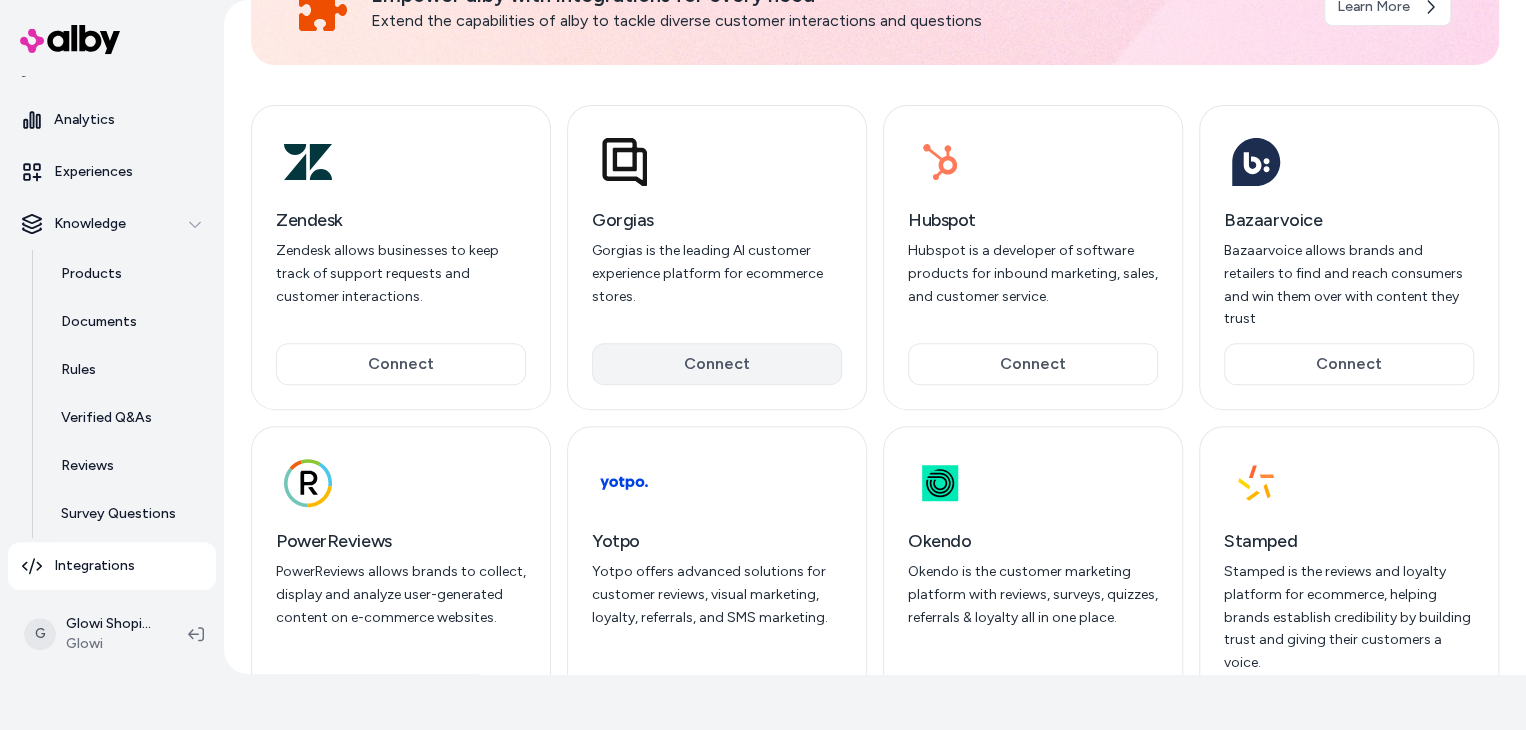 click on "Connect" at bounding box center [717, 364] 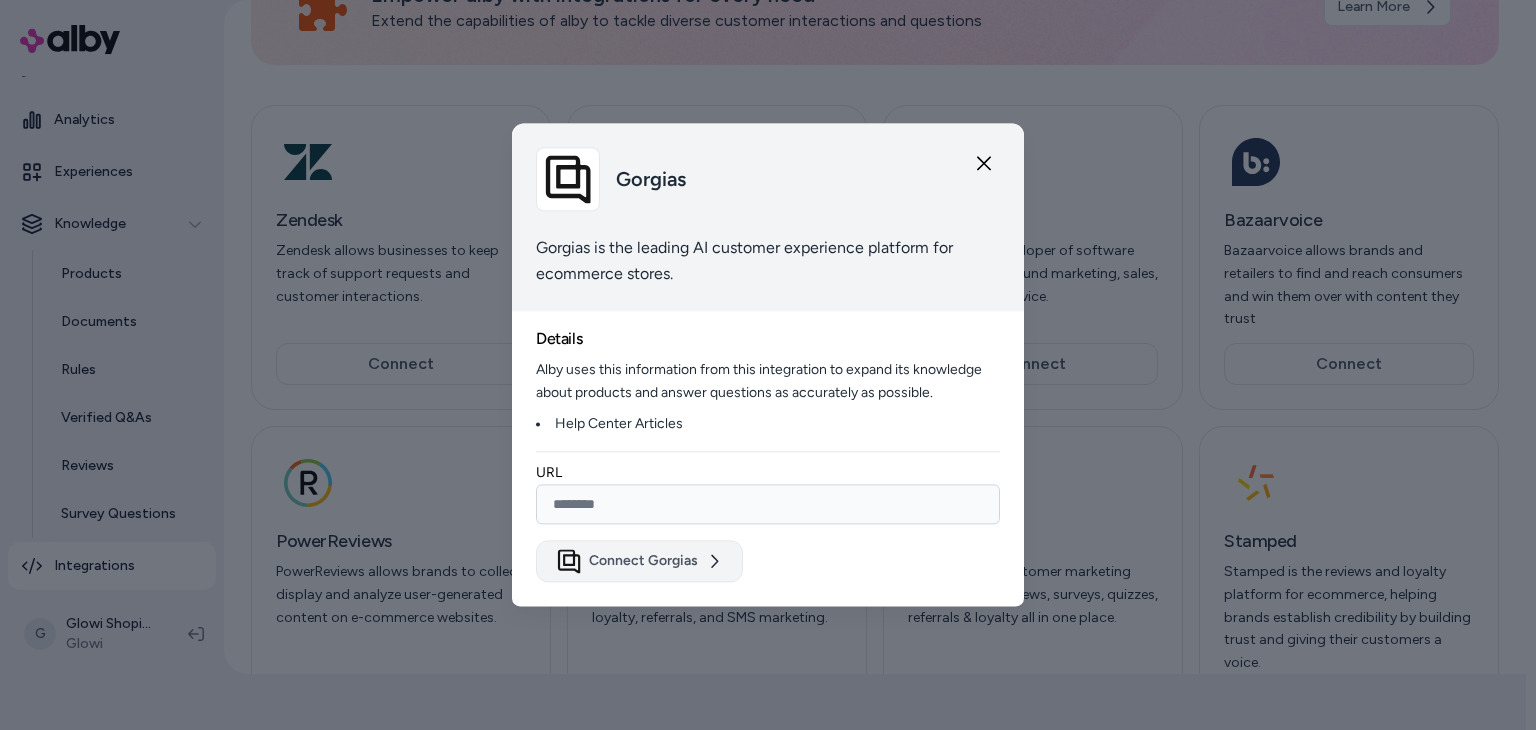 click on "Connect Gorgias" at bounding box center (639, 562) 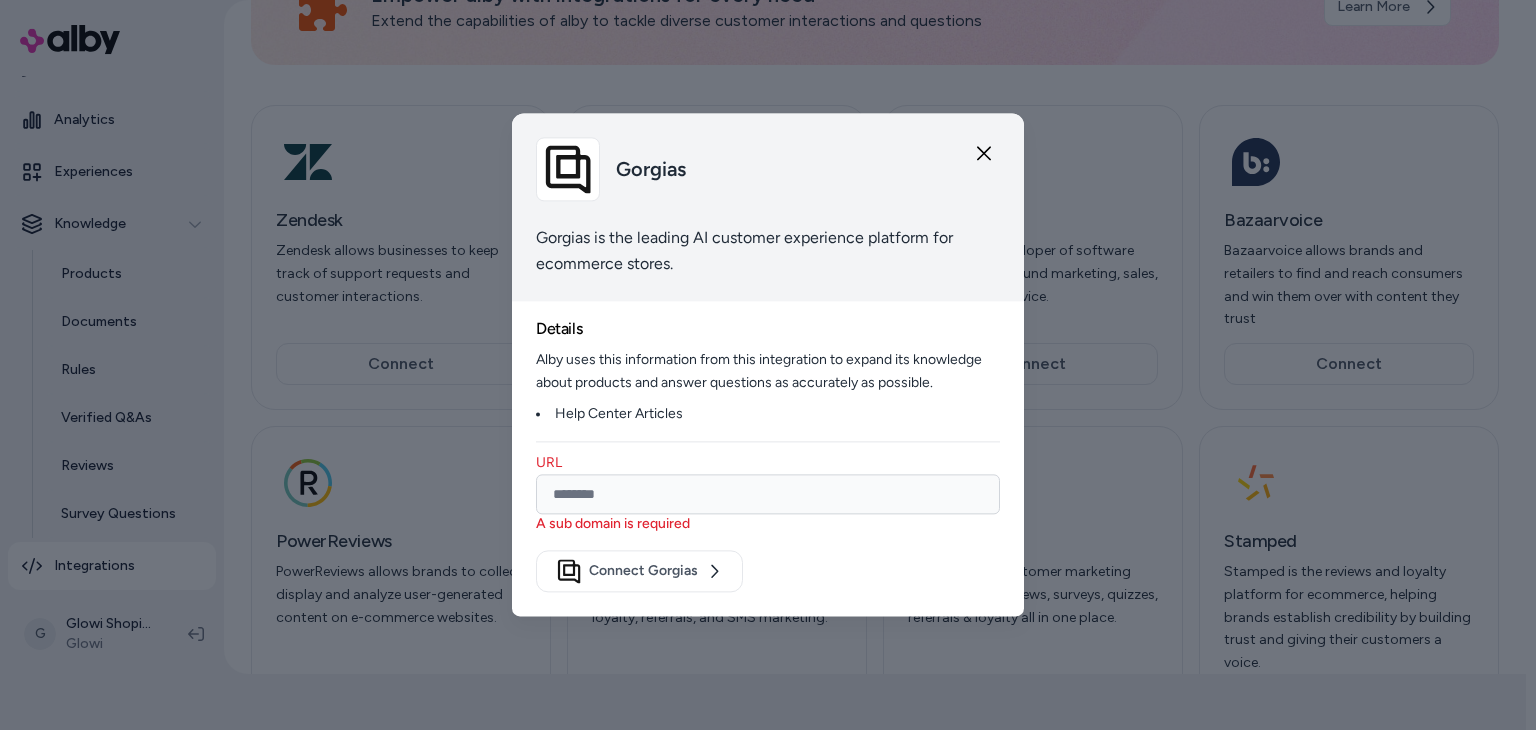 click at bounding box center (768, 495) 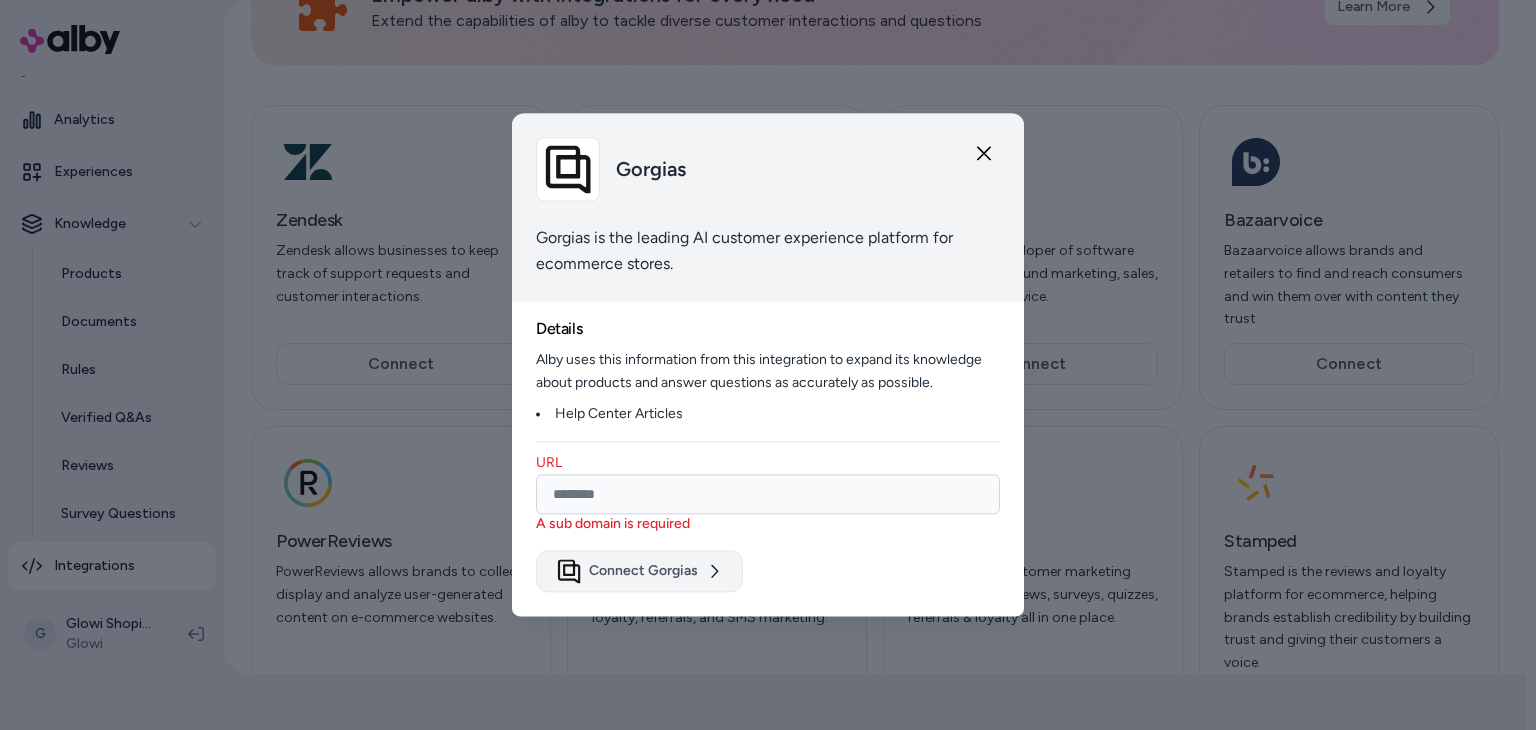 click on "Connect Gorgias" at bounding box center (639, 572) 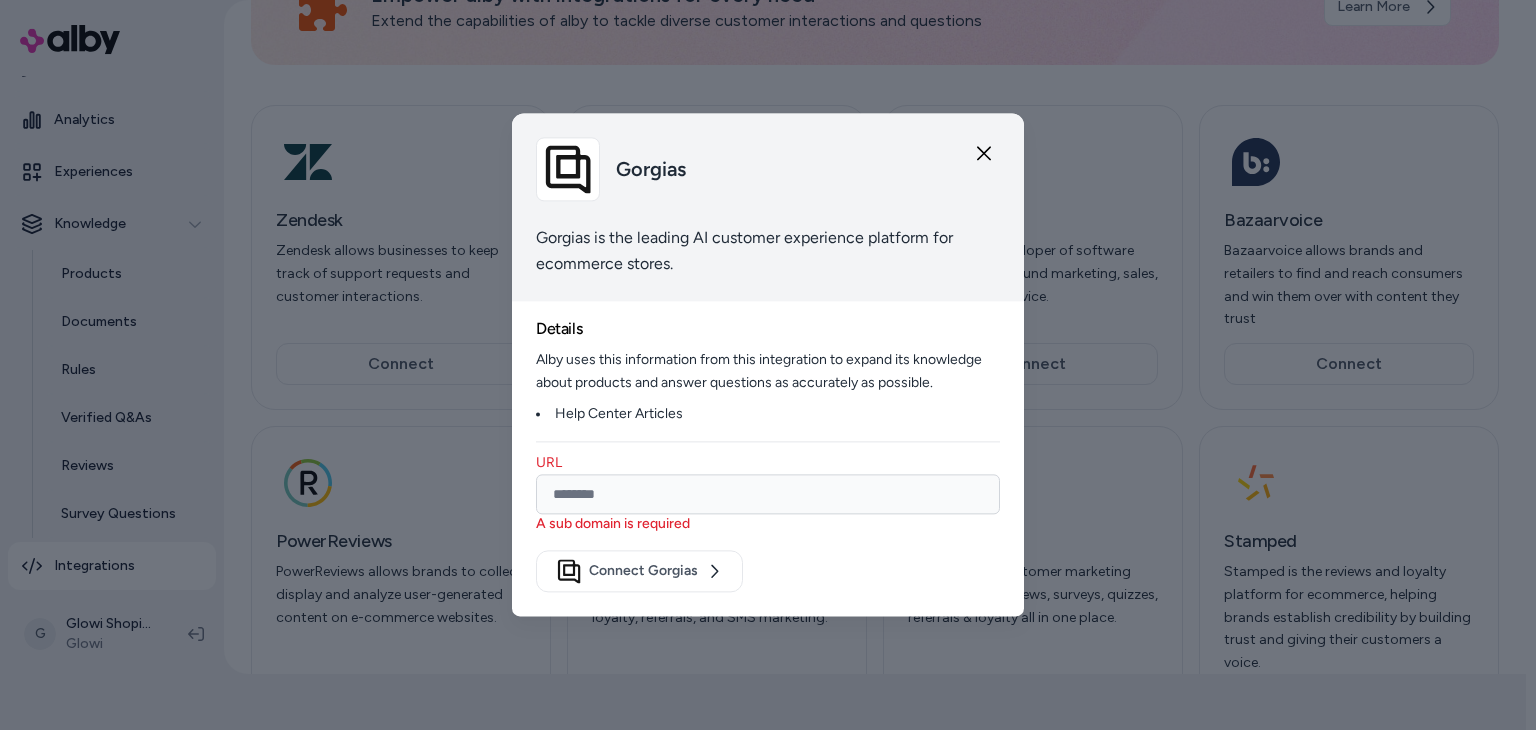 click at bounding box center (768, 495) 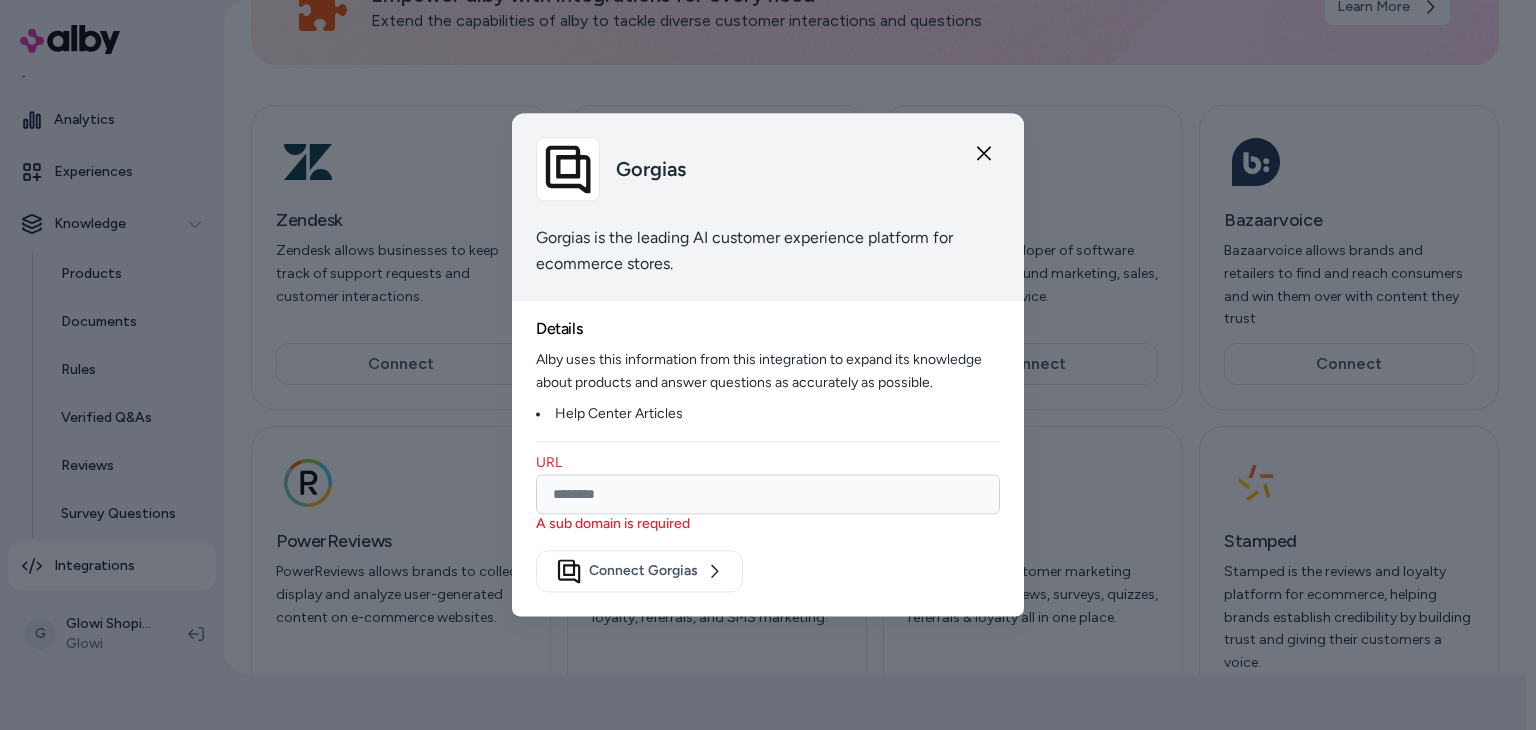 click on "Connect Gorgias" at bounding box center [768, 568] 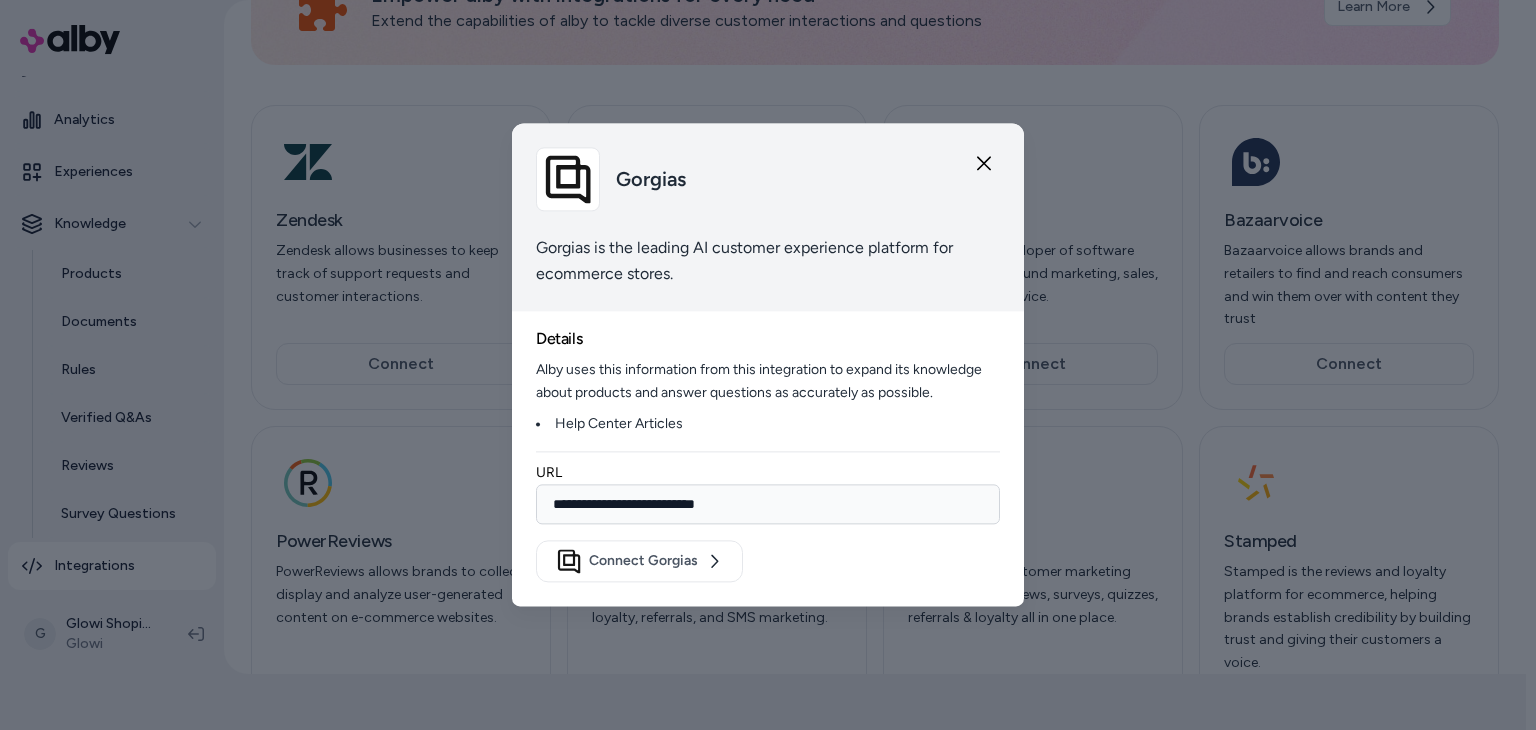click on "**********" at bounding box center [768, 505] 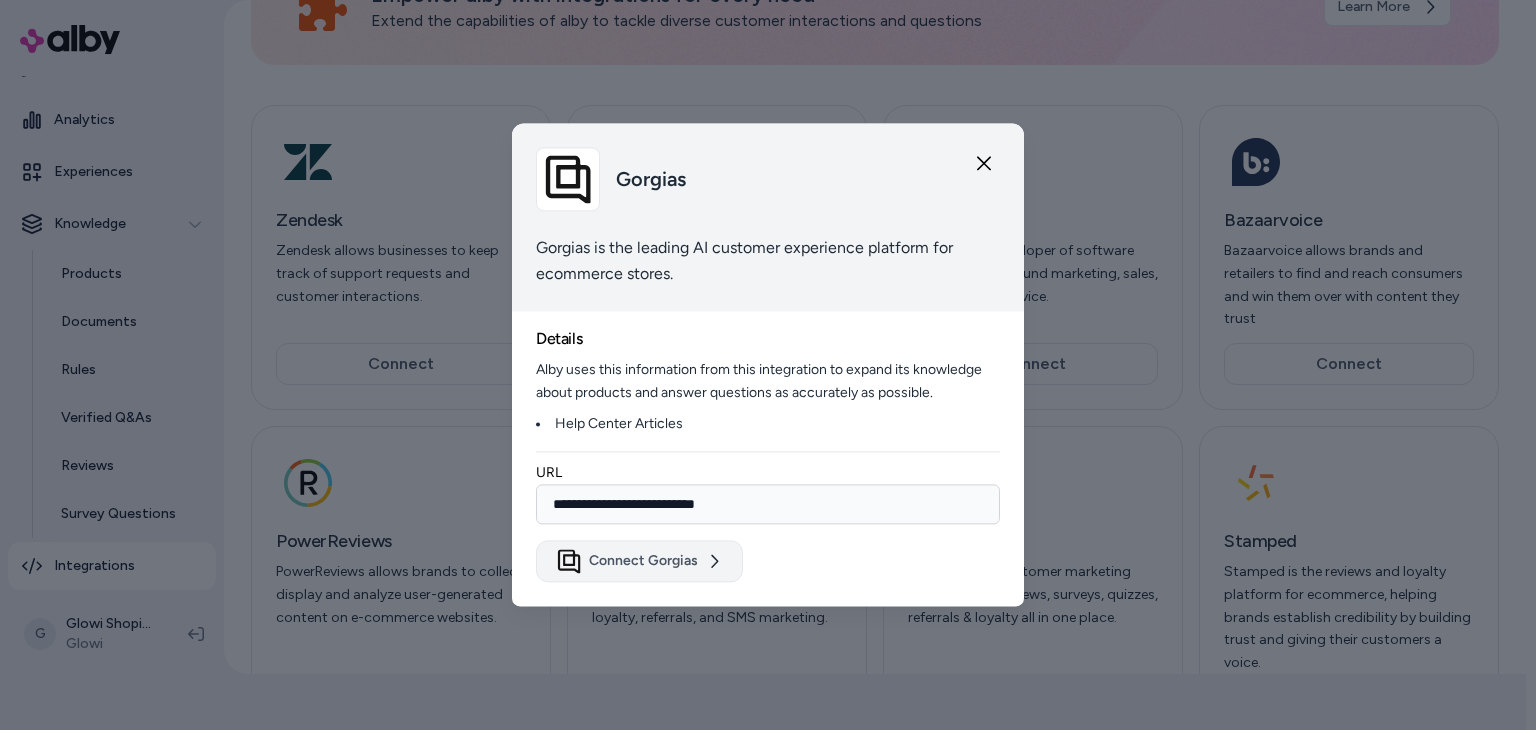 click on "Connect Gorgias" at bounding box center (639, 562) 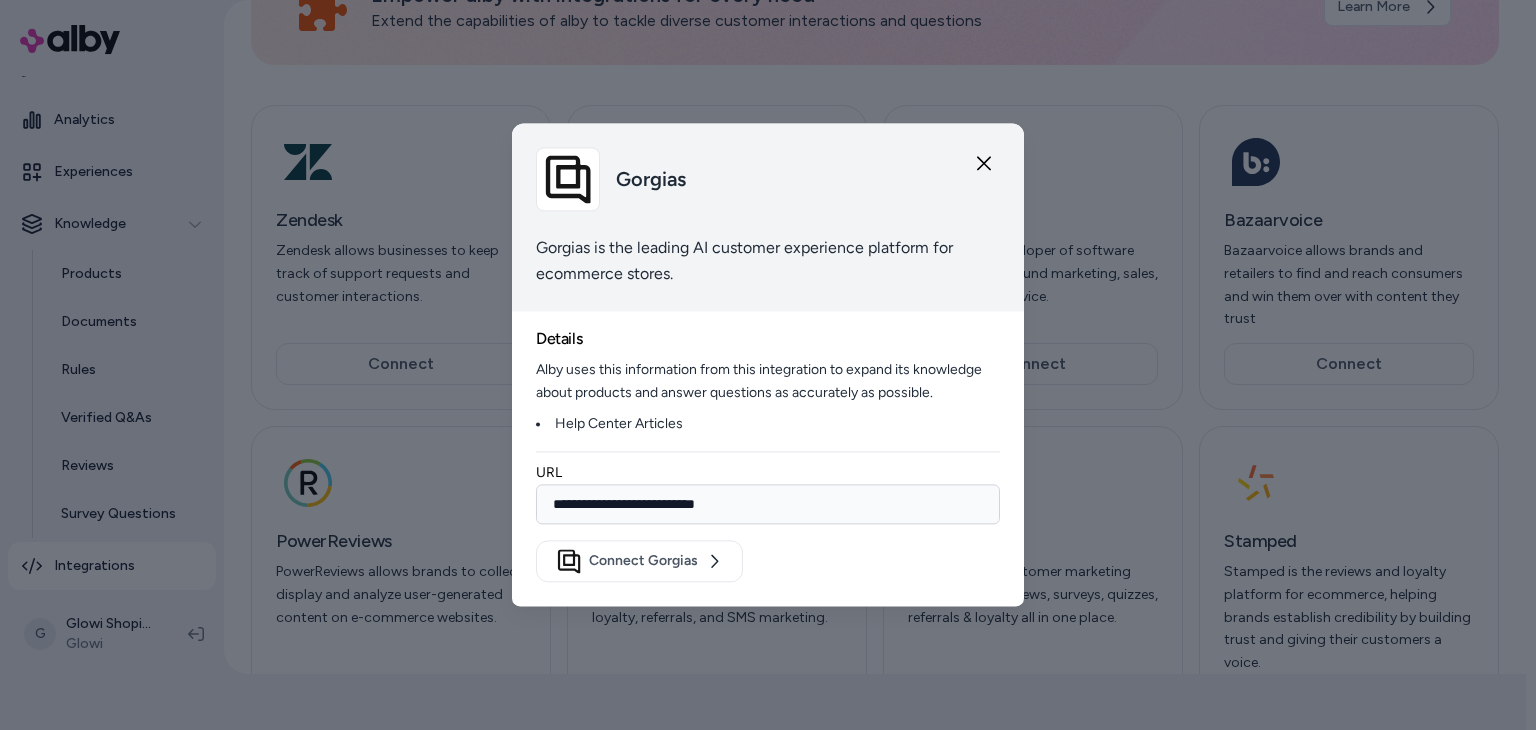 paste on "**********" 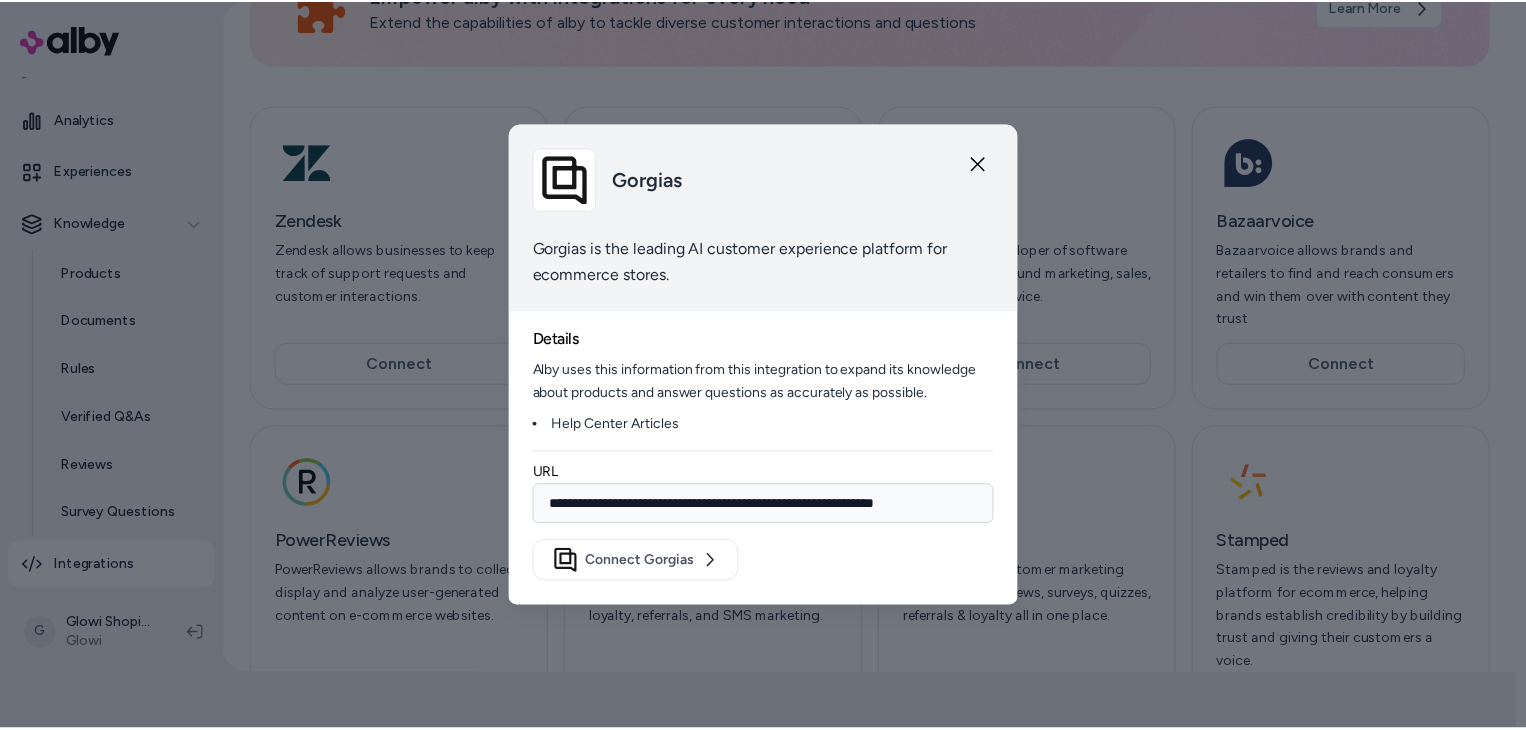 scroll, scrollTop: 0, scrollLeft: 0, axis: both 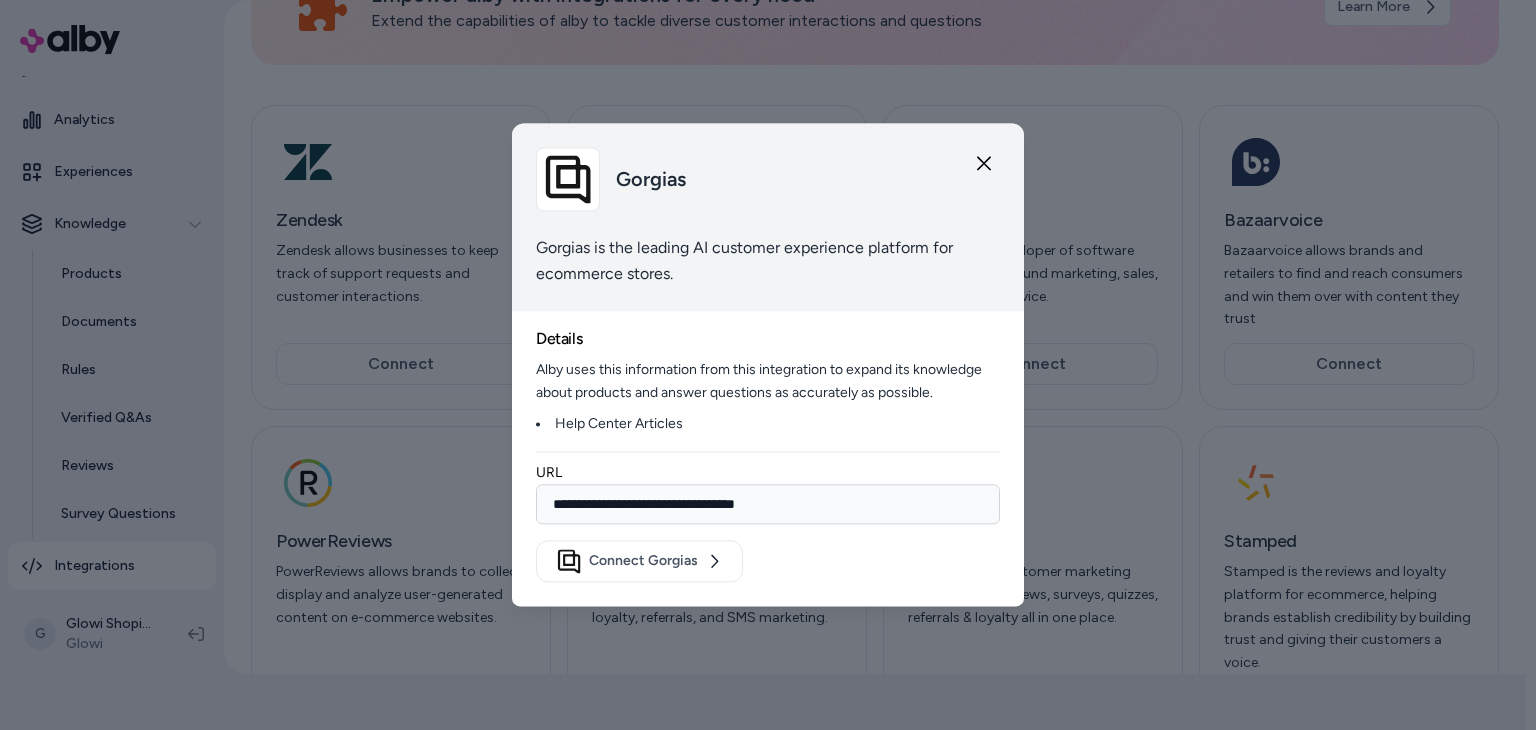 type on "**********" 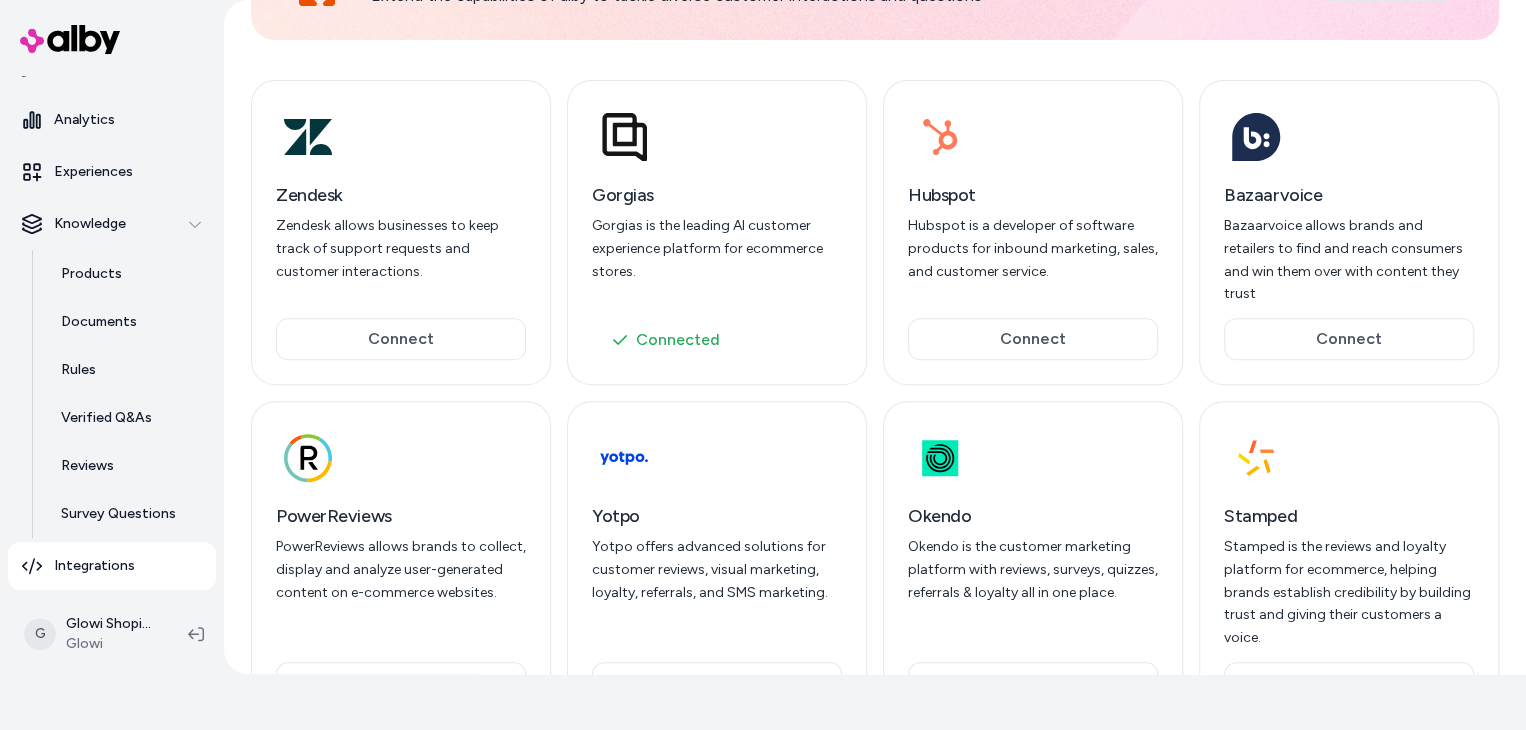 scroll, scrollTop: 156, scrollLeft: 0, axis: vertical 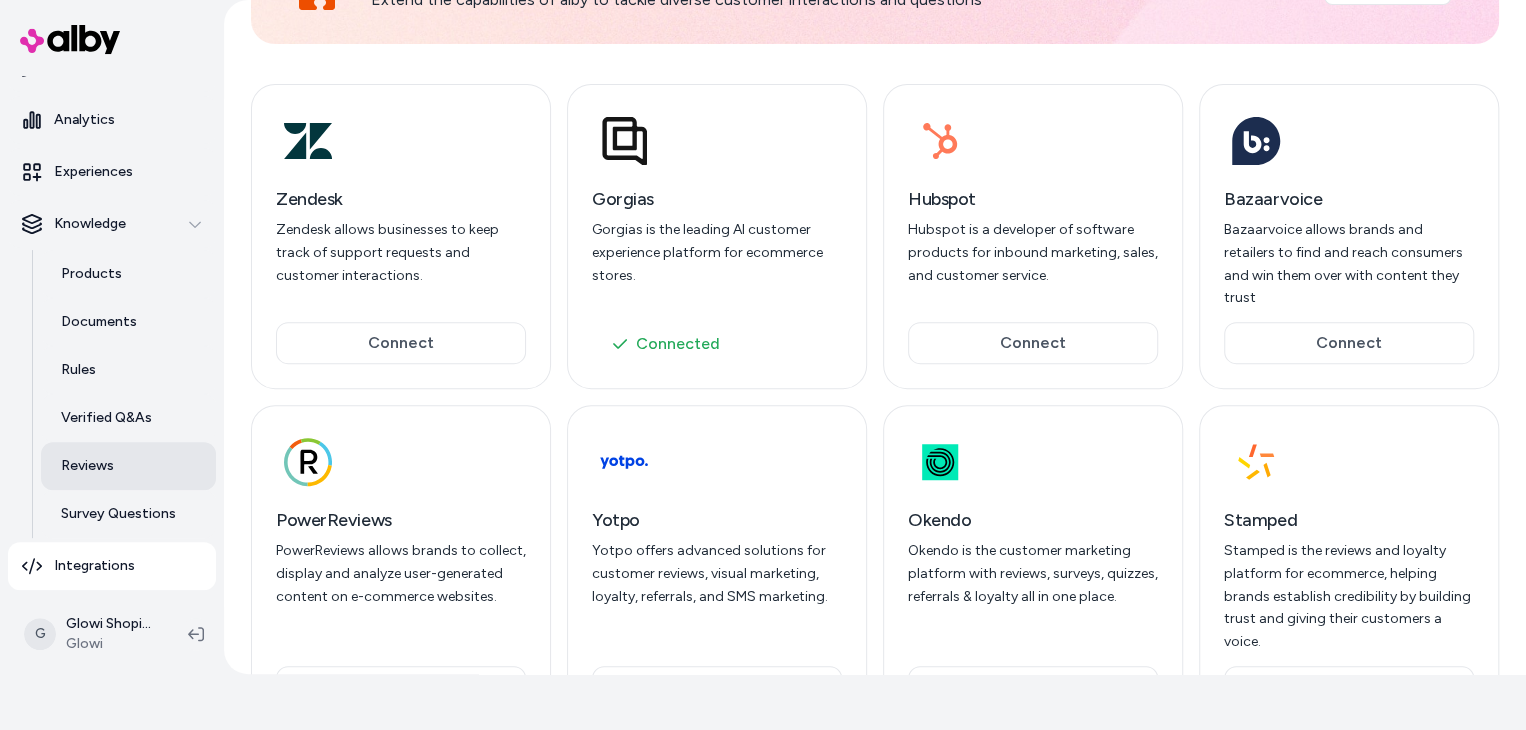 click on "Reviews" at bounding box center [128, 466] 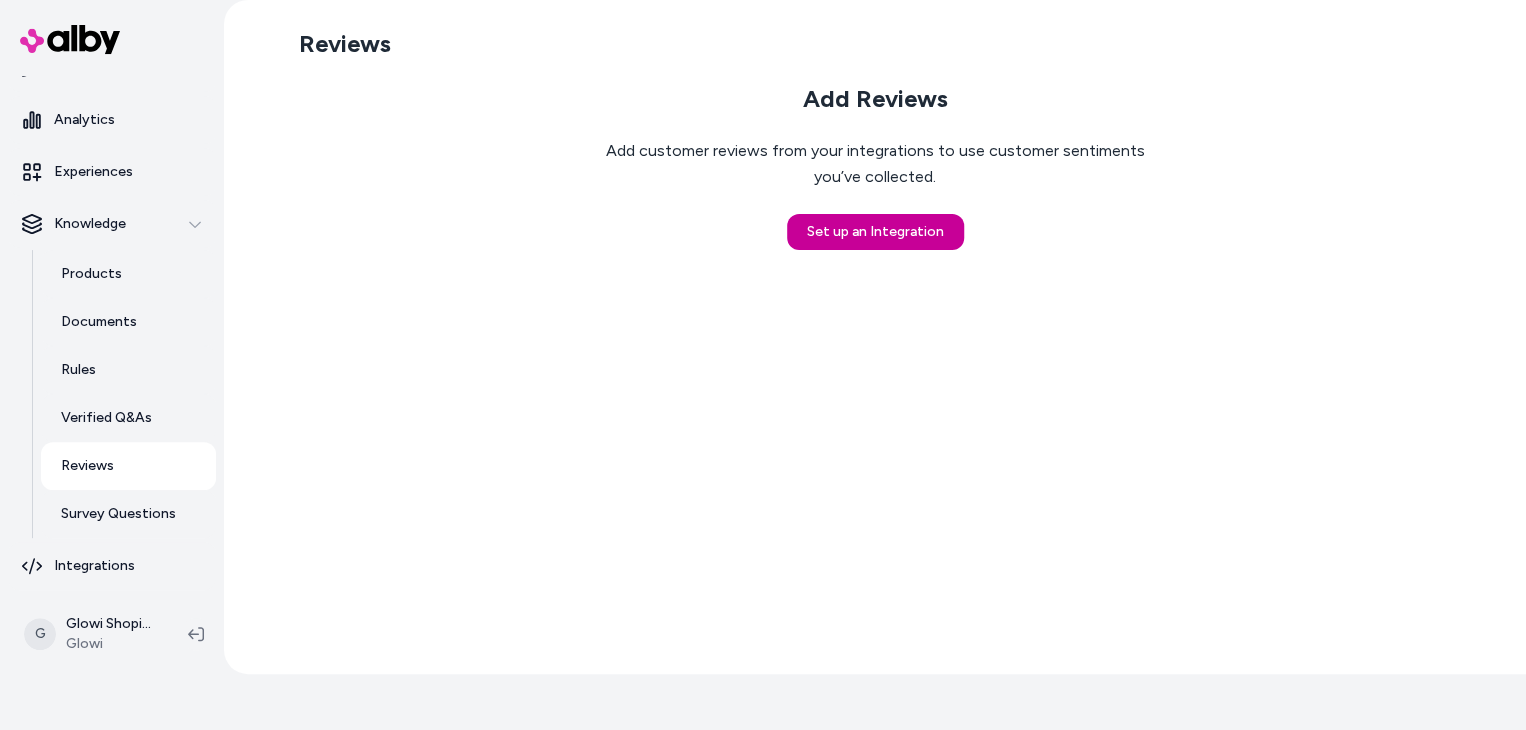 click on "Set up an Integration" at bounding box center [875, 232] 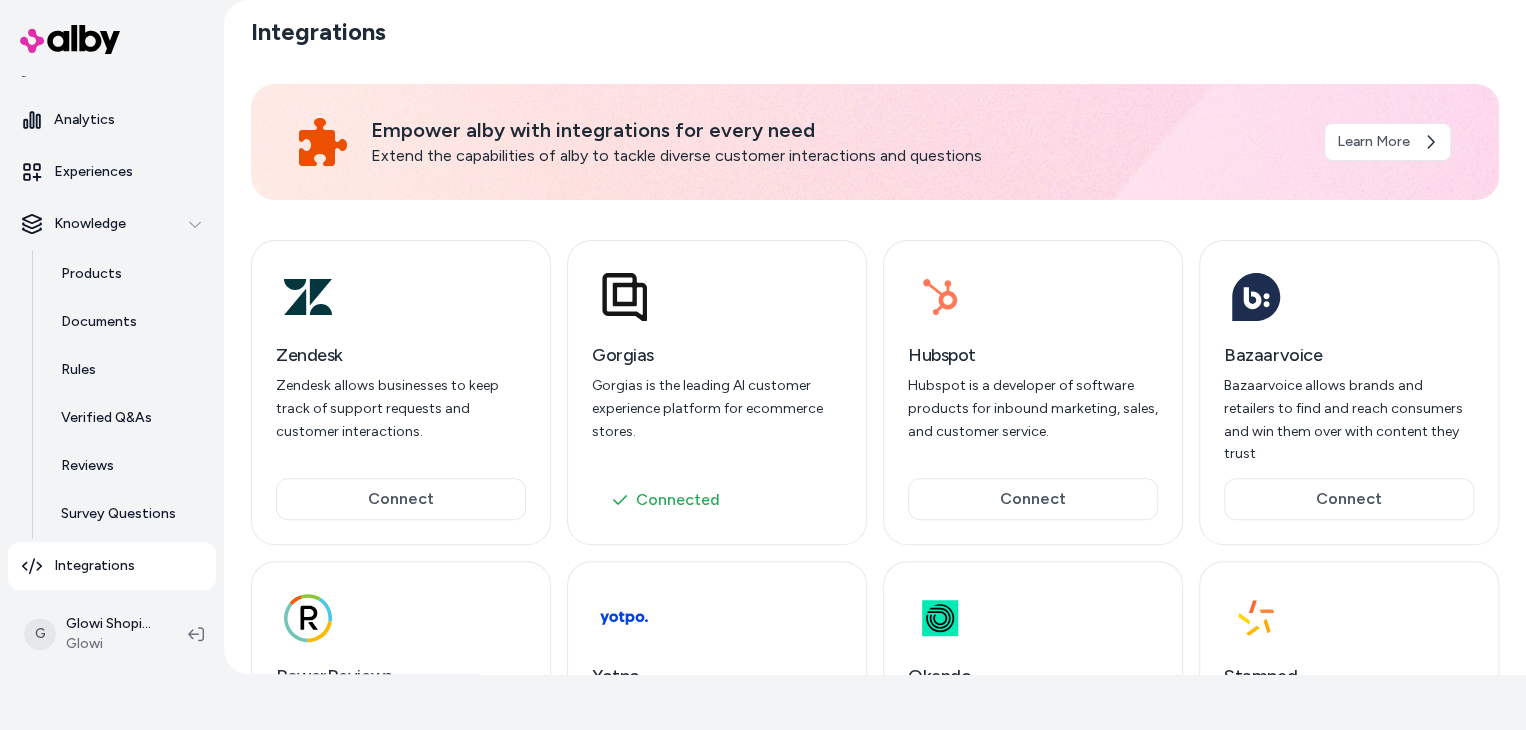 click on "Gorgias Gorgias is the leading AI customer experience platform for ecommerce stores." at bounding box center (717, 392) 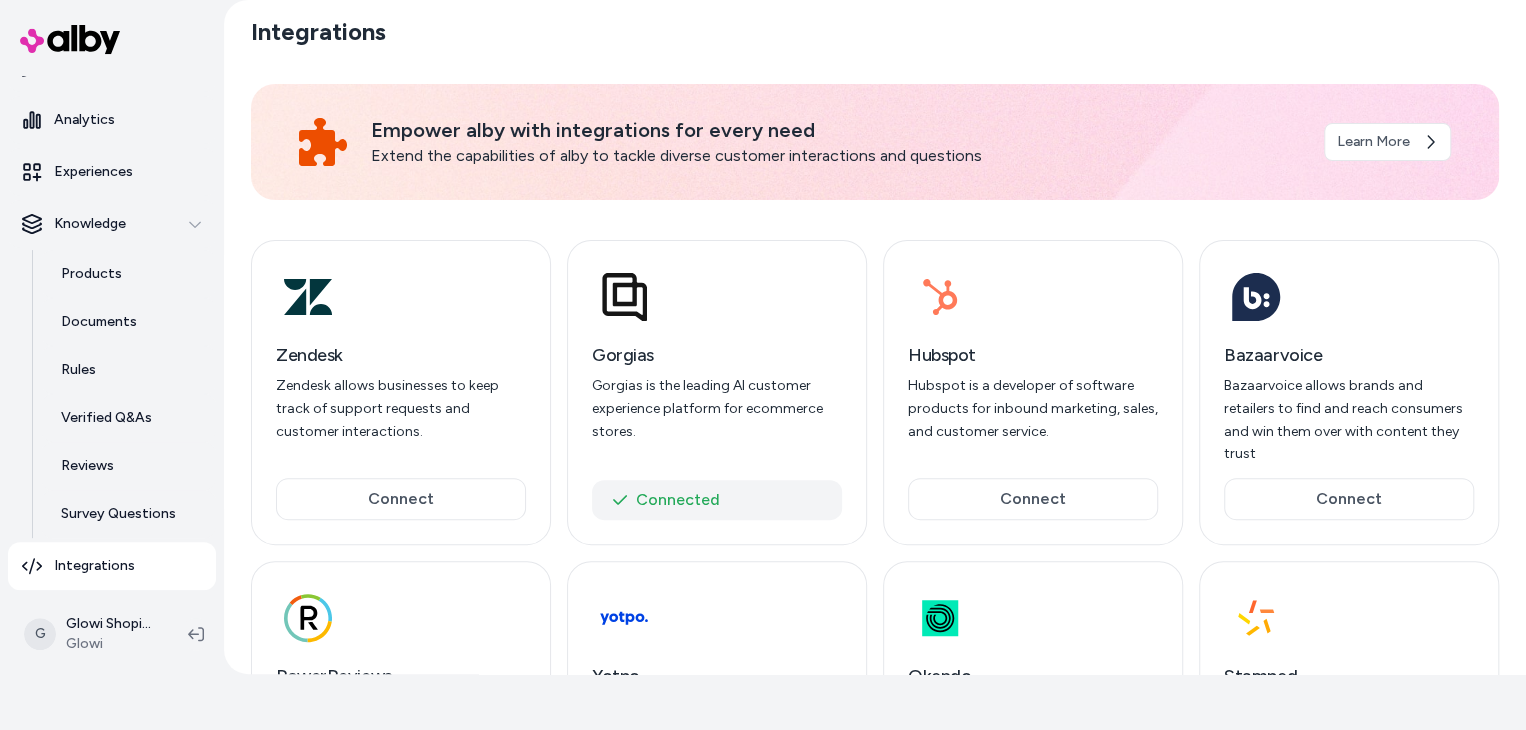 click on "Connected" at bounding box center (717, 500) 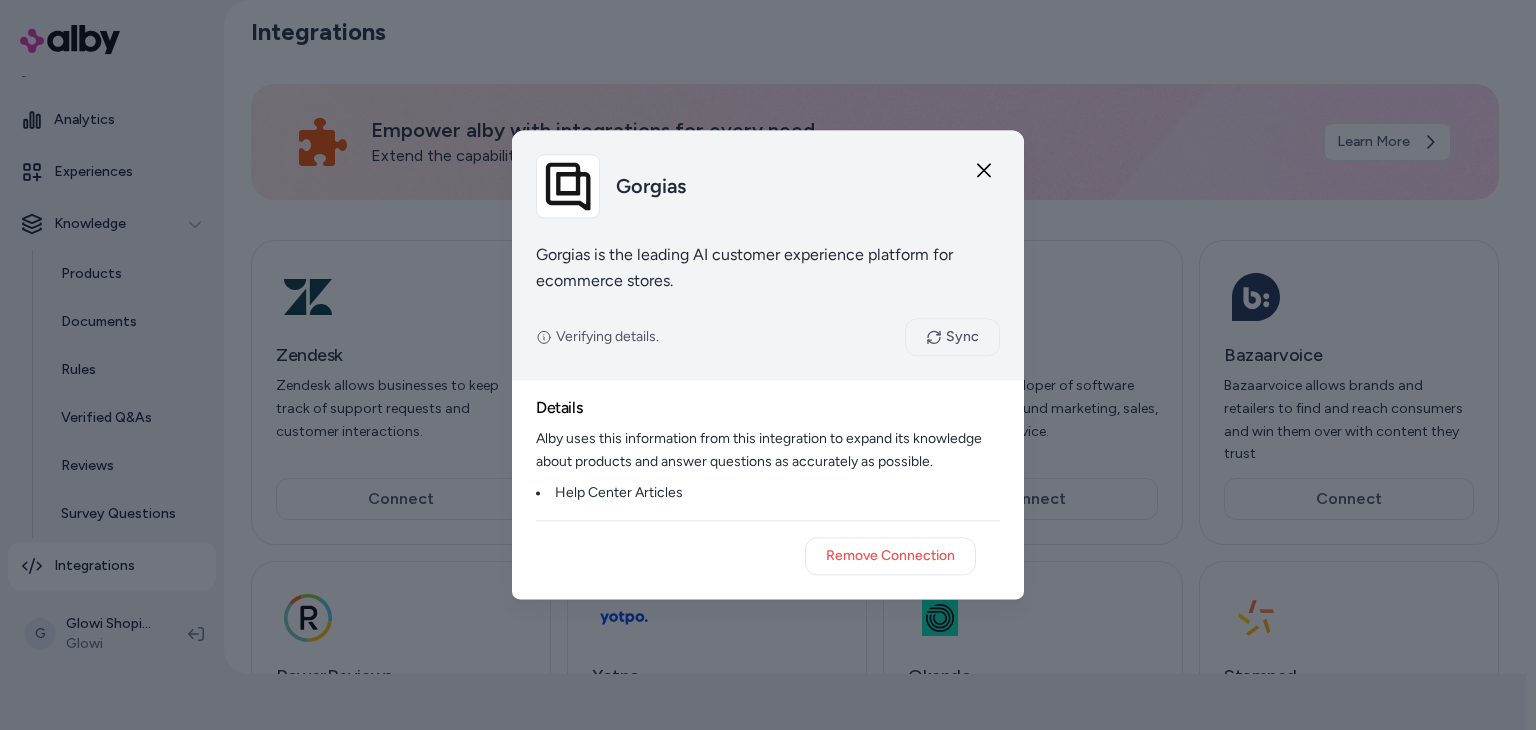 click on "Sync" at bounding box center (952, 337) 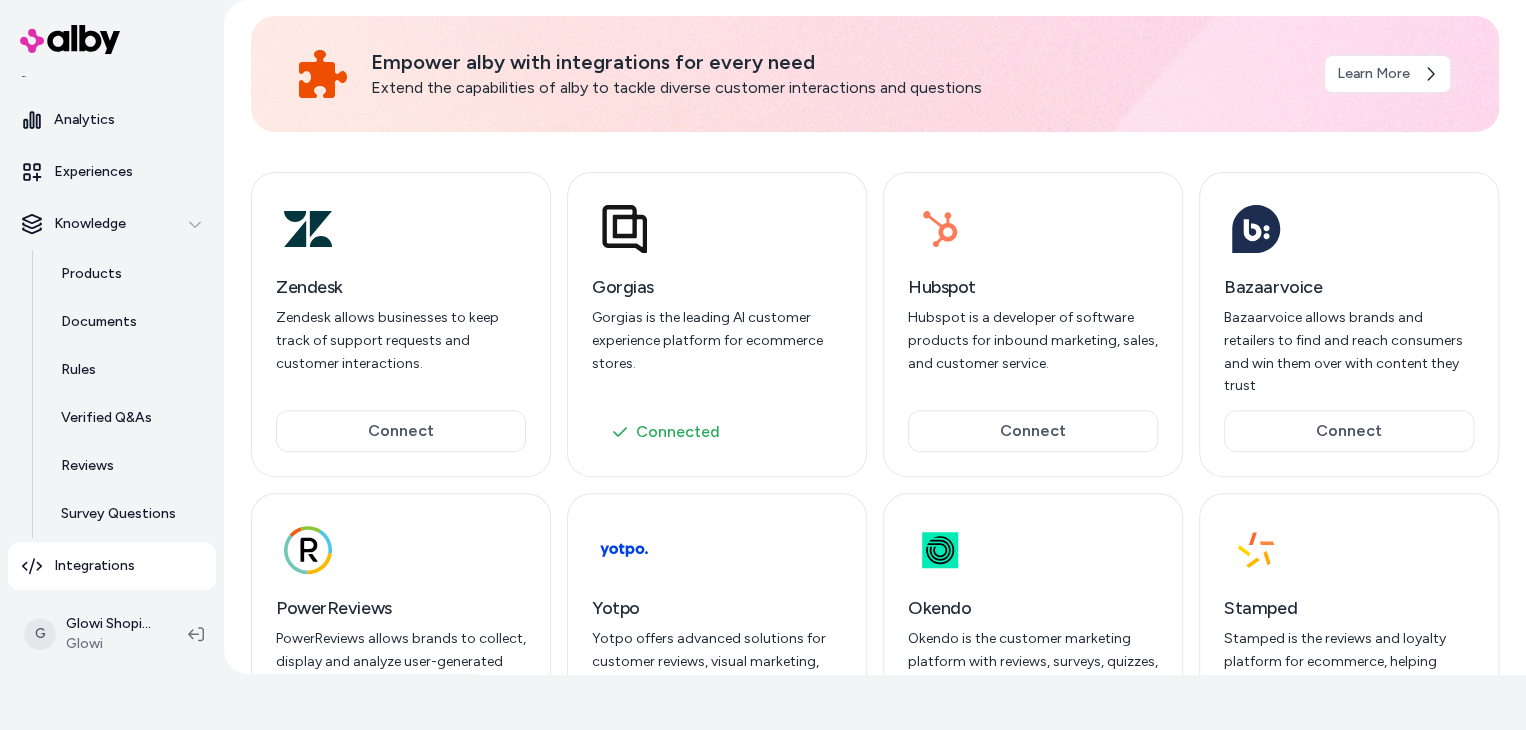 scroll, scrollTop: 68, scrollLeft: 0, axis: vertical 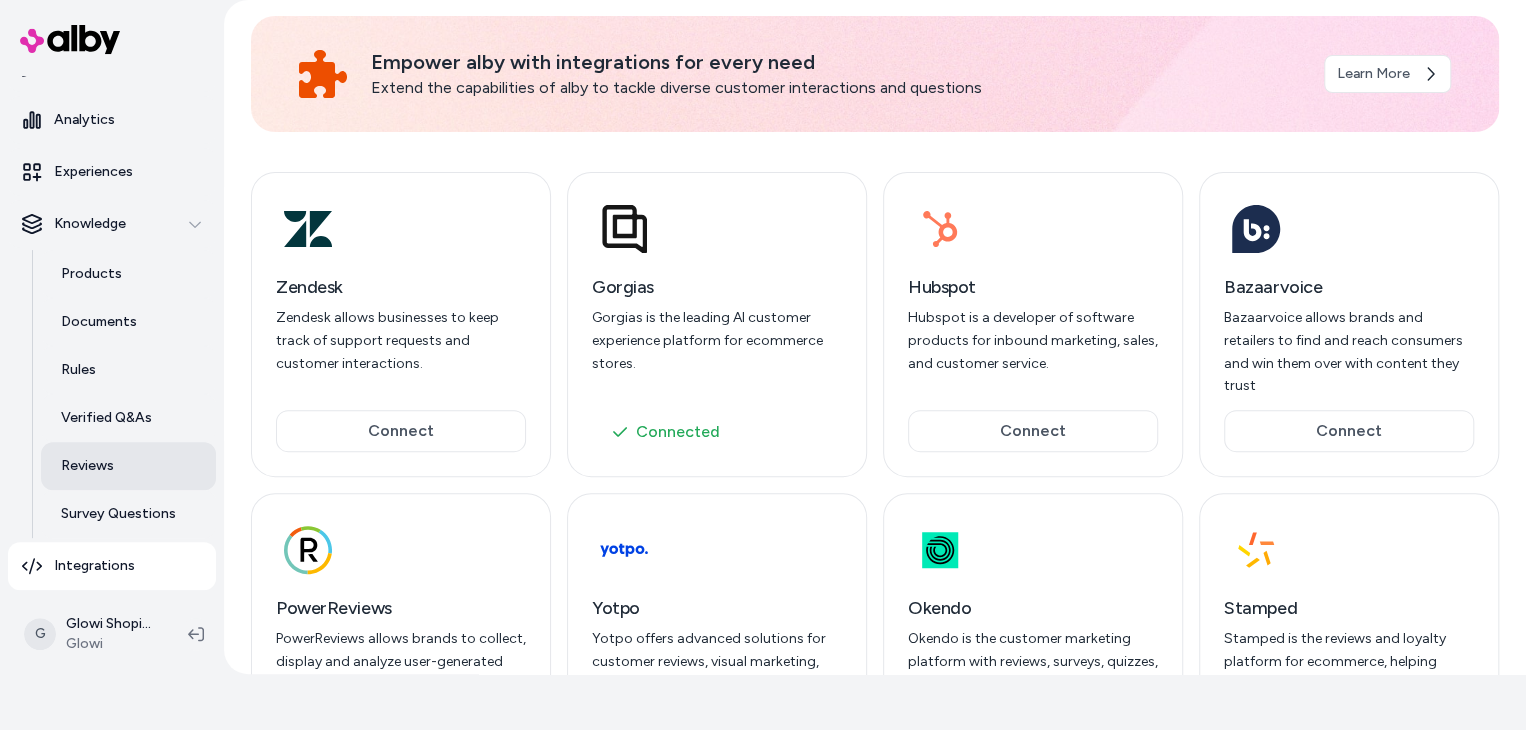 click on "Reviews" at bounding box center [87, 466] 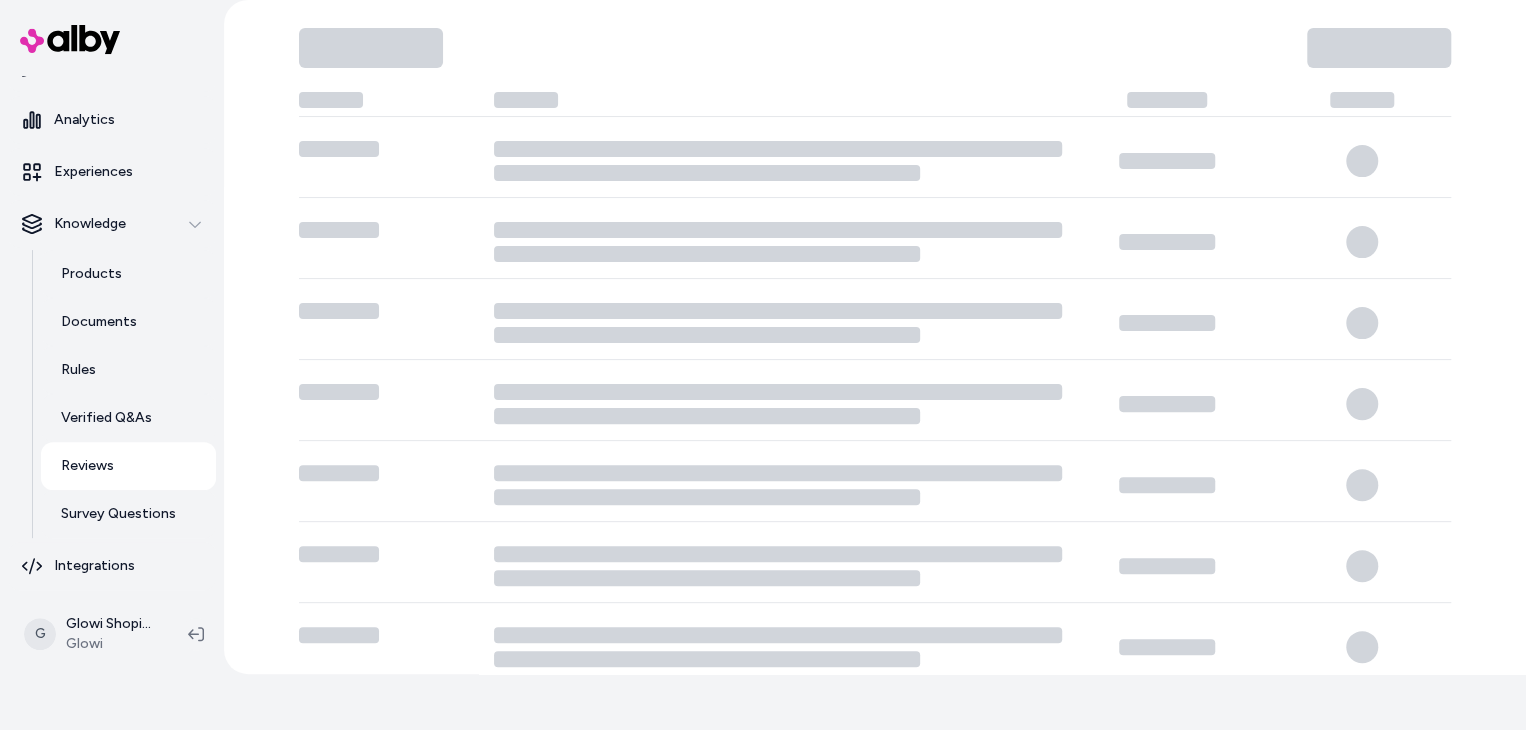 scroll, scrollTop: 0, scrollLeft: 0, axis: both 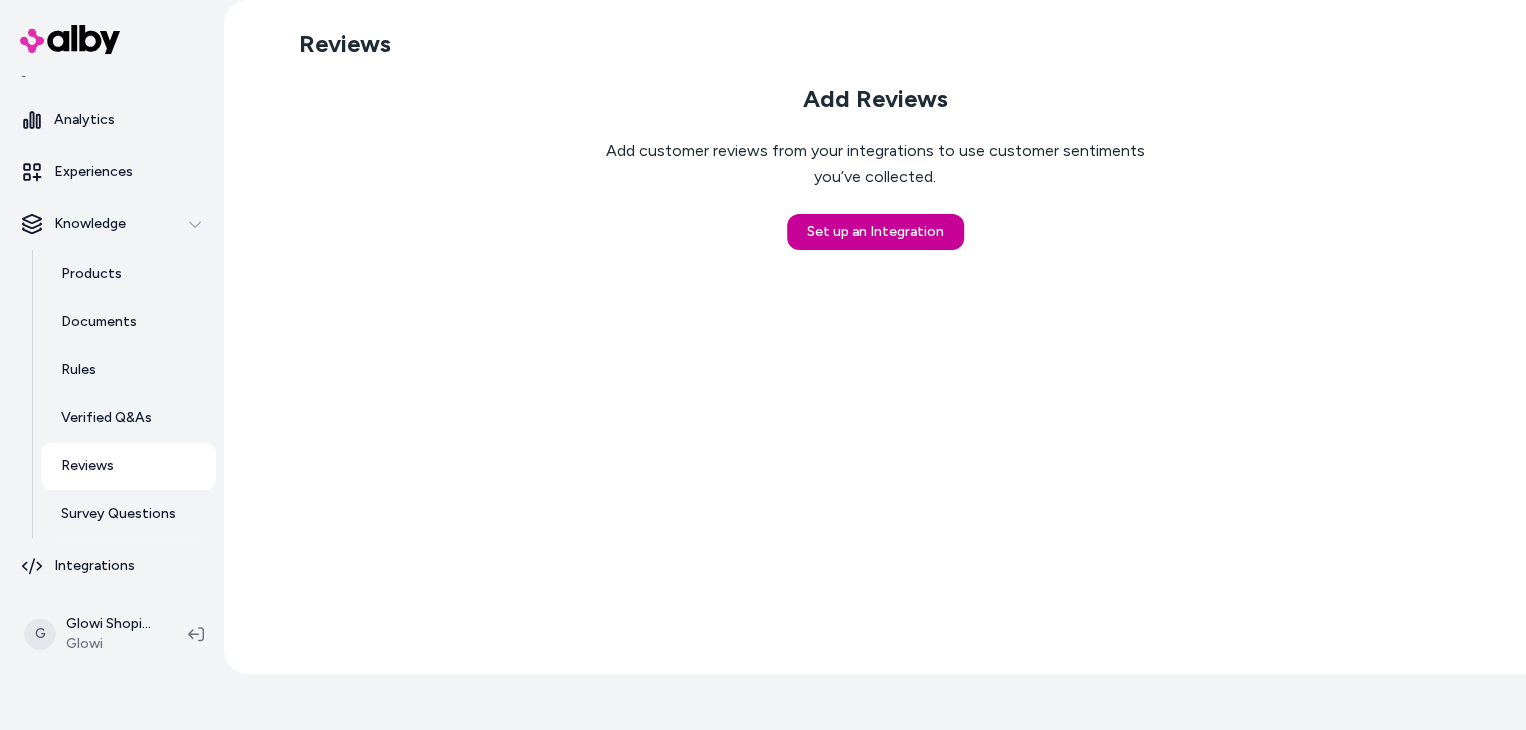 click on "Set up an Integration" at bounding box center [875, 232] 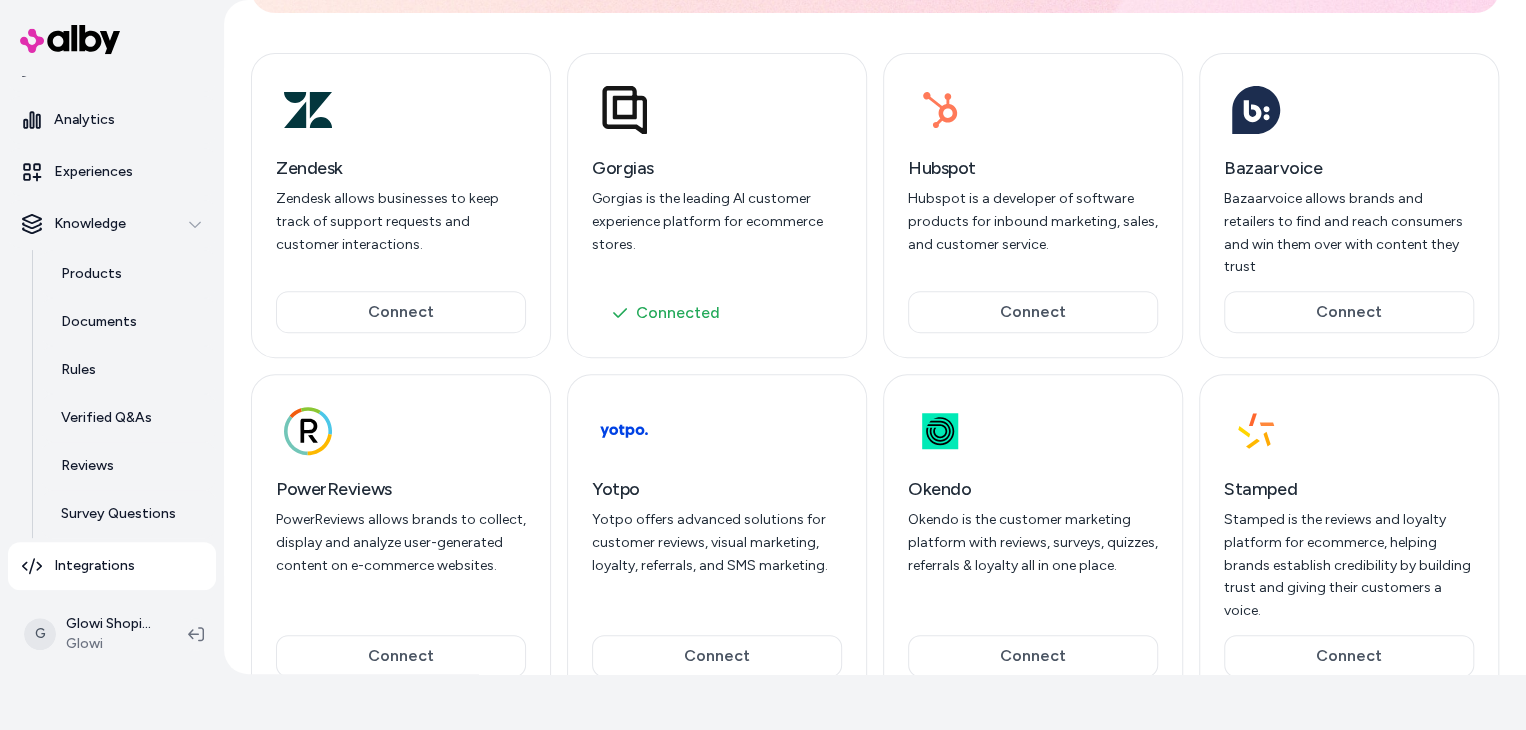 scroll, scrollTop: 188, scrollLeft: 0, axis: vertical 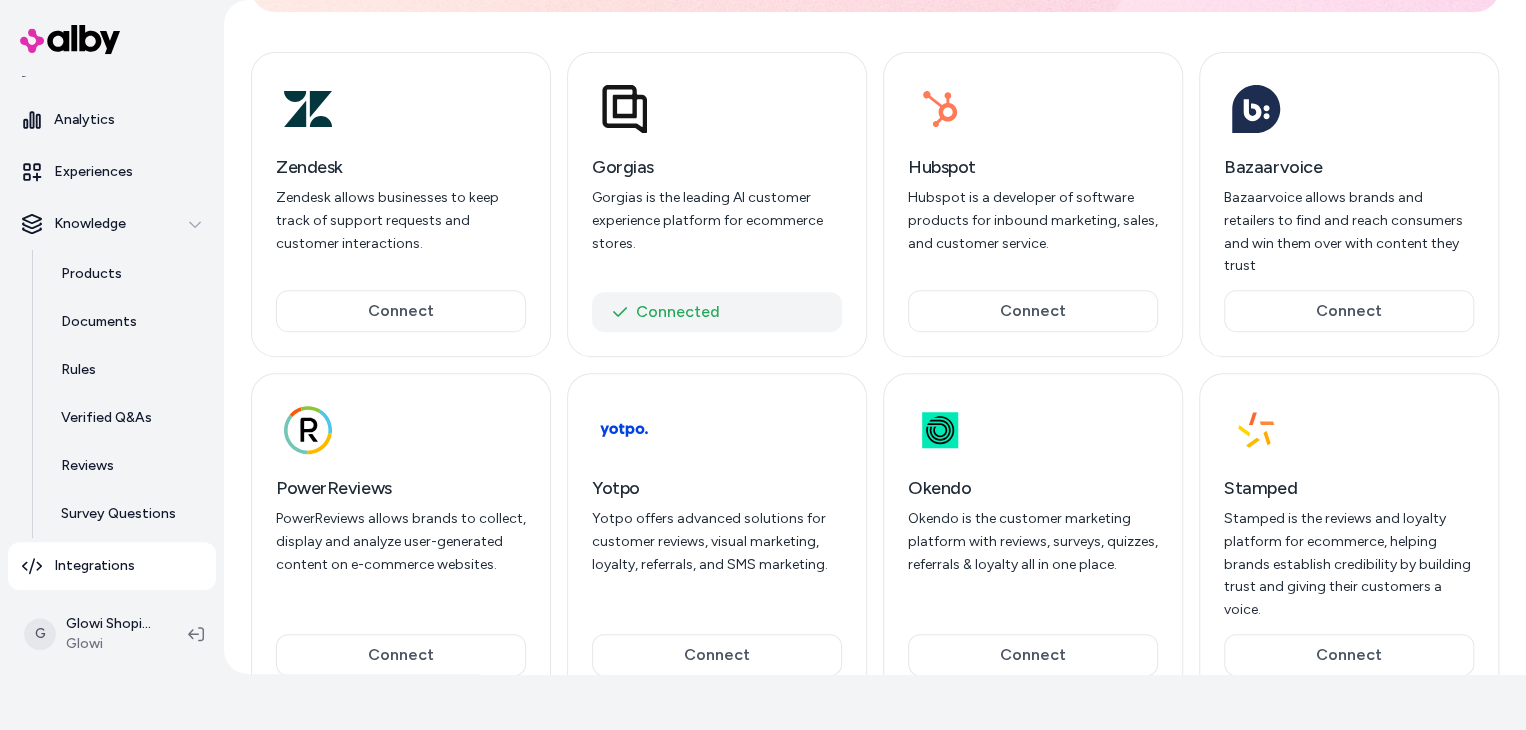 click on "Connected" at bounding box center (717, 312) 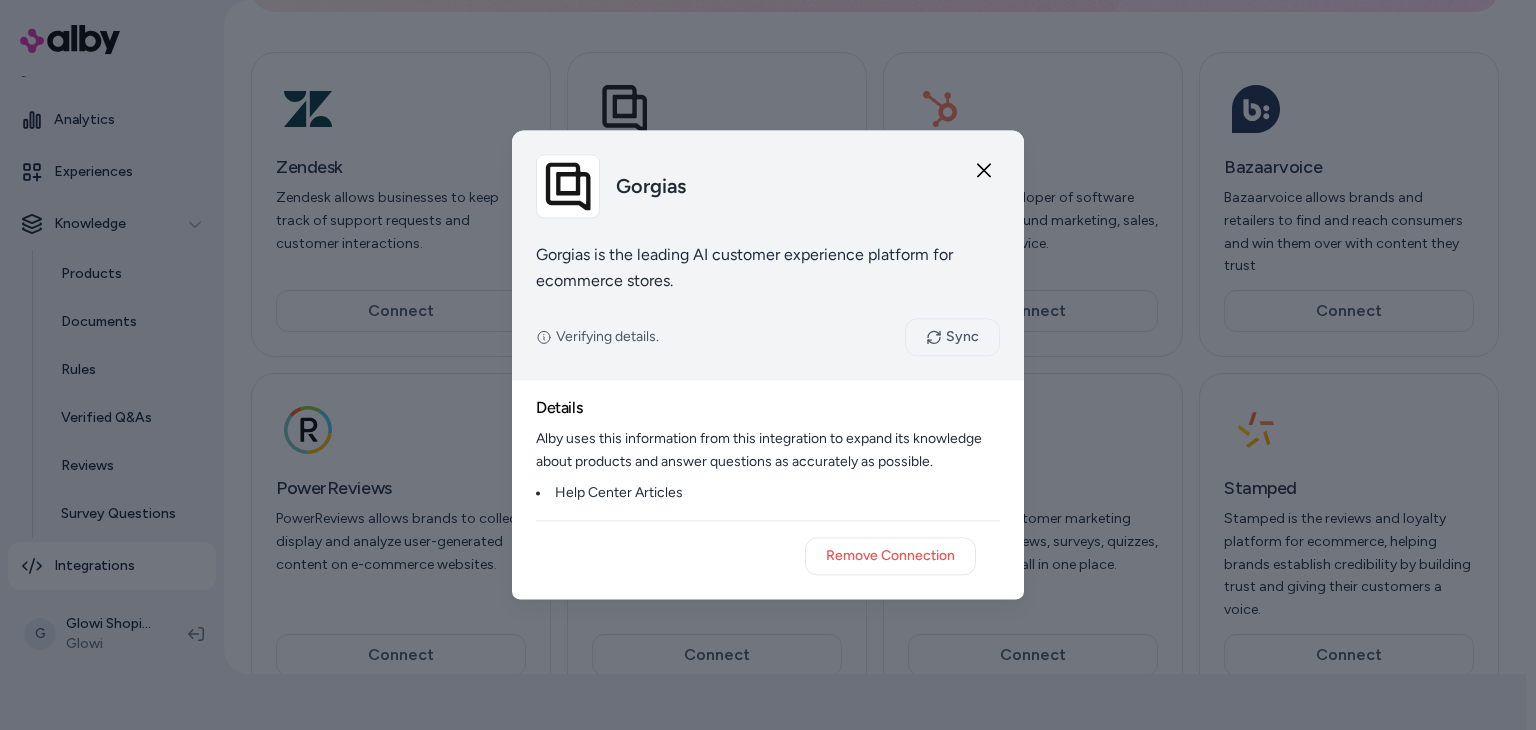 click on "Sync" at bounding box center (952, 337) 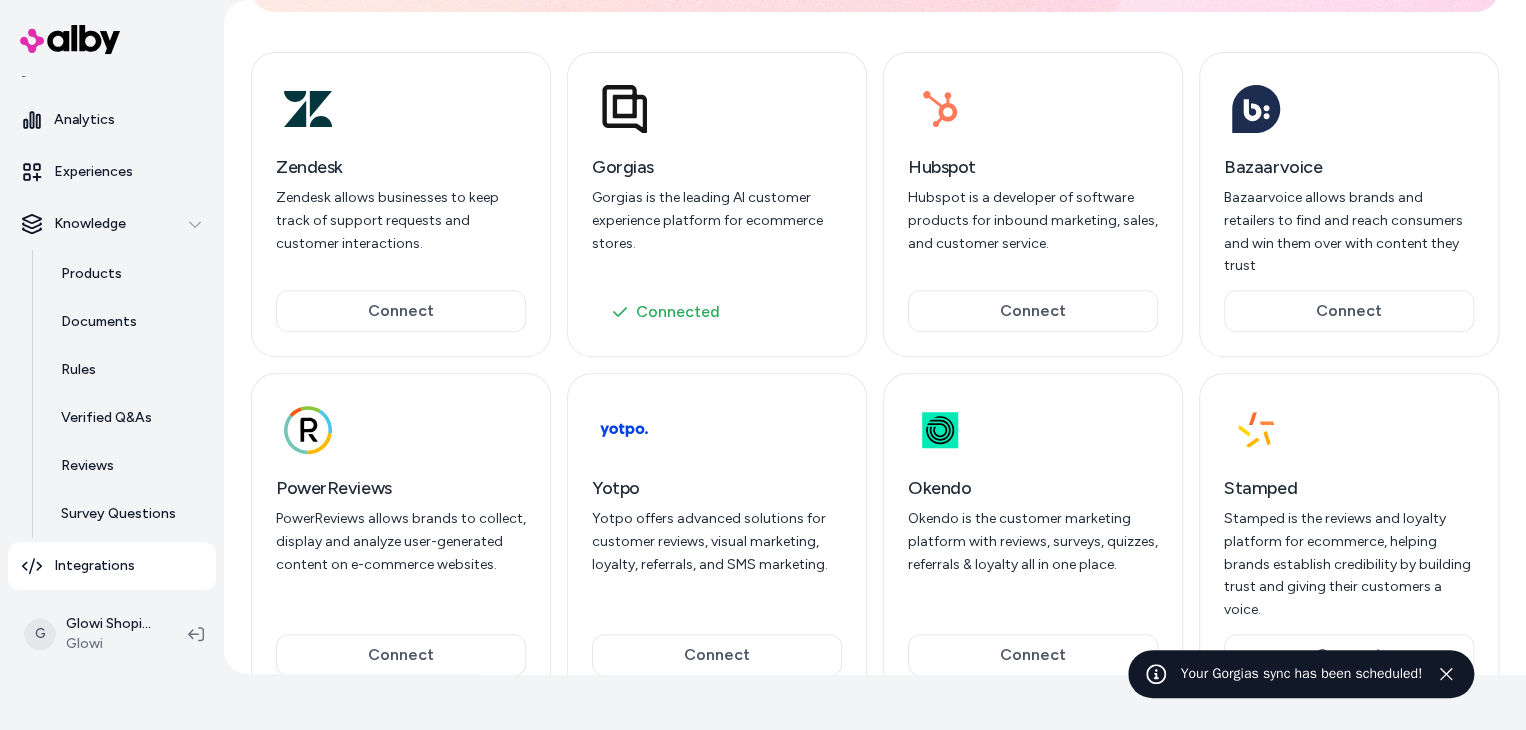 scroll, scrollTop: 216, scrollLeft: 0, axis: vertical 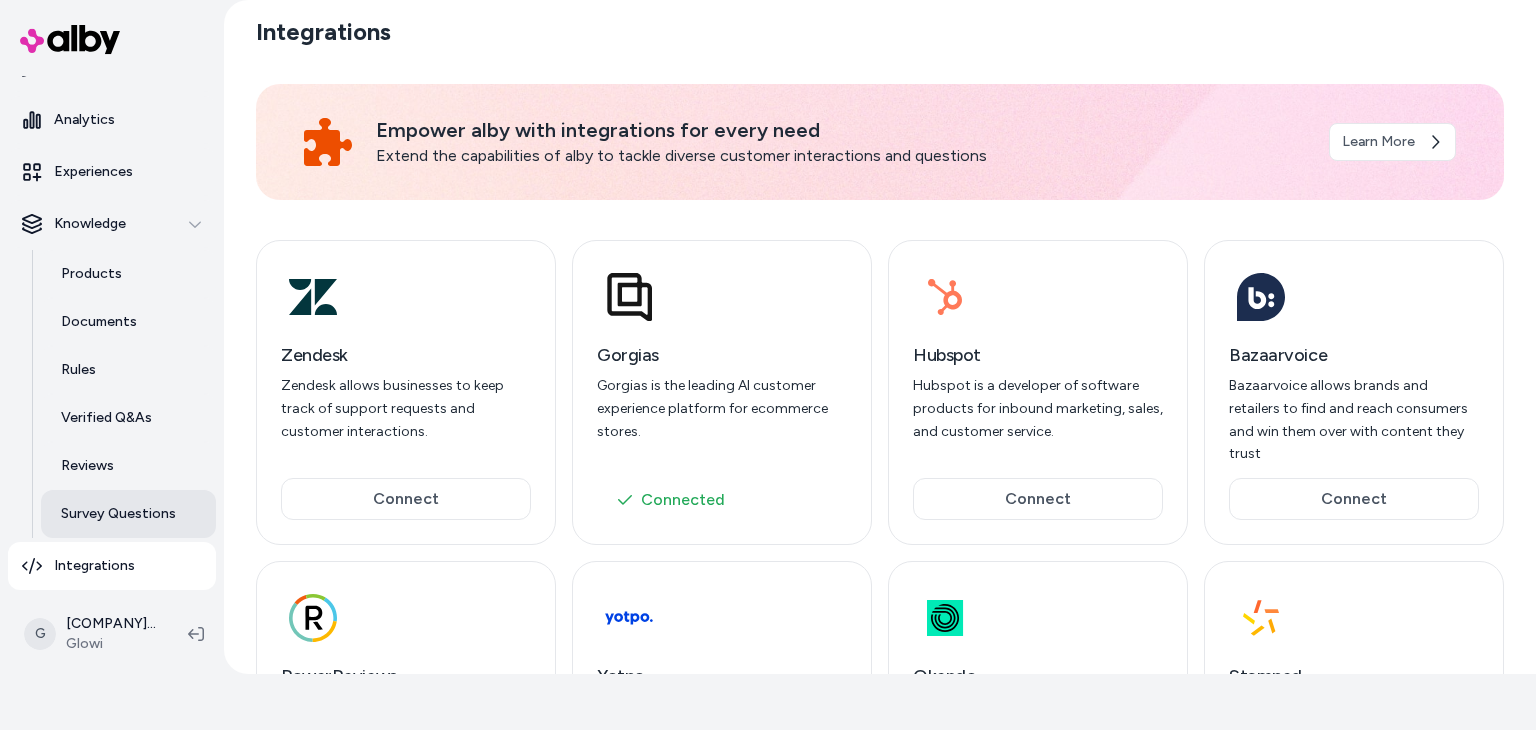 click on "Survey Questions" at bounding box center (128, 514) 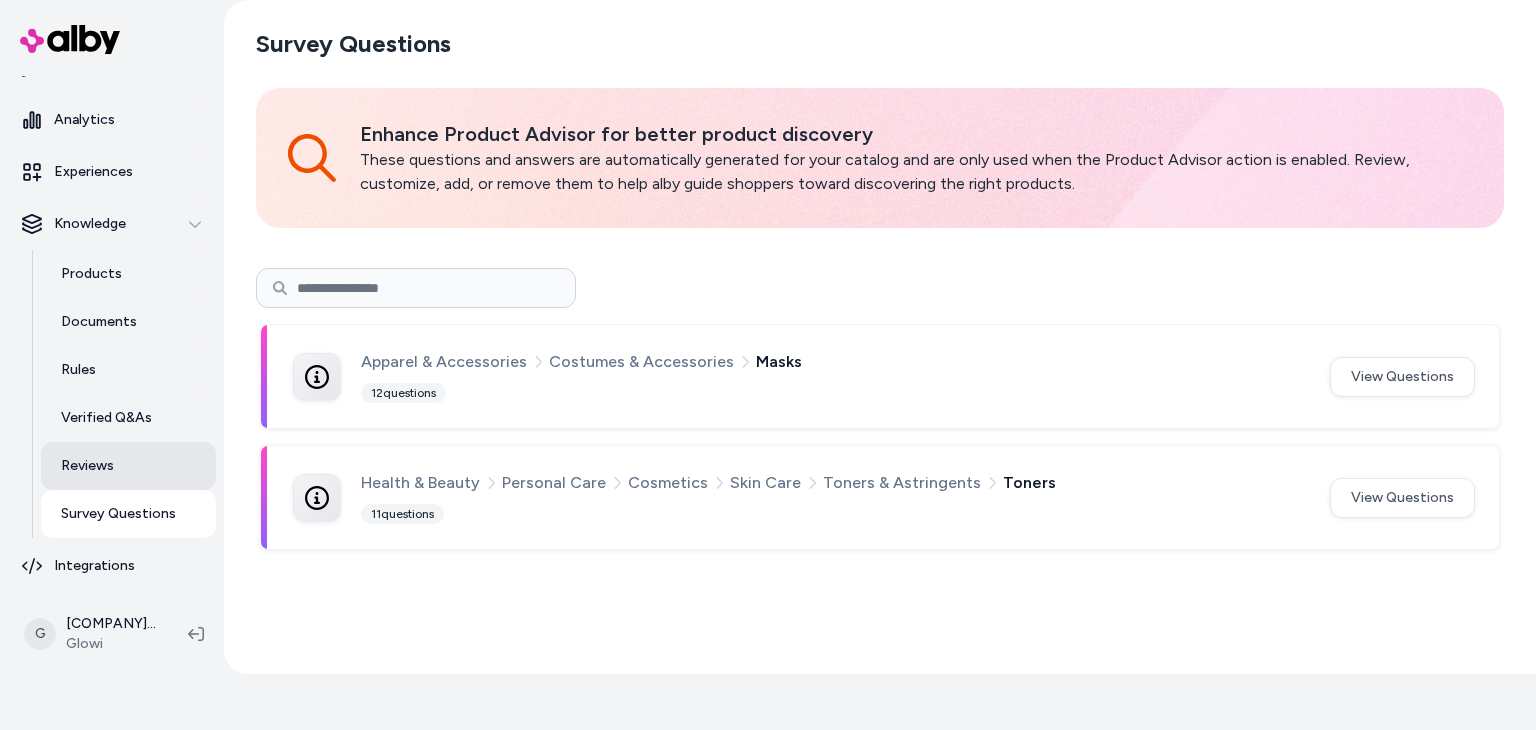 click on "Reviews" at bounding box center (87, 466) 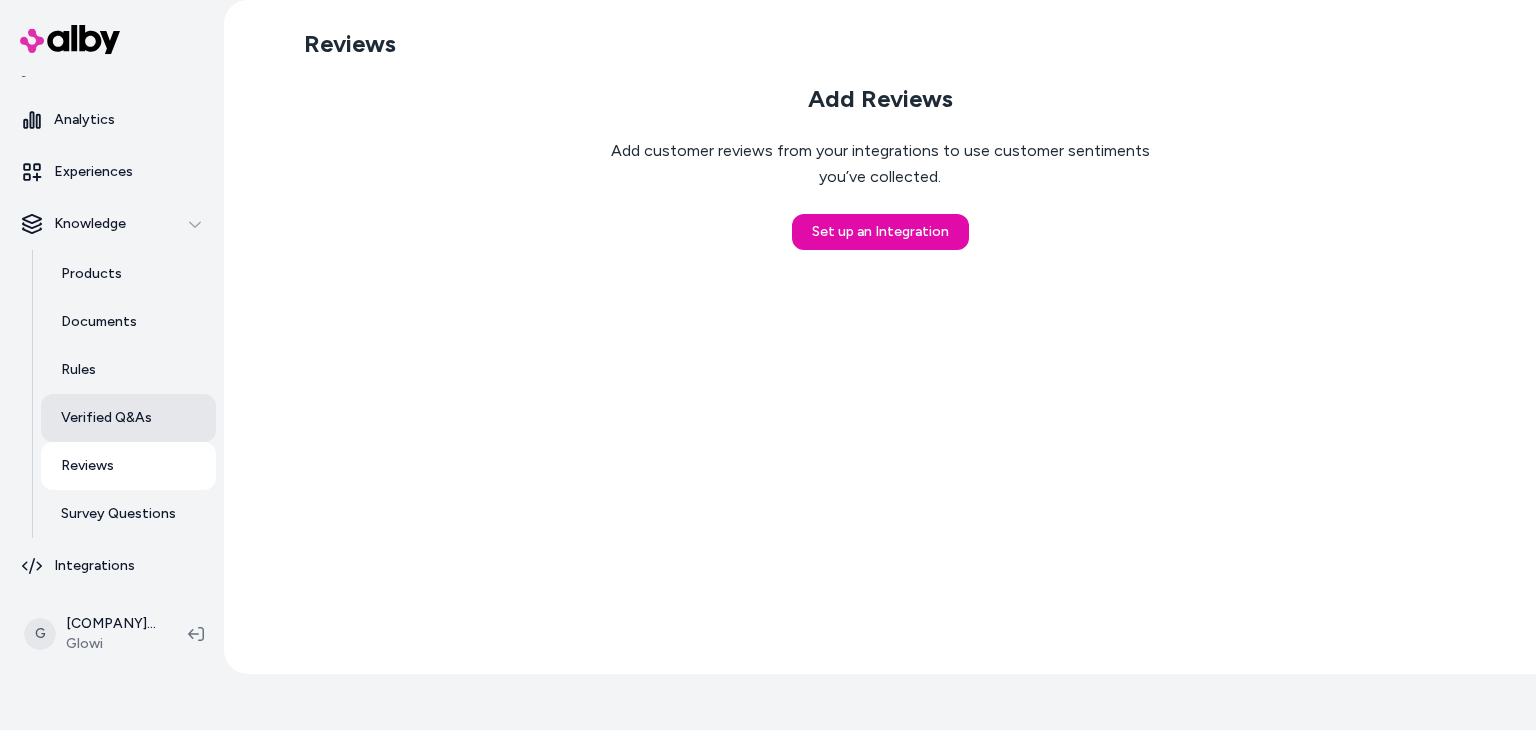 click on "Verified Q&As" at bounding box center (106, 418) 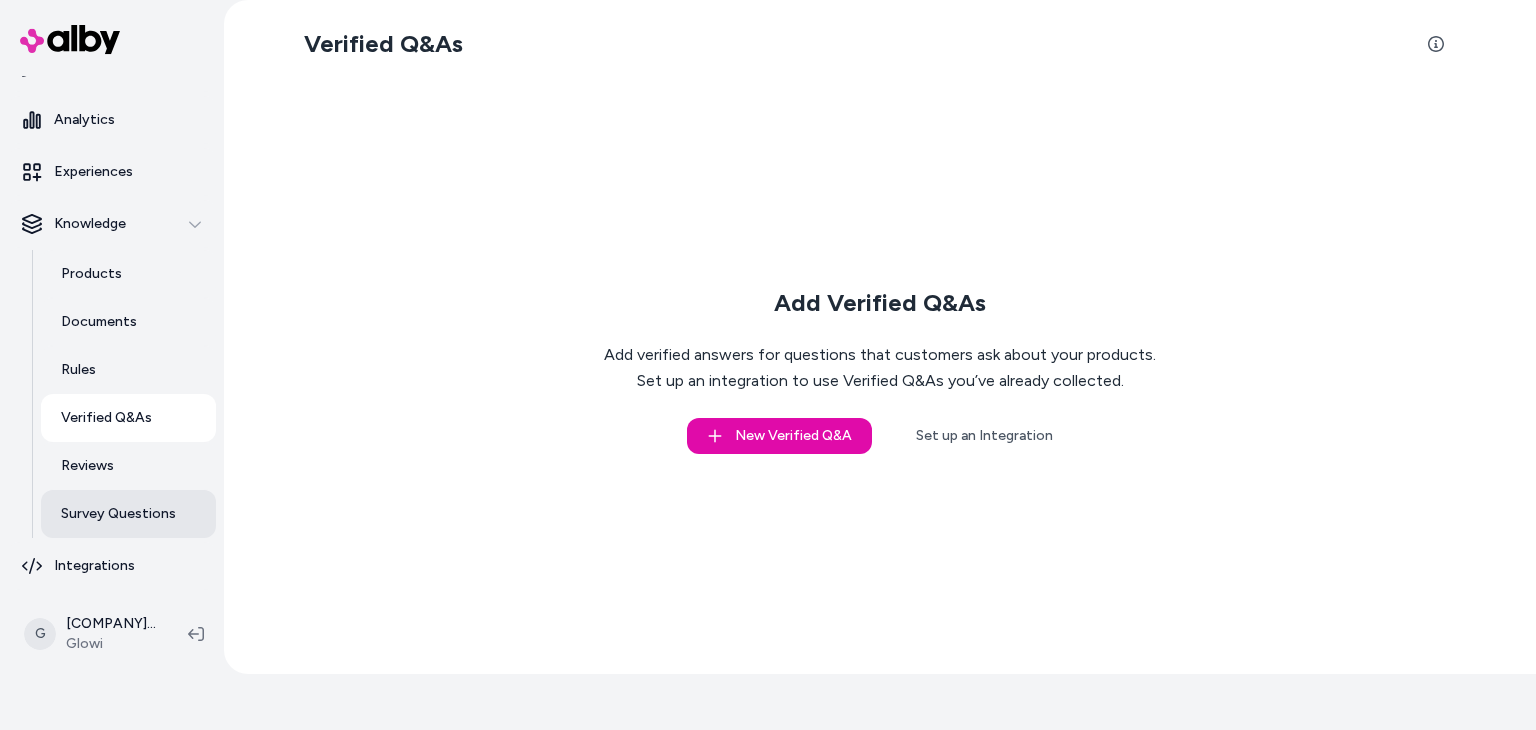 click on "Survey Questions" at bounding box center (118, 514) 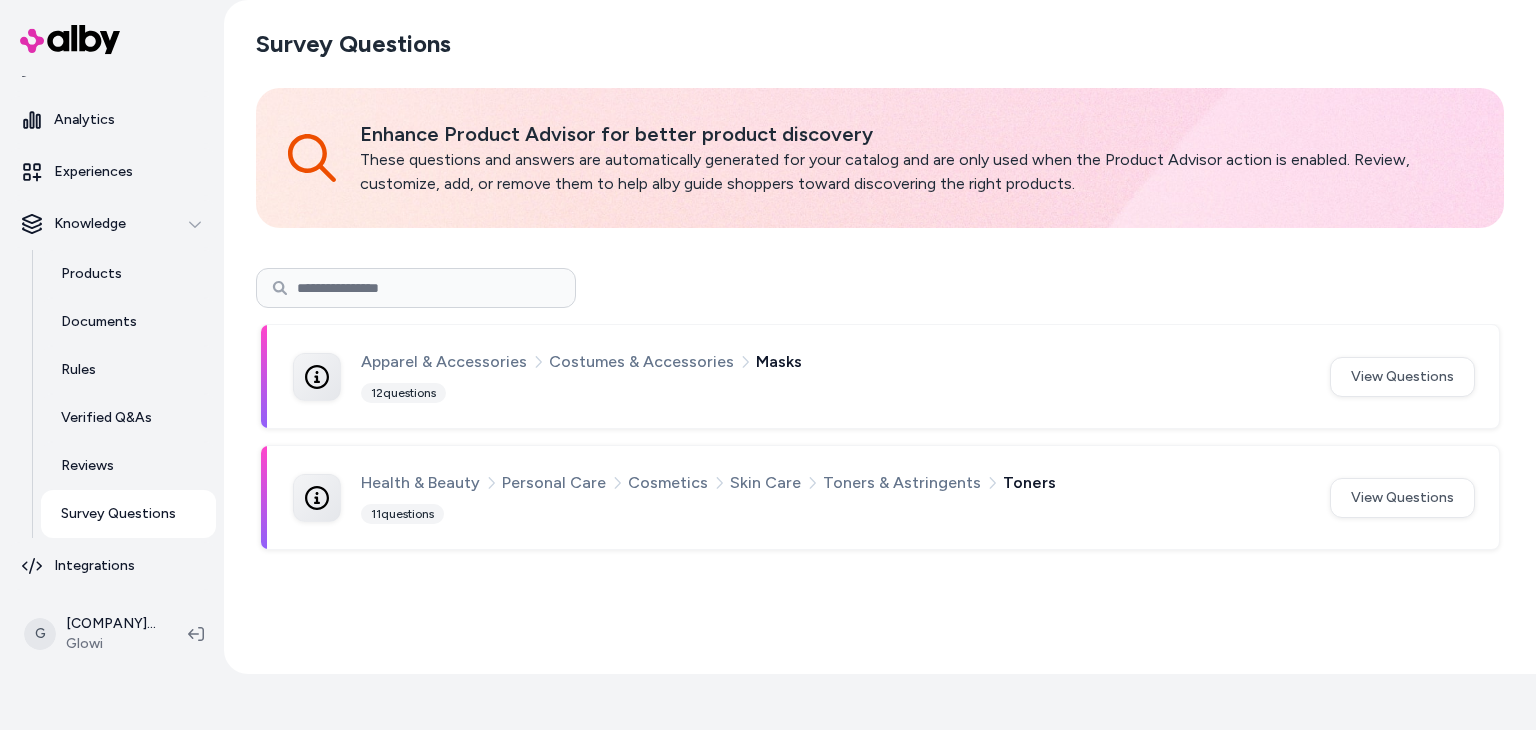 click on "Apparel & Accessories Costumes & Accessories Masks" at bounding box center (833, 362) 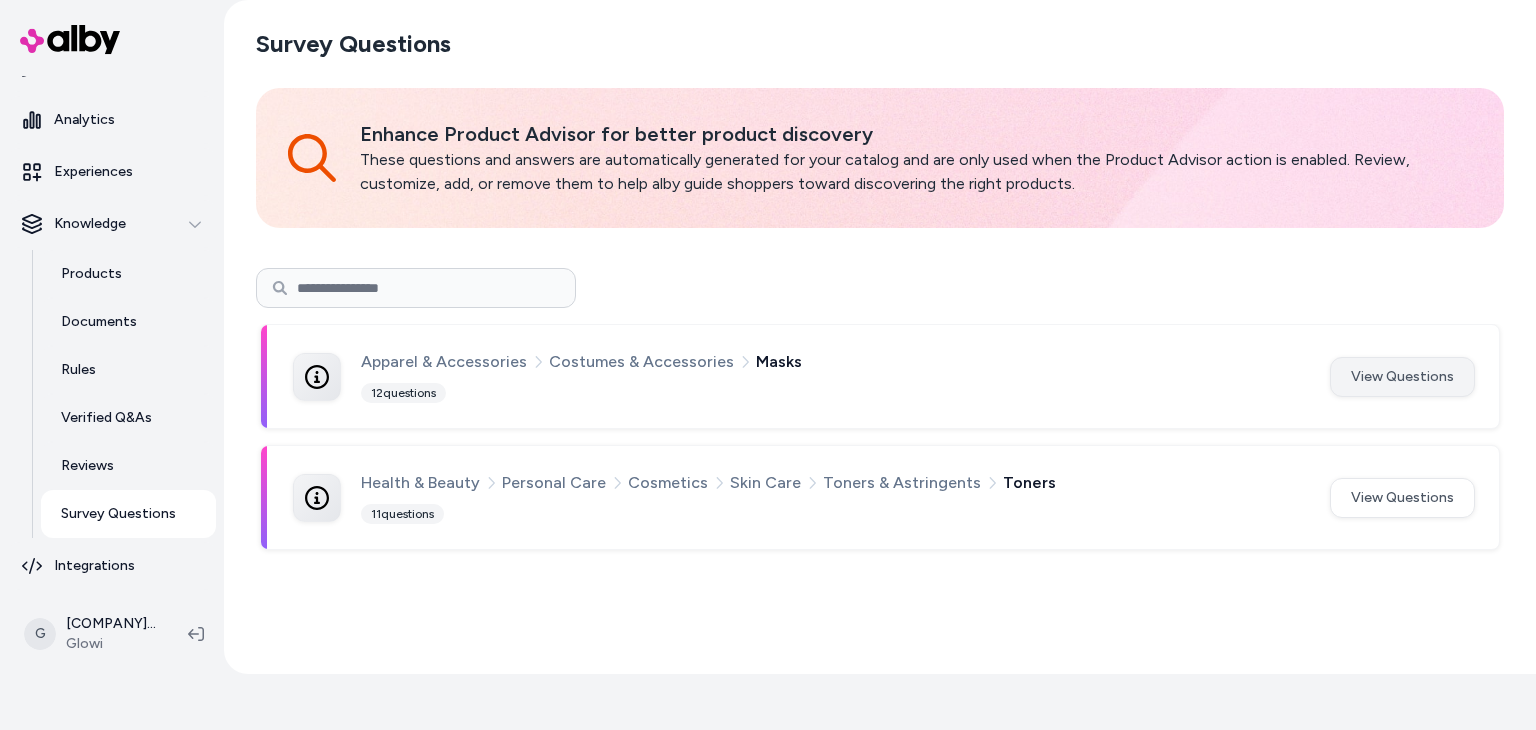 click on "View Questions" at bounding box center [1402, 377] 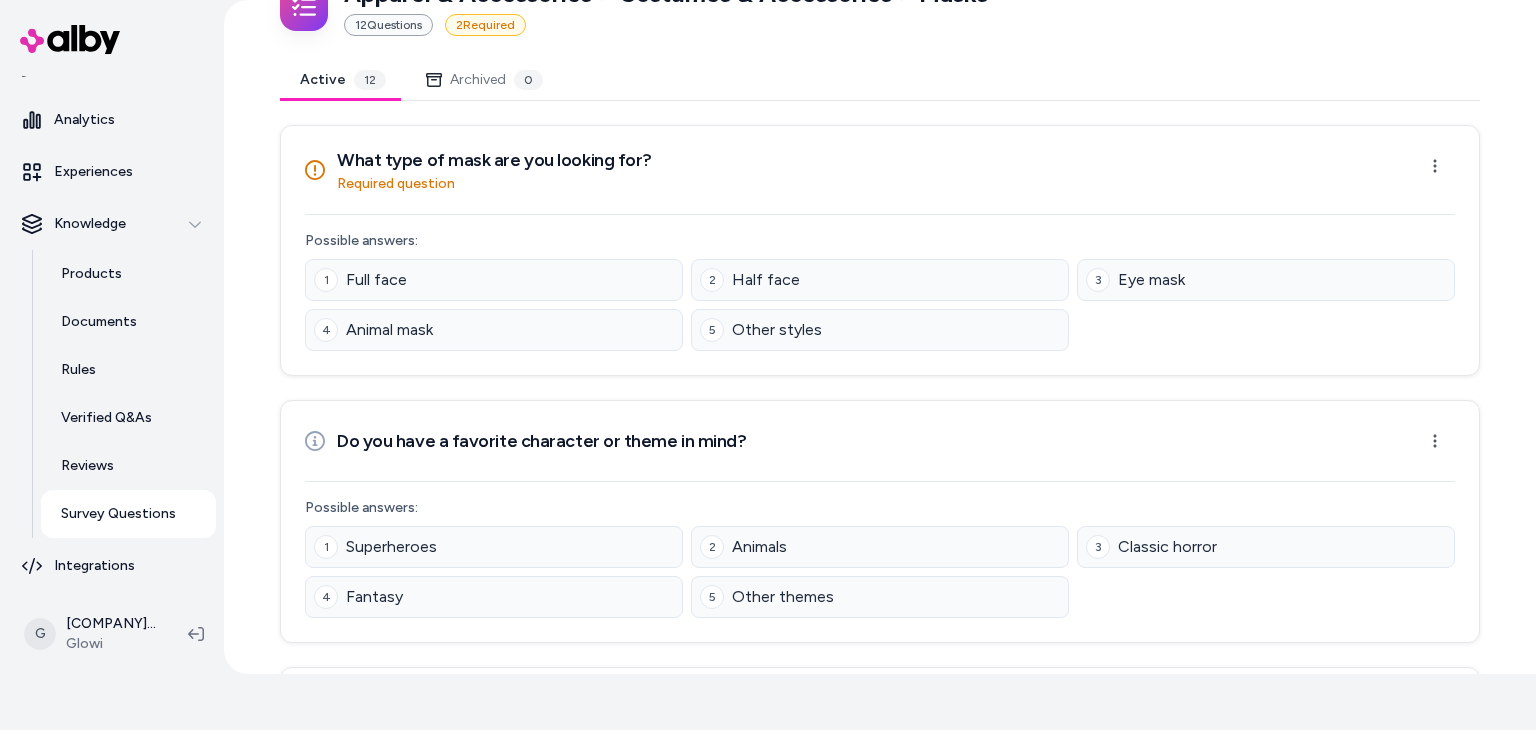 scroll, scrollTop: 128, scrollLeft: 0, axis: vertical 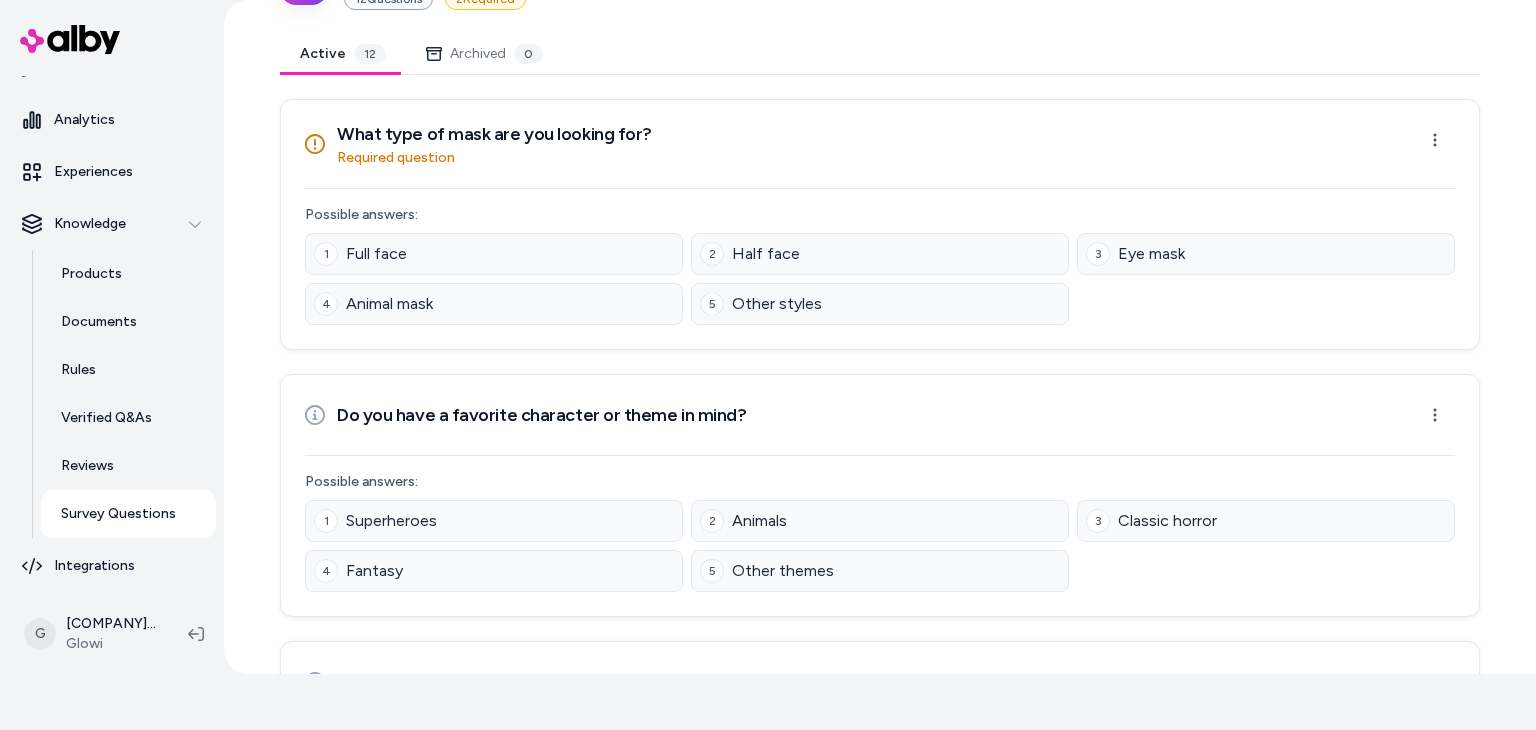 click on "1 Full face 2 Half face 3 Eye mask 4 Animal mask 5 Other styles" at bounding box center (880, 279) 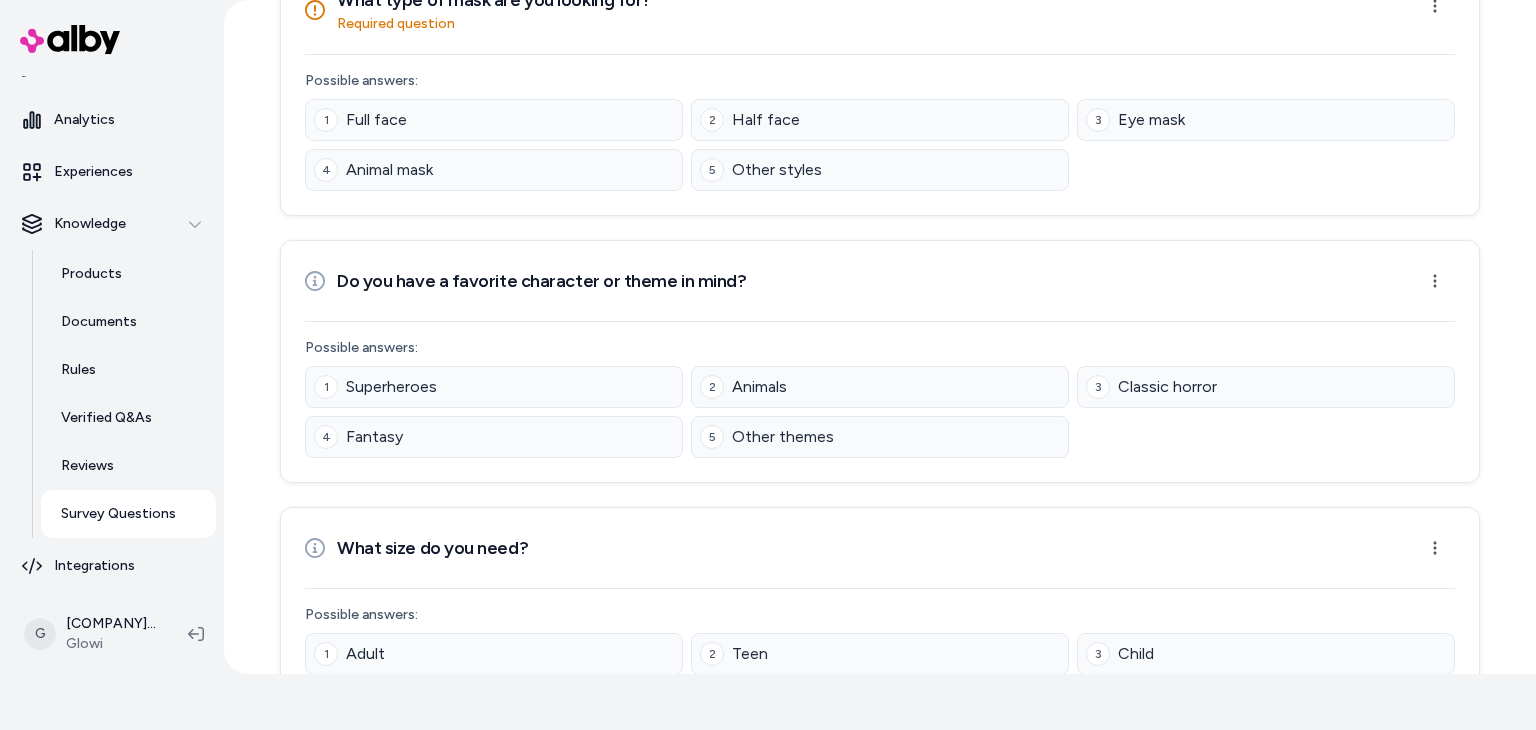 scroll, scrollTop: 0, scrollLeft: 0, axis: both 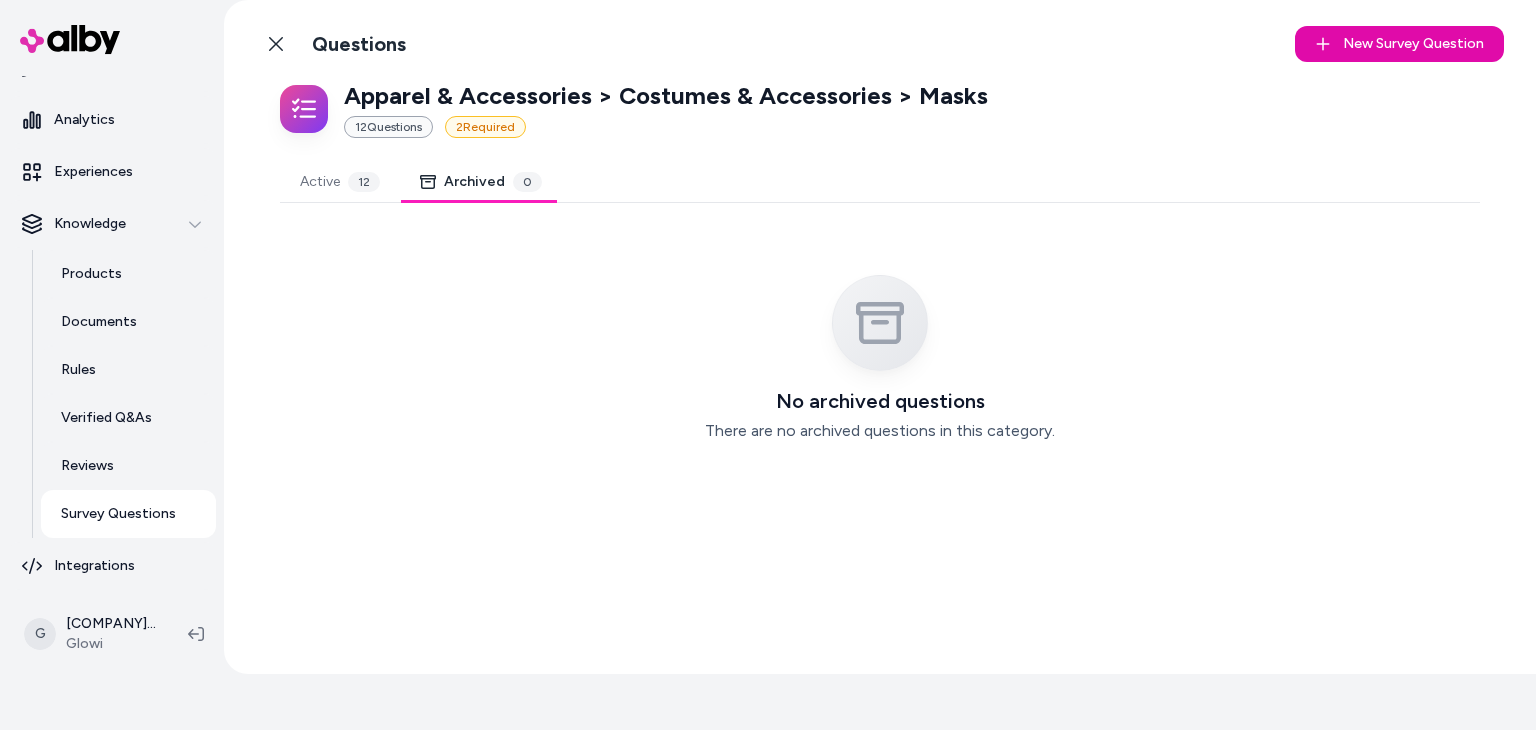 click on "Archived   0" at bounding box center [481, 182] 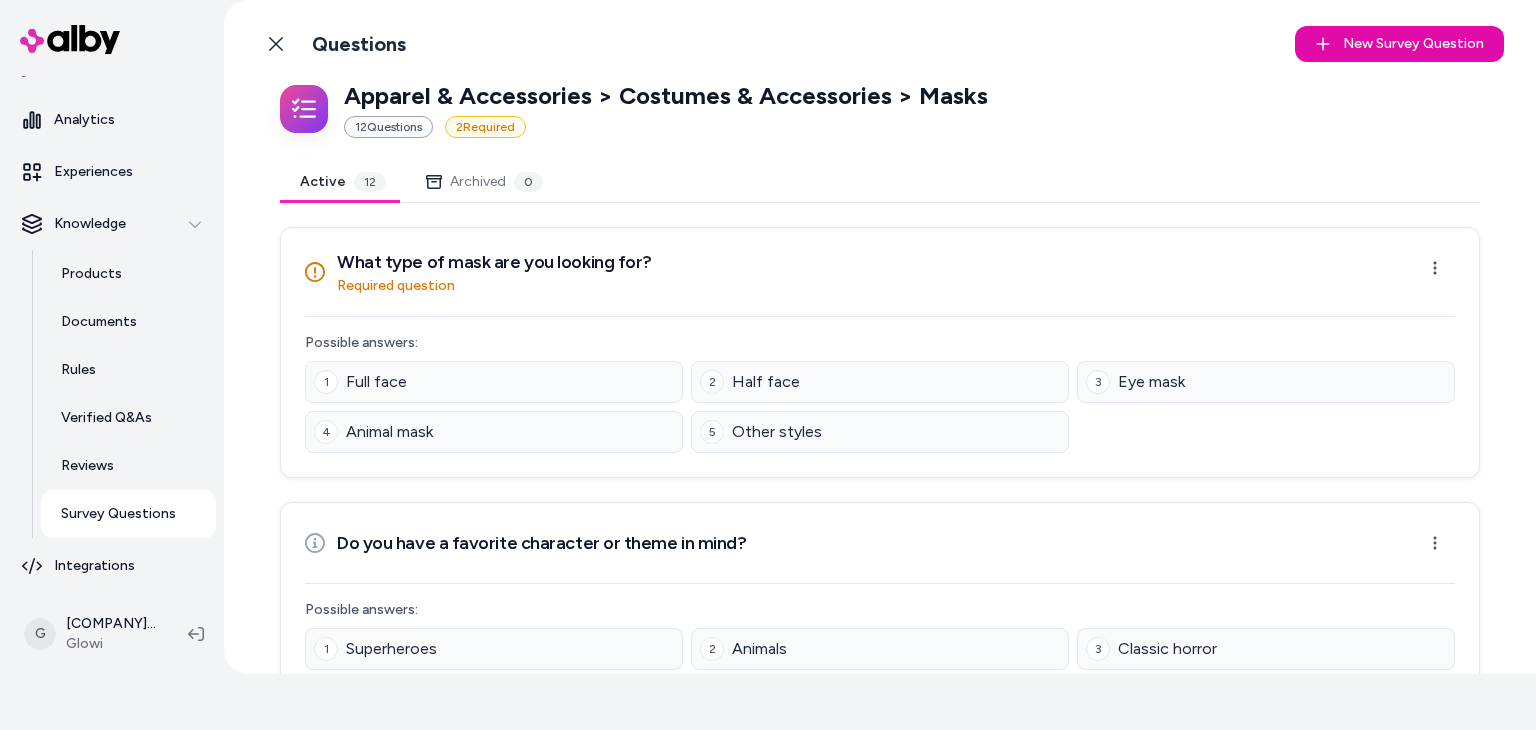 click on "12" at bounding box center [370, 182] 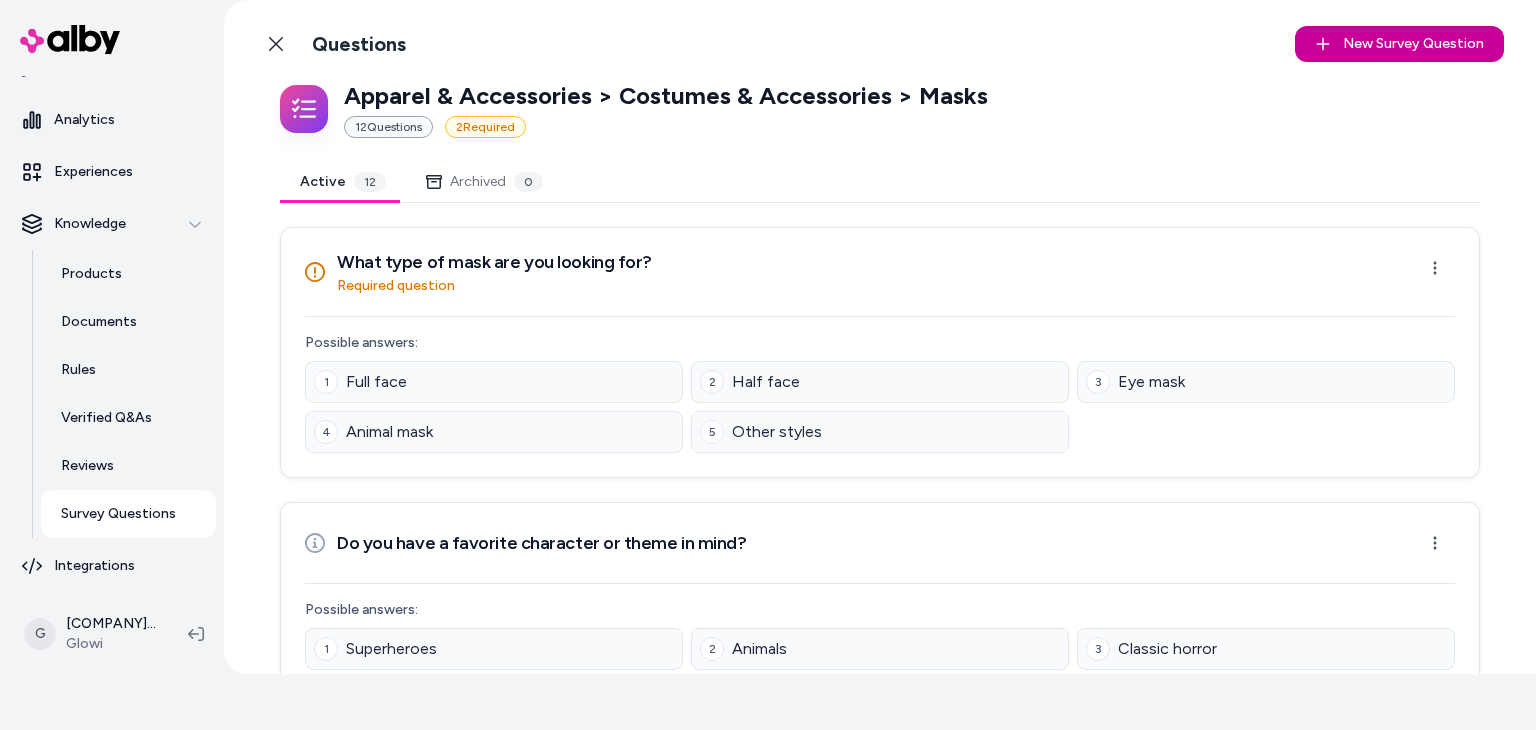 click on "New Survey Question New" at bounding box center [1399, 44] 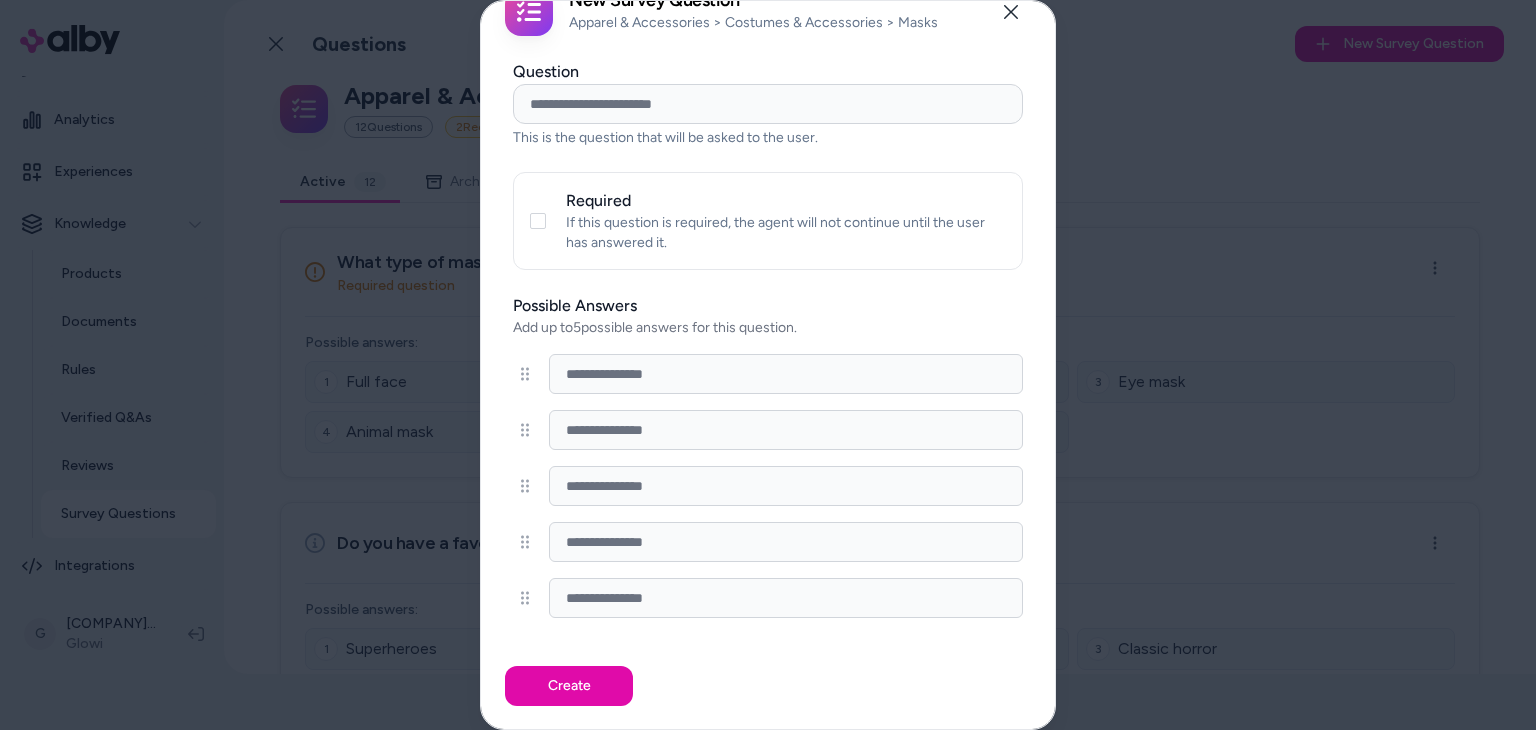 scroll, scrollTop: 0, scrollLeft: 0, axis: both 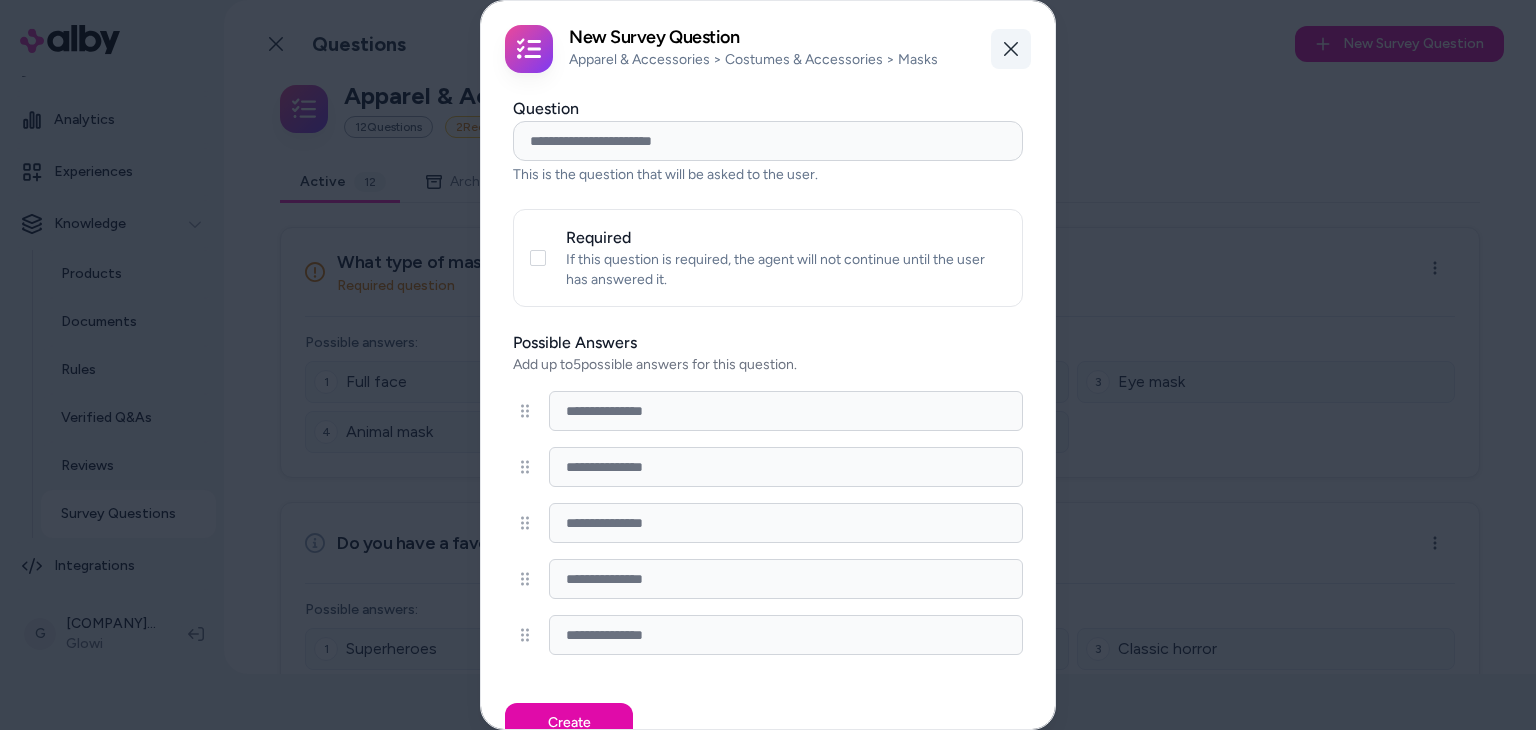 click on "Close" at bounding box center [1011, 49] 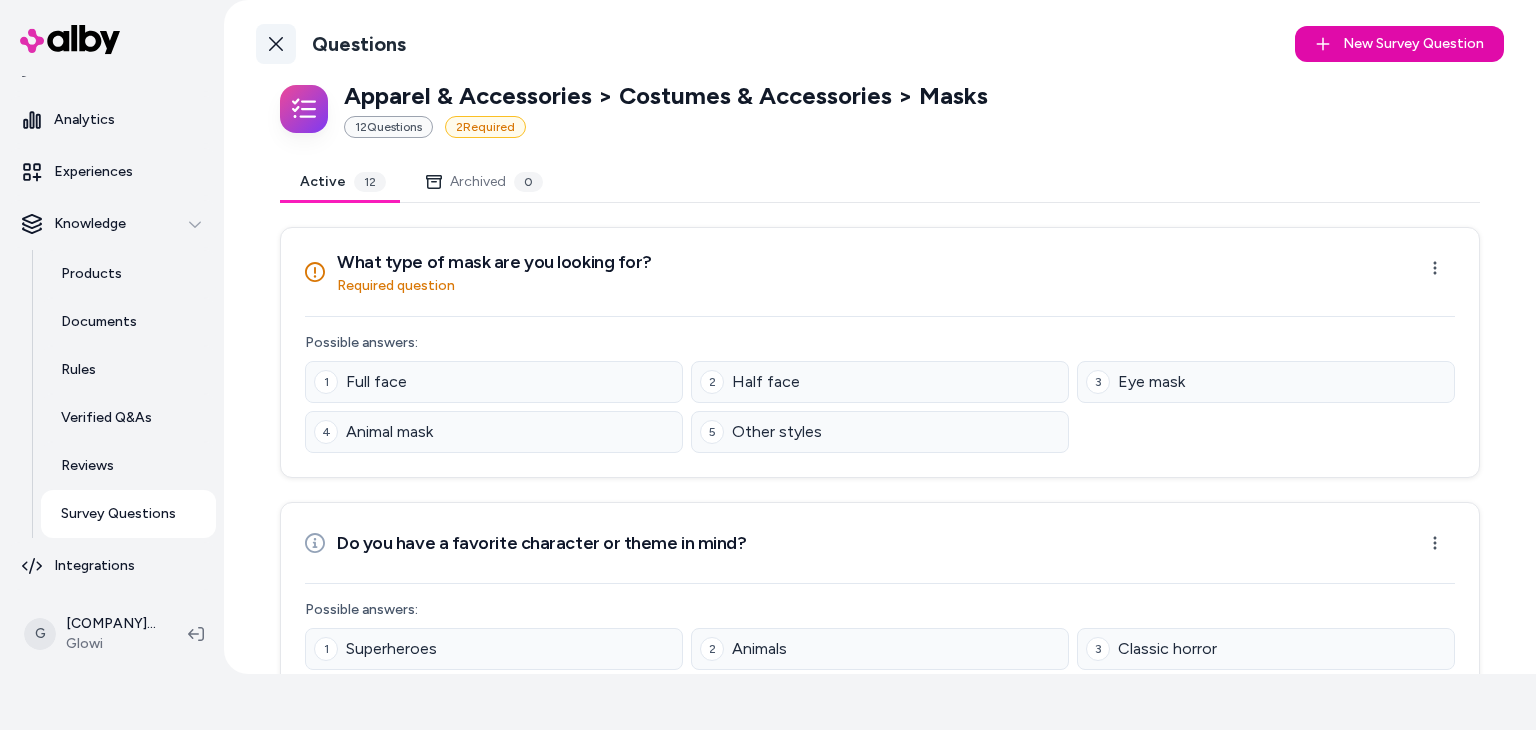 click on "Back to Categories" at bounding box center [276, 44] 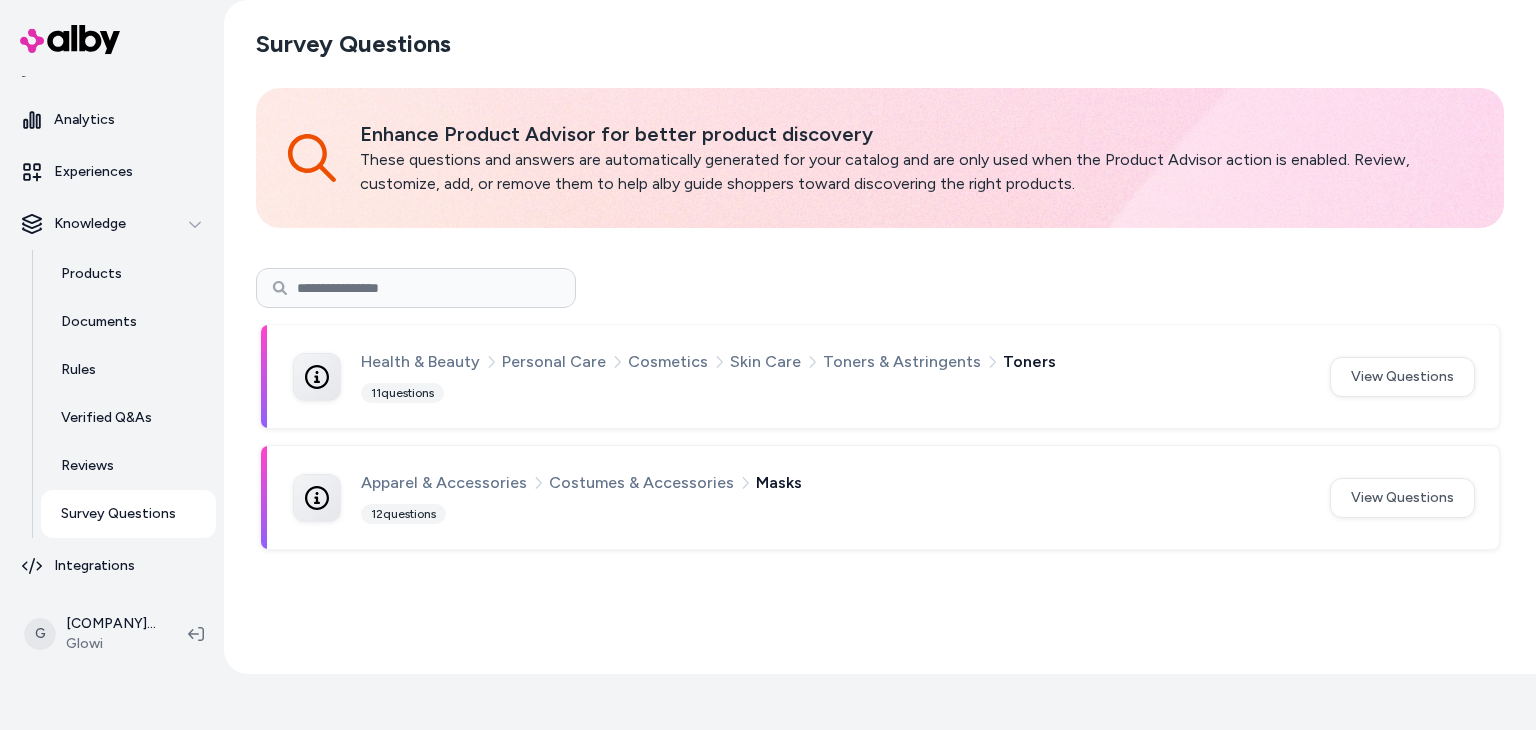 click on "Apparel & Accessories Costumes & Accessories Masks 12  questions" at bounding box center [833, 497] 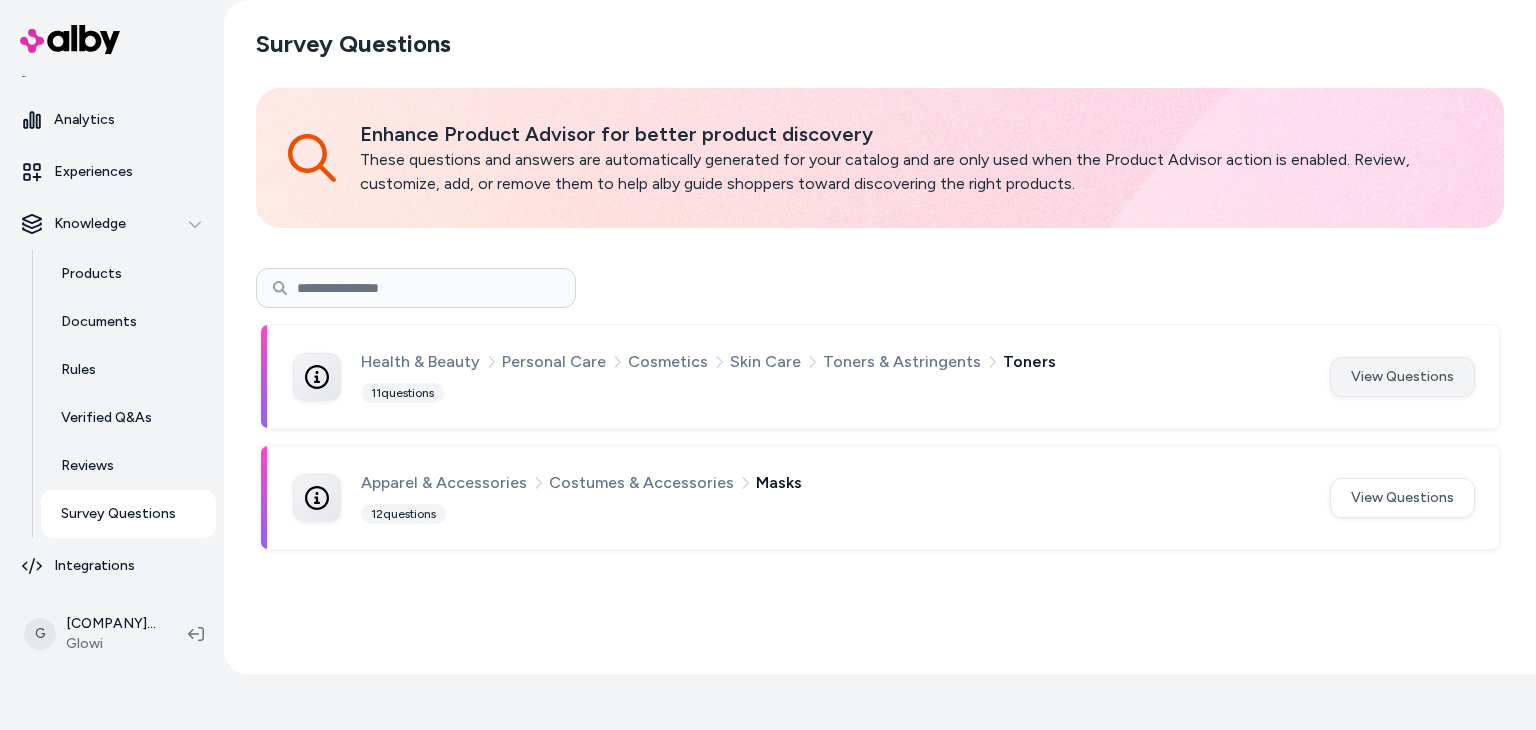 click on "View Questions" at bounding box center (1402, 377) 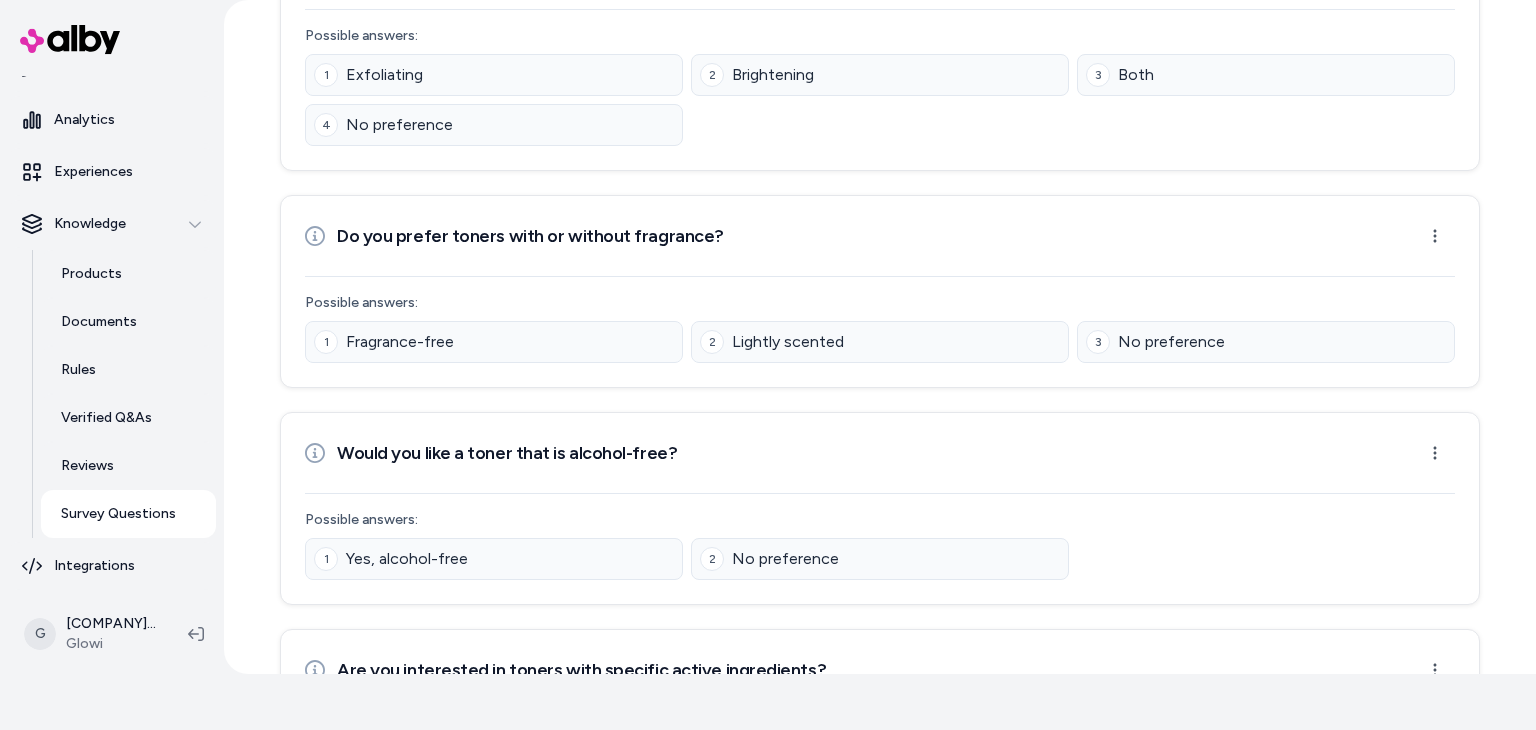 scroll, scrollTop: 0, scrollLeft: 0, axis: both 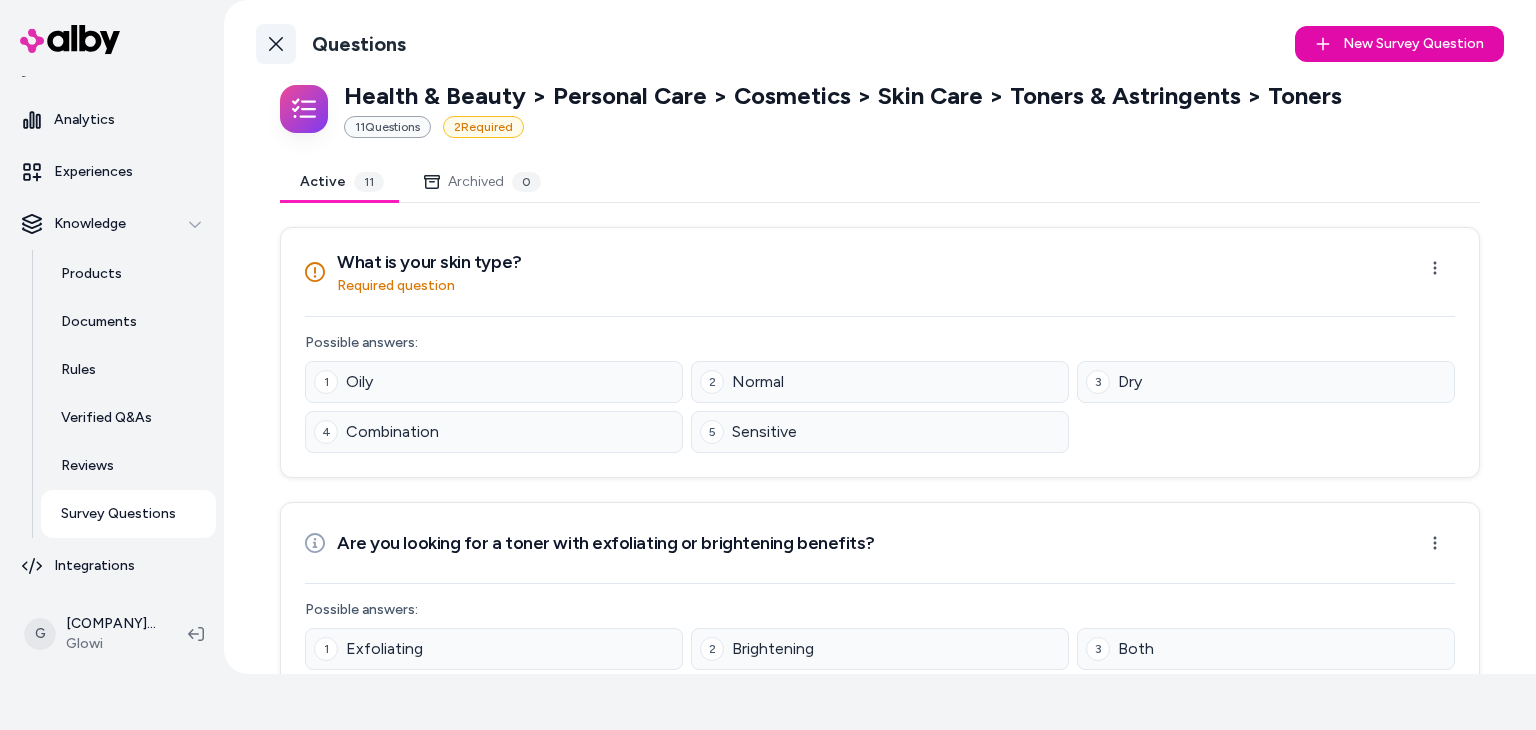 click 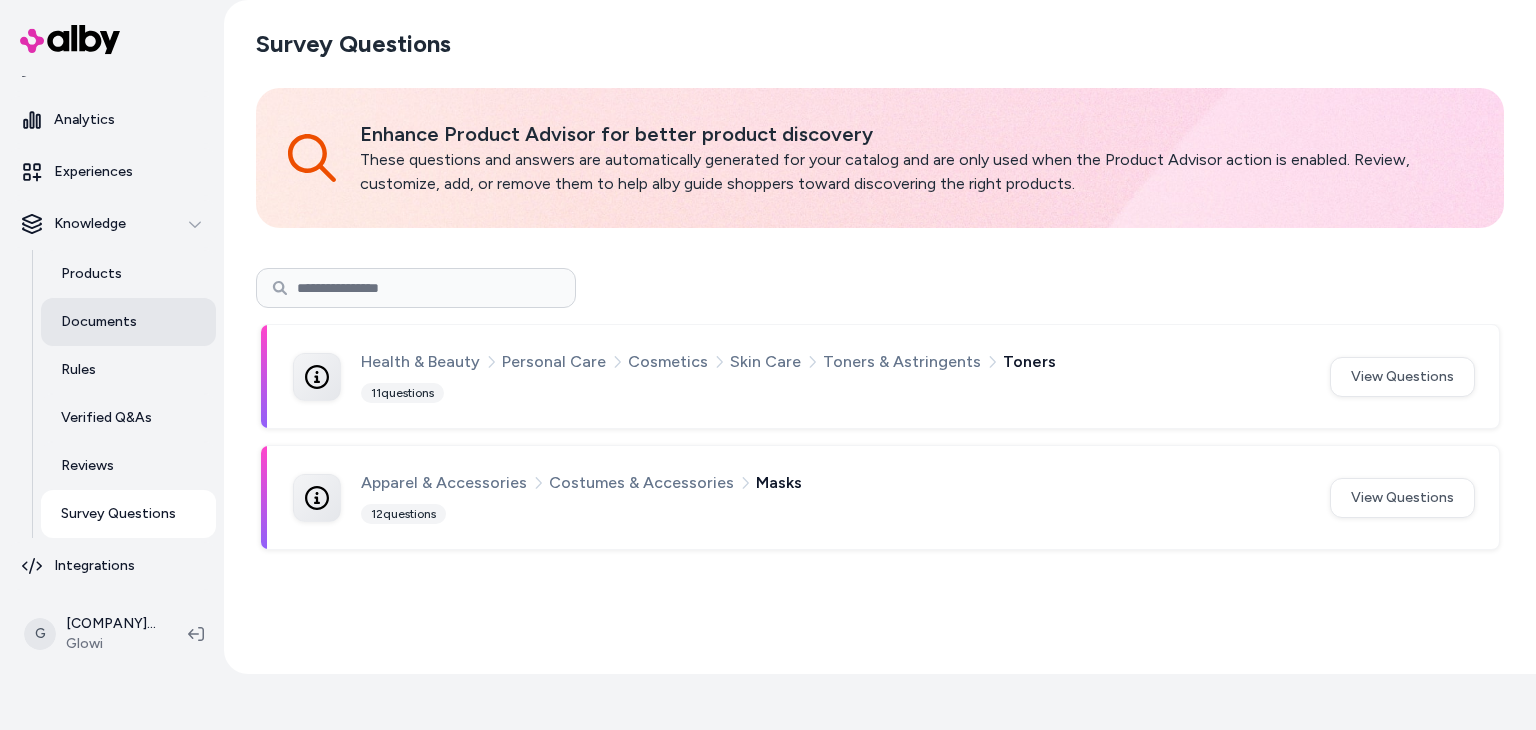 scroll, scrollTop: 0, scrollLeft: 0, axis: both 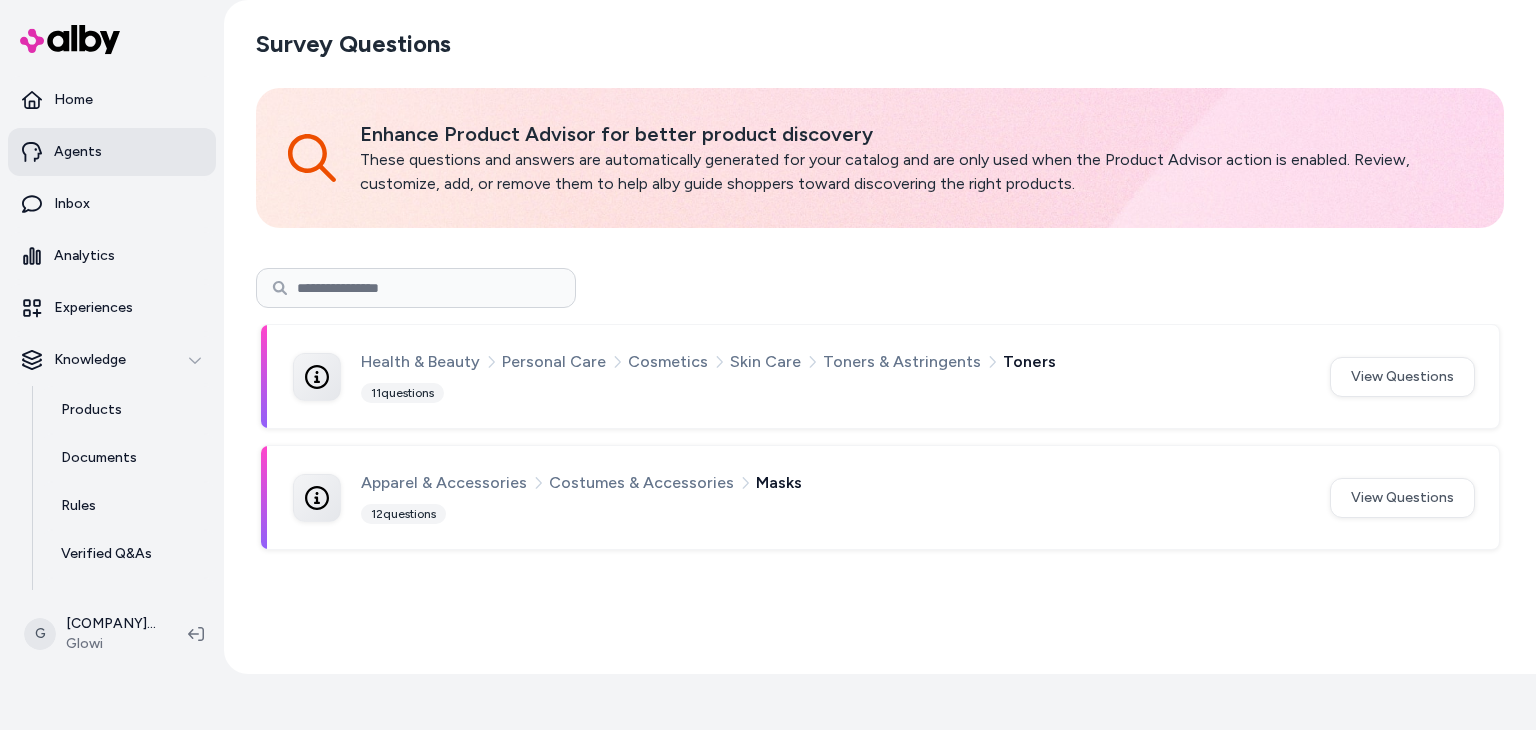 click on "Agents" at bounding box center (78, 152) 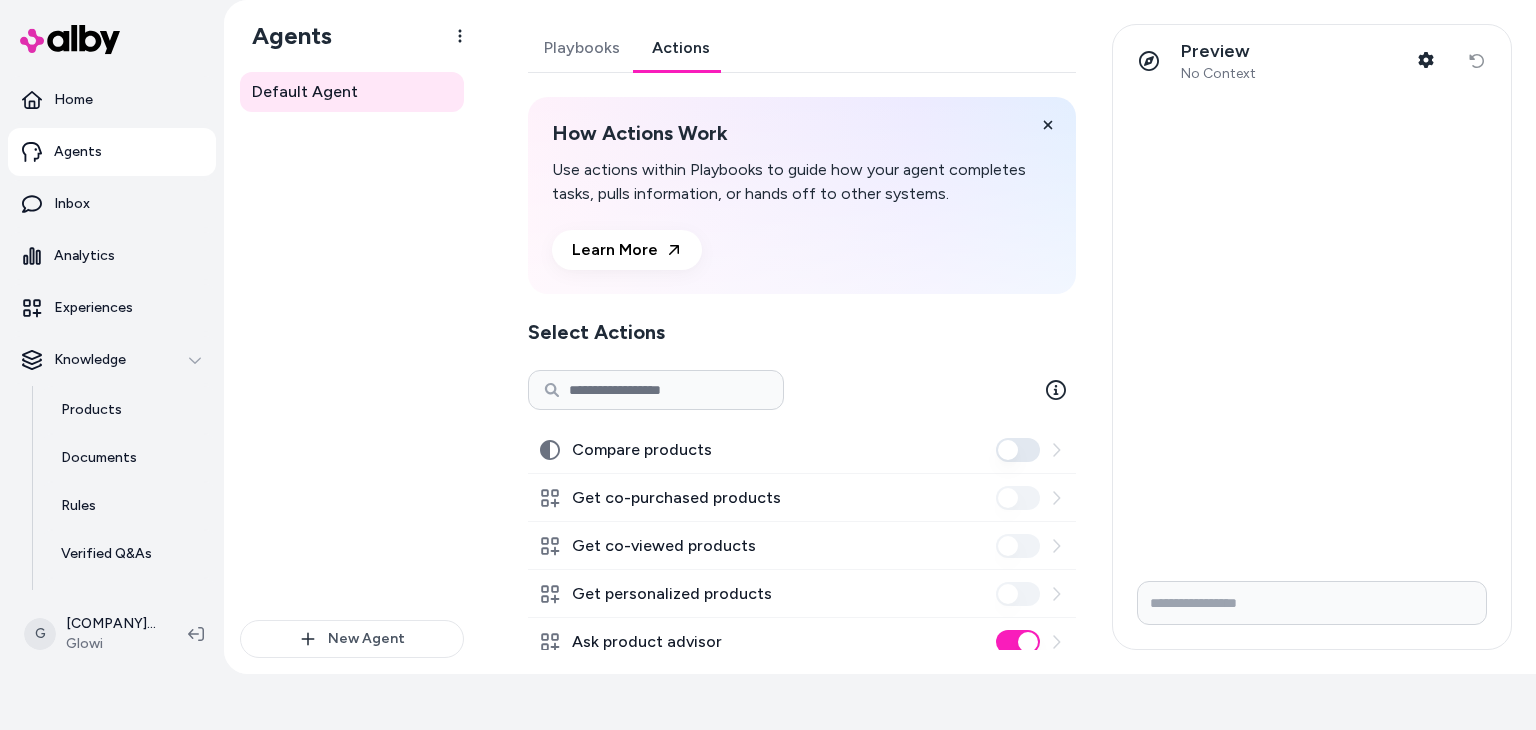 click on "Actions" at bounding box center [681, 48] 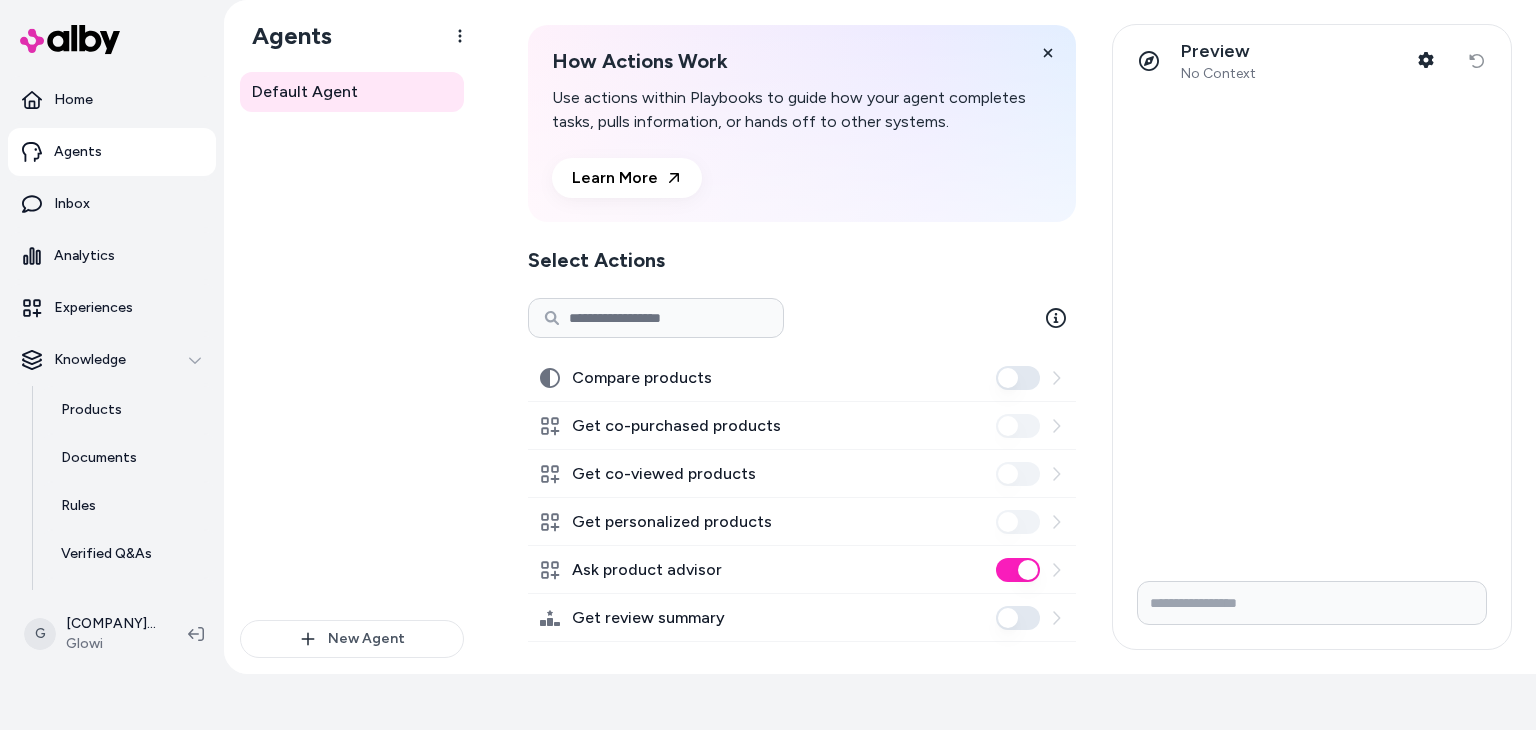 scroll, scrollTop: 88, scrollLeft: 0, axis: vertical 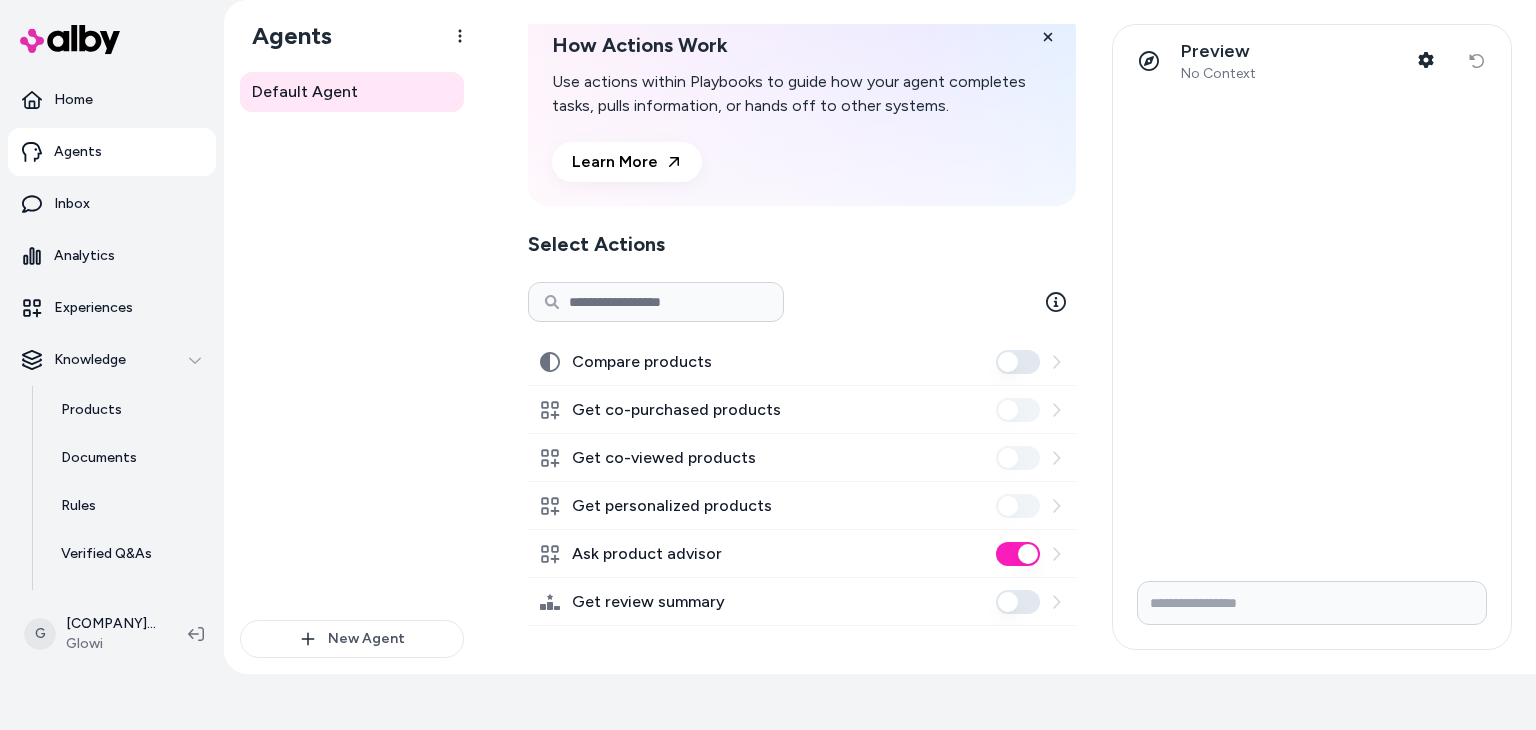 click on "Ask product advisor" at bounding box center [647, 554] 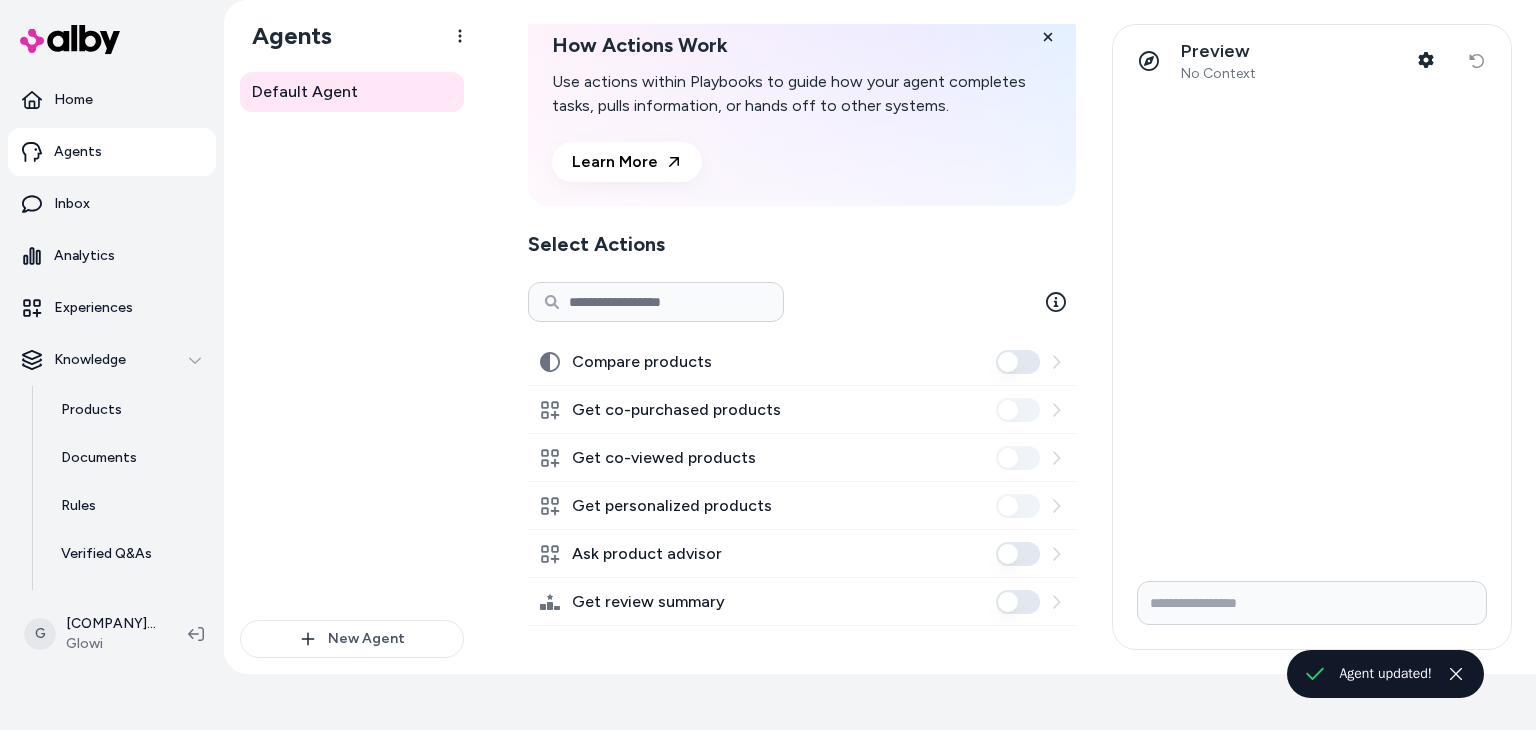 click on "Ask product advisor" at bounding box center [1018, 554] 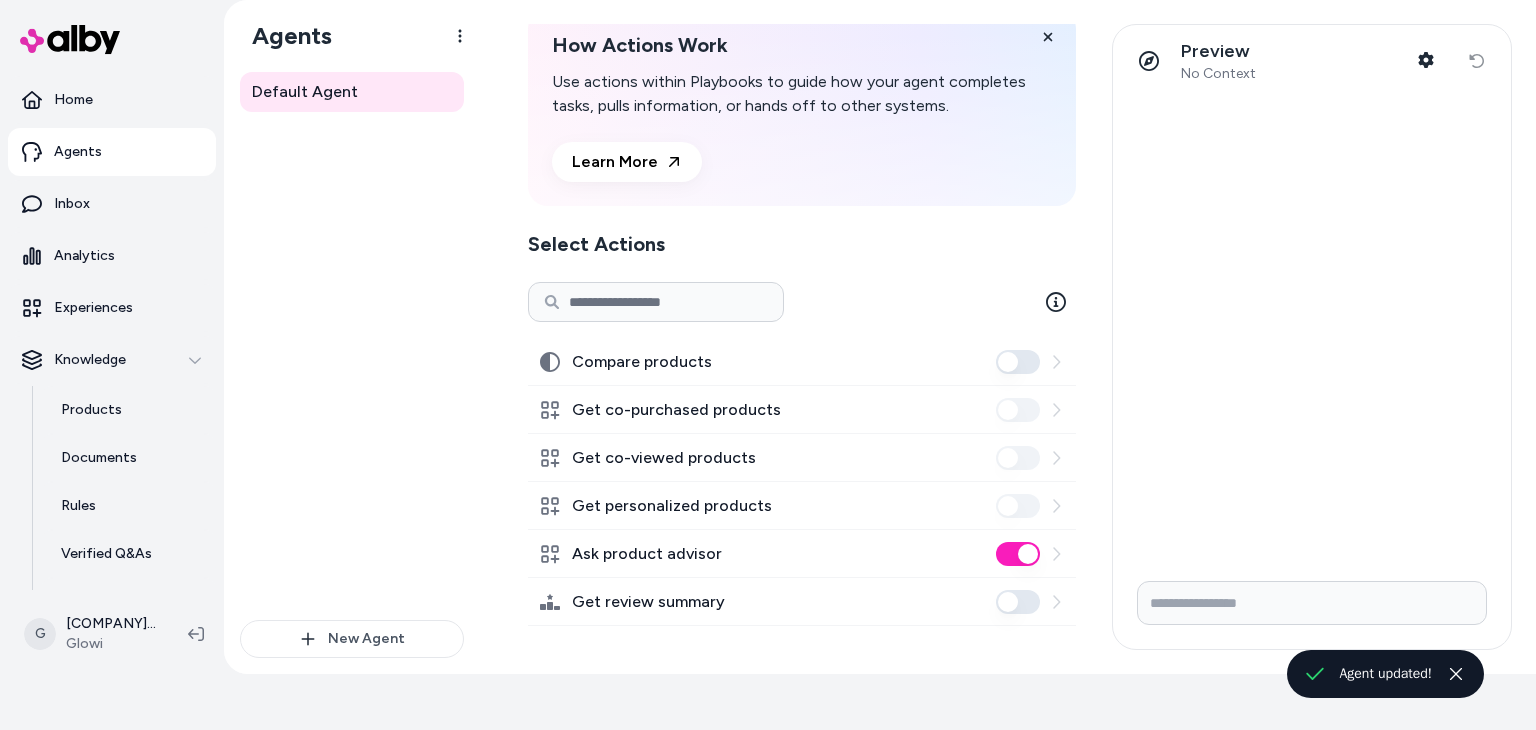 click on "Get review summary" at bounding box center [1018, 602] 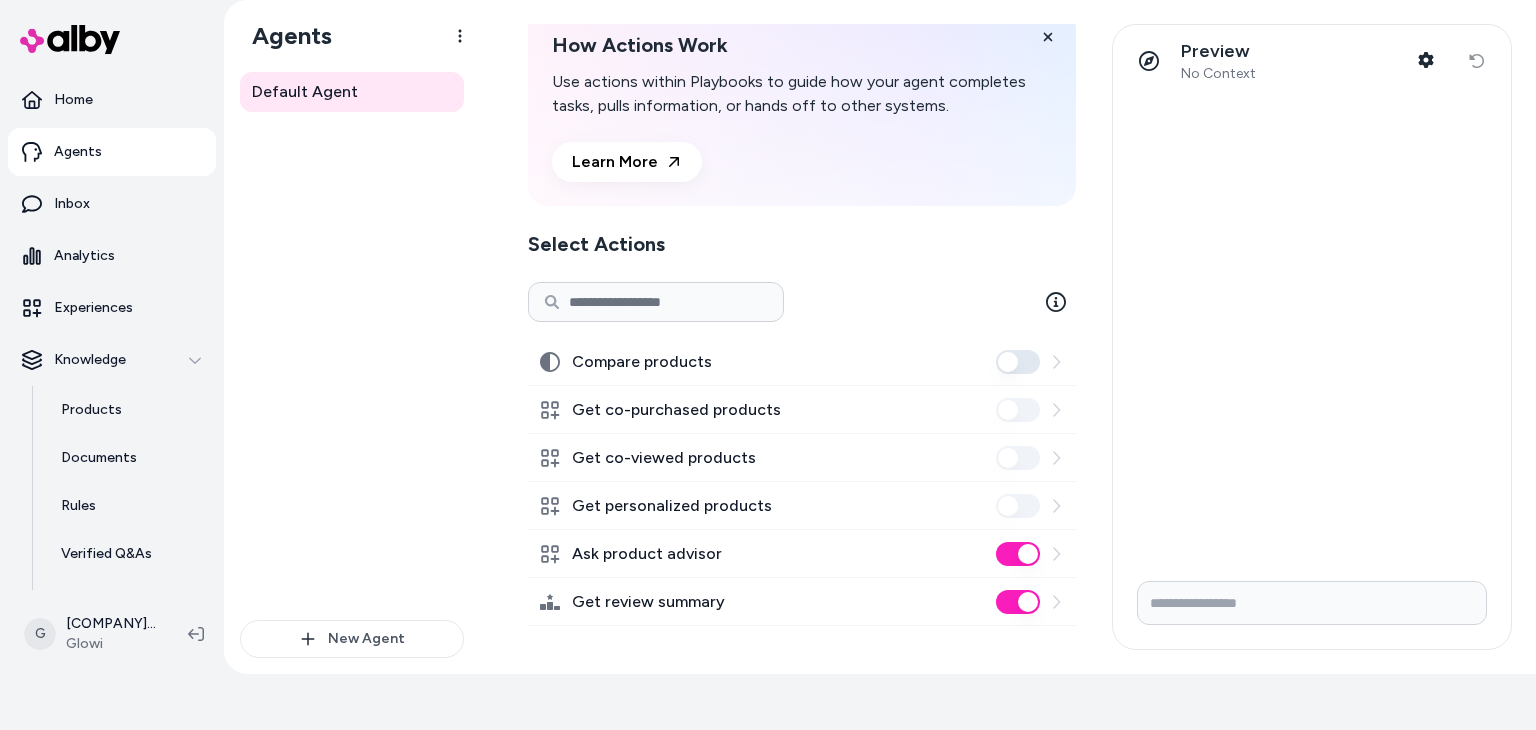 click at bounding box center [1312, 603] 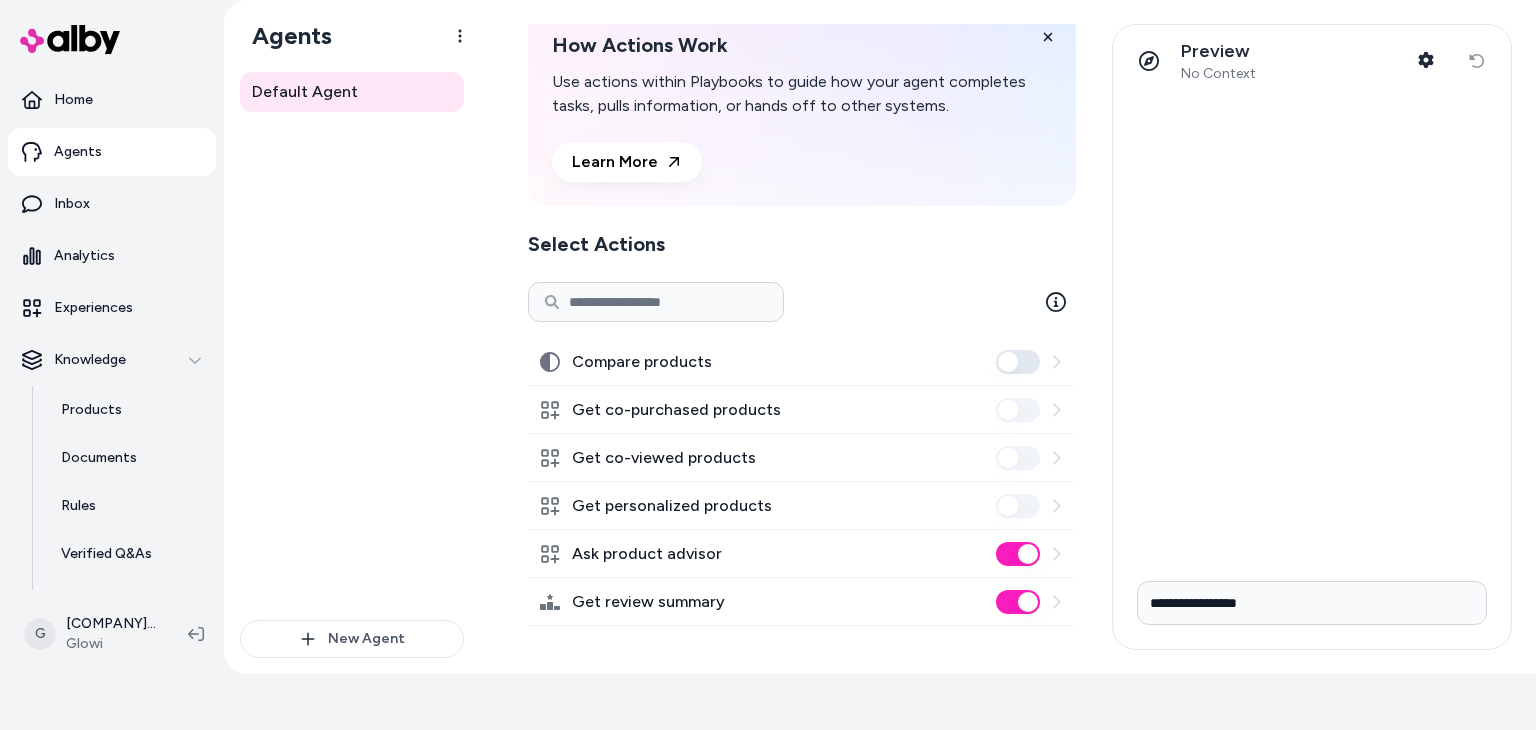type on "**********" 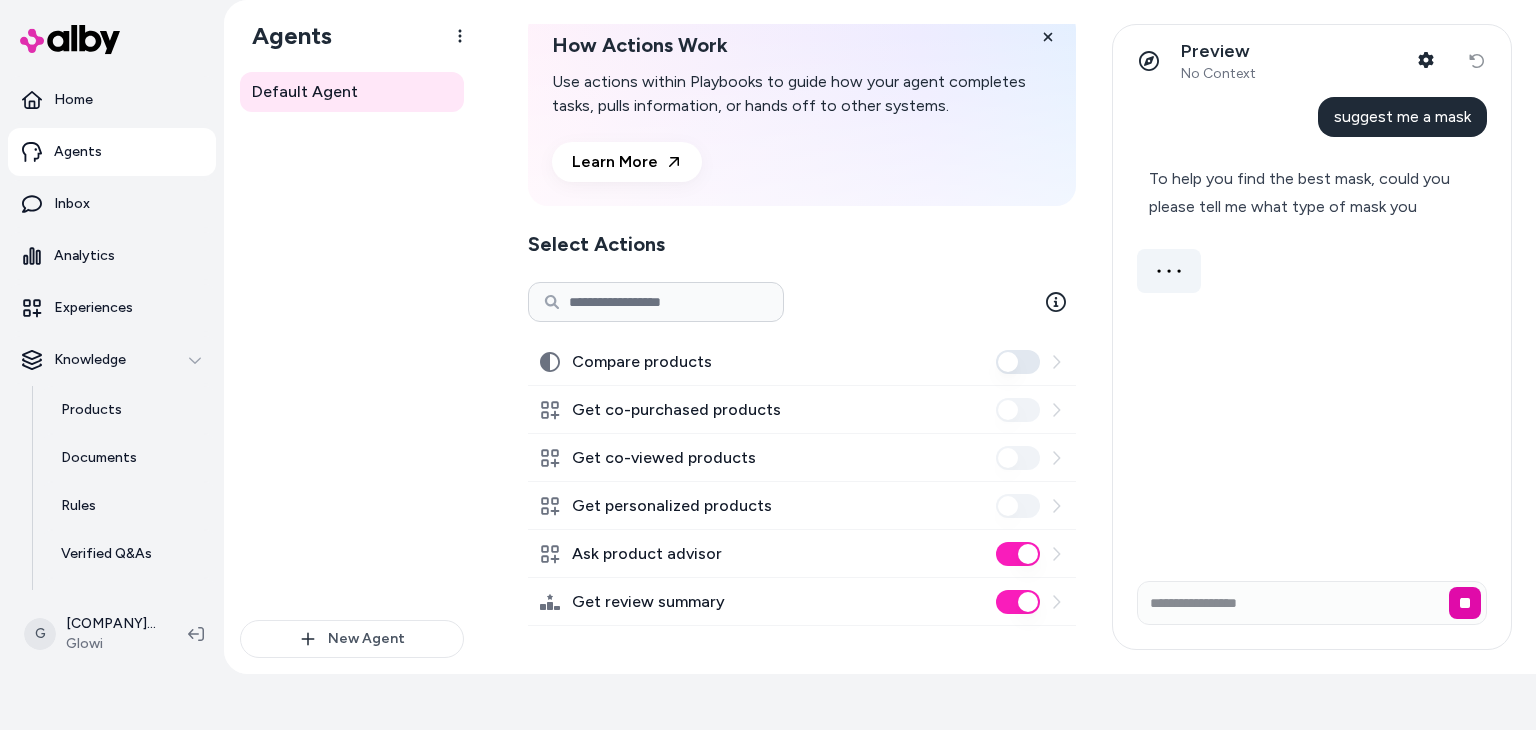 type 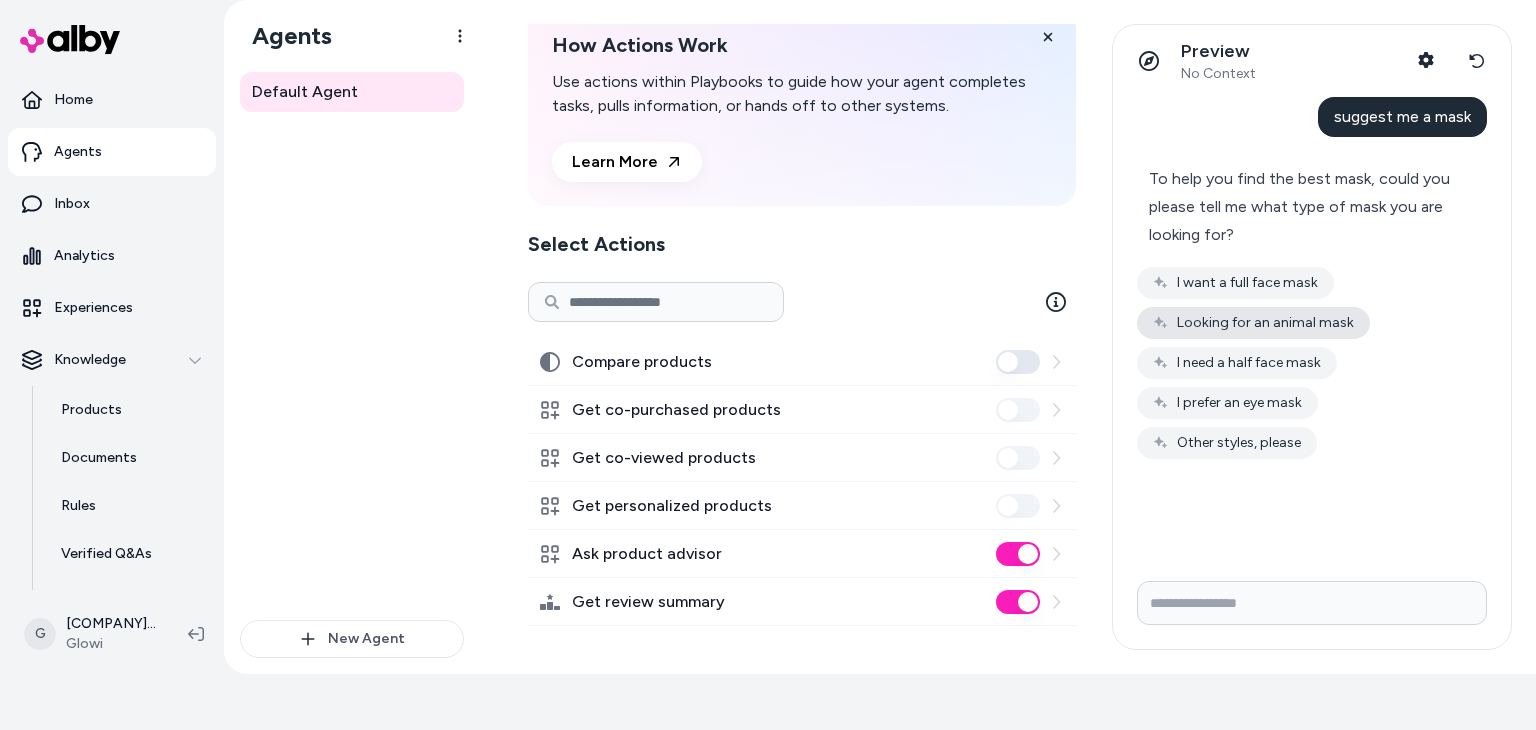 click on "Looking for an animal mask" at bounding box center (1253, 323) 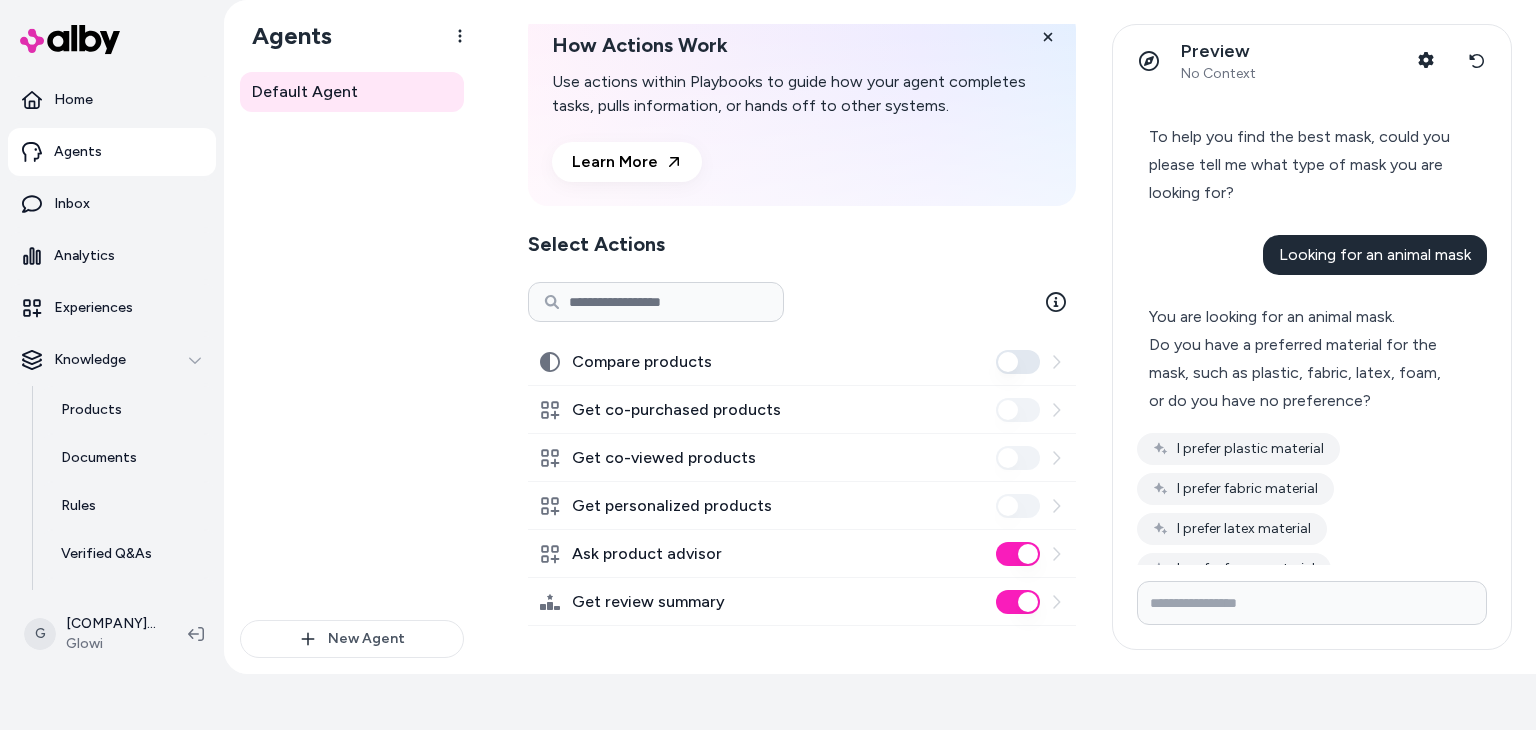scroll, scrollTop: 121, scrollLeft: 0, axis: vertical 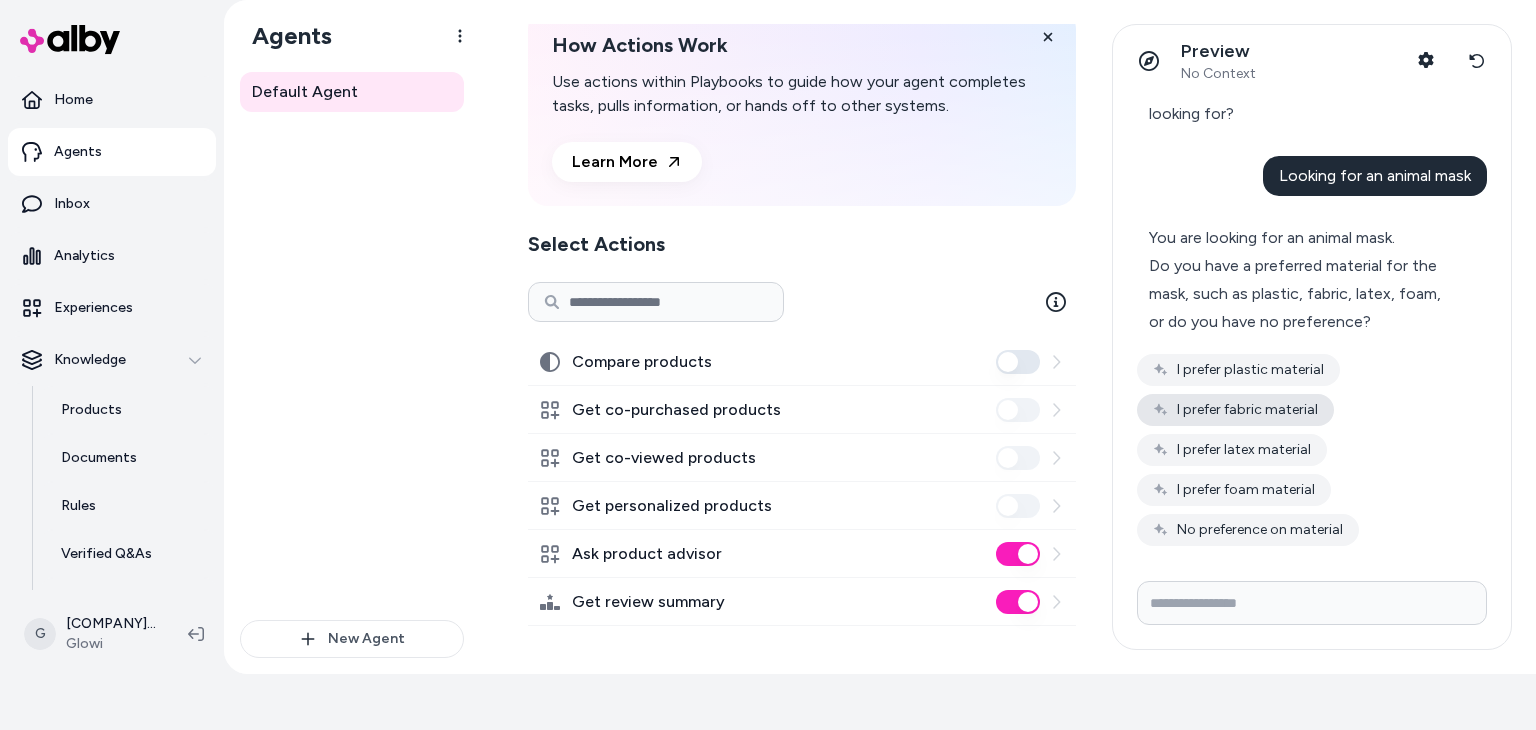 click on "I prefer fabric material" at bounding box center [1235, 410] 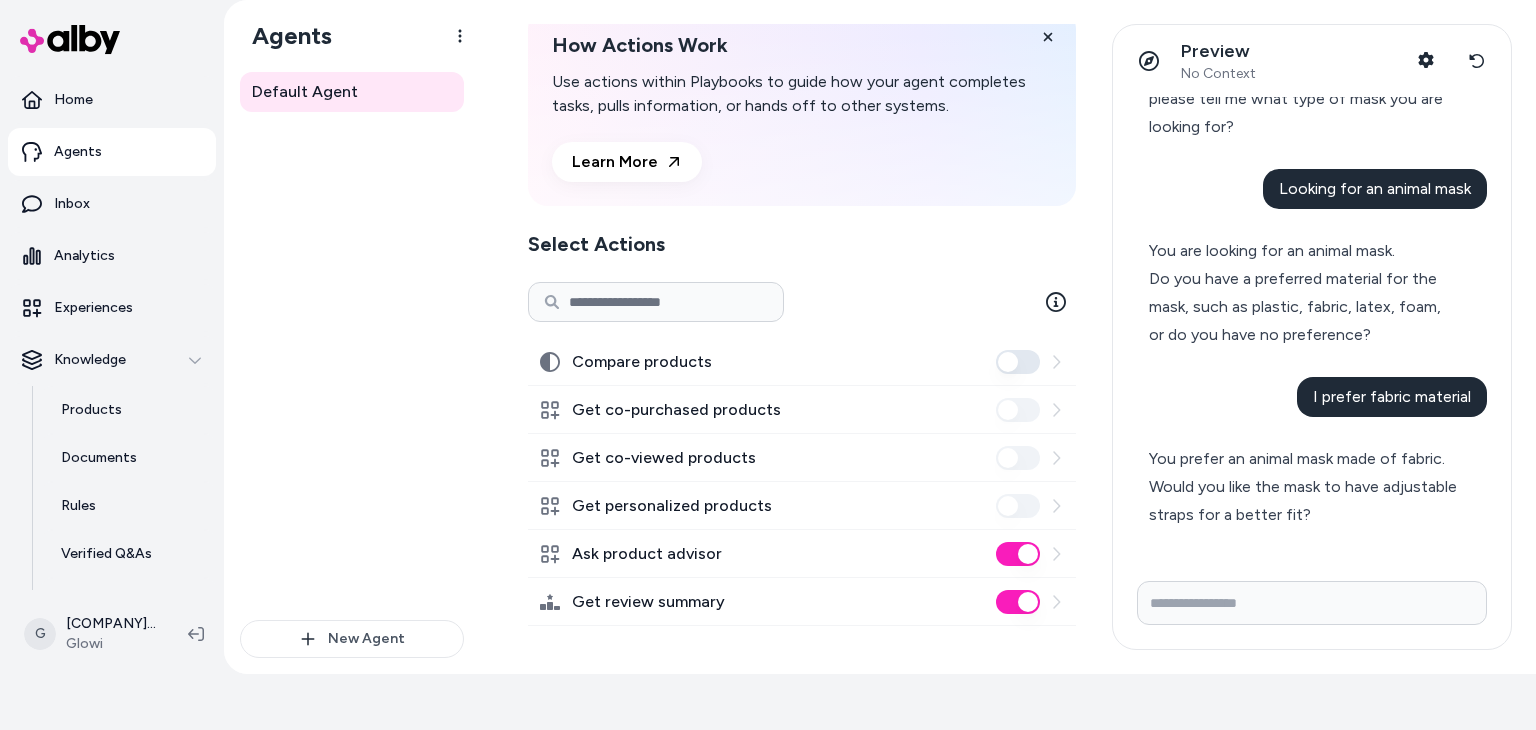 scroll, scrollTop: 108, scrollLeft: 0, axis: vertical 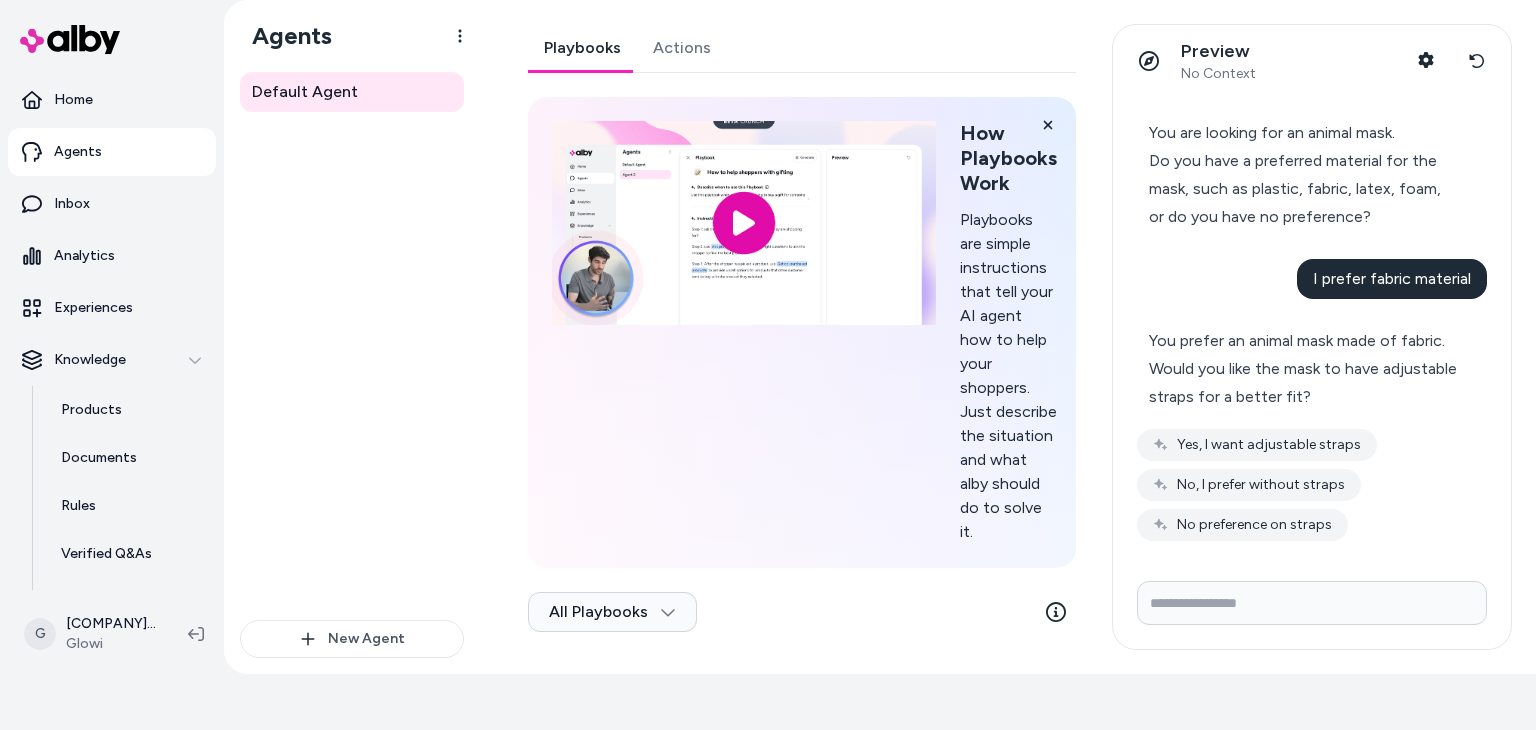 click on "Playbooks" at bounding box center (582, 48) 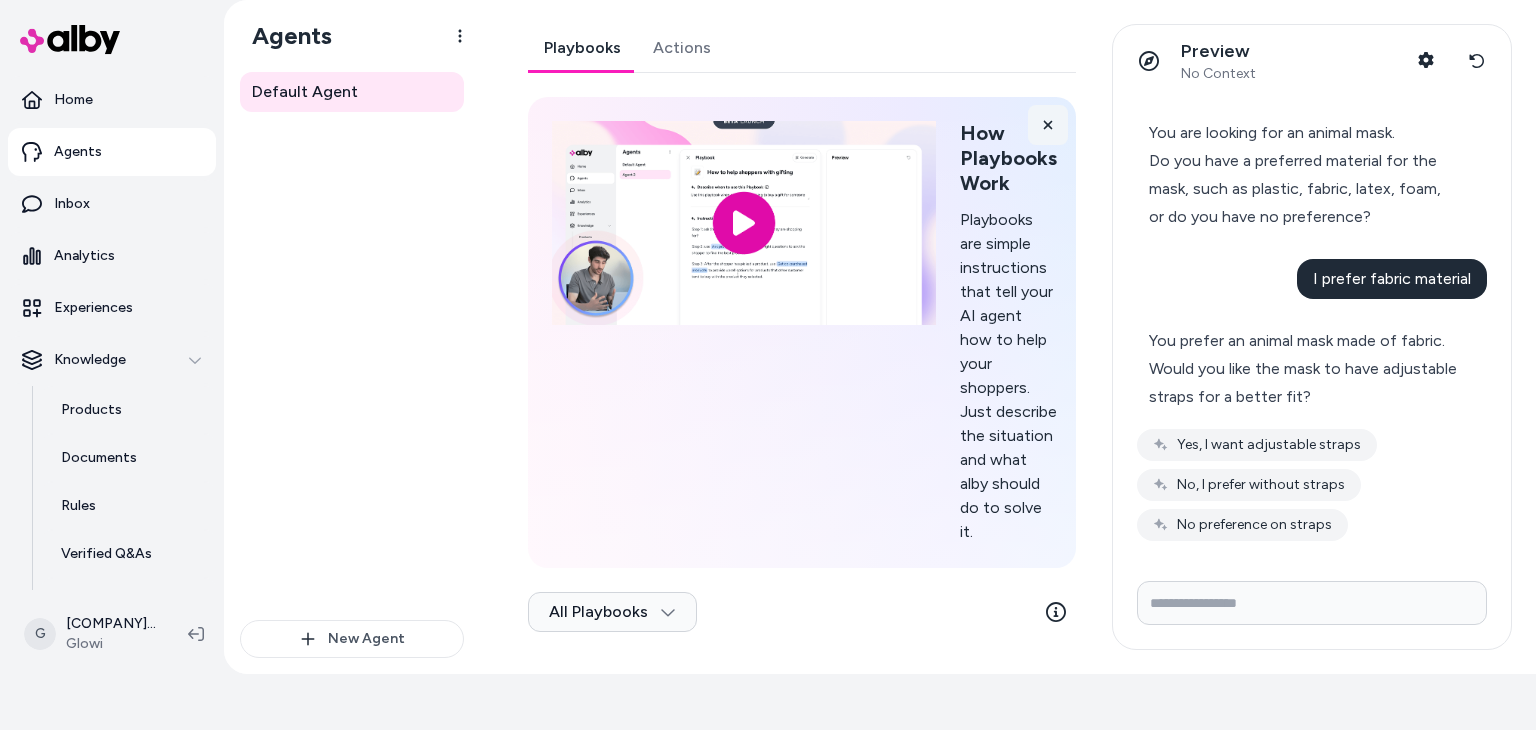 click at bounding box center [1048, 125] 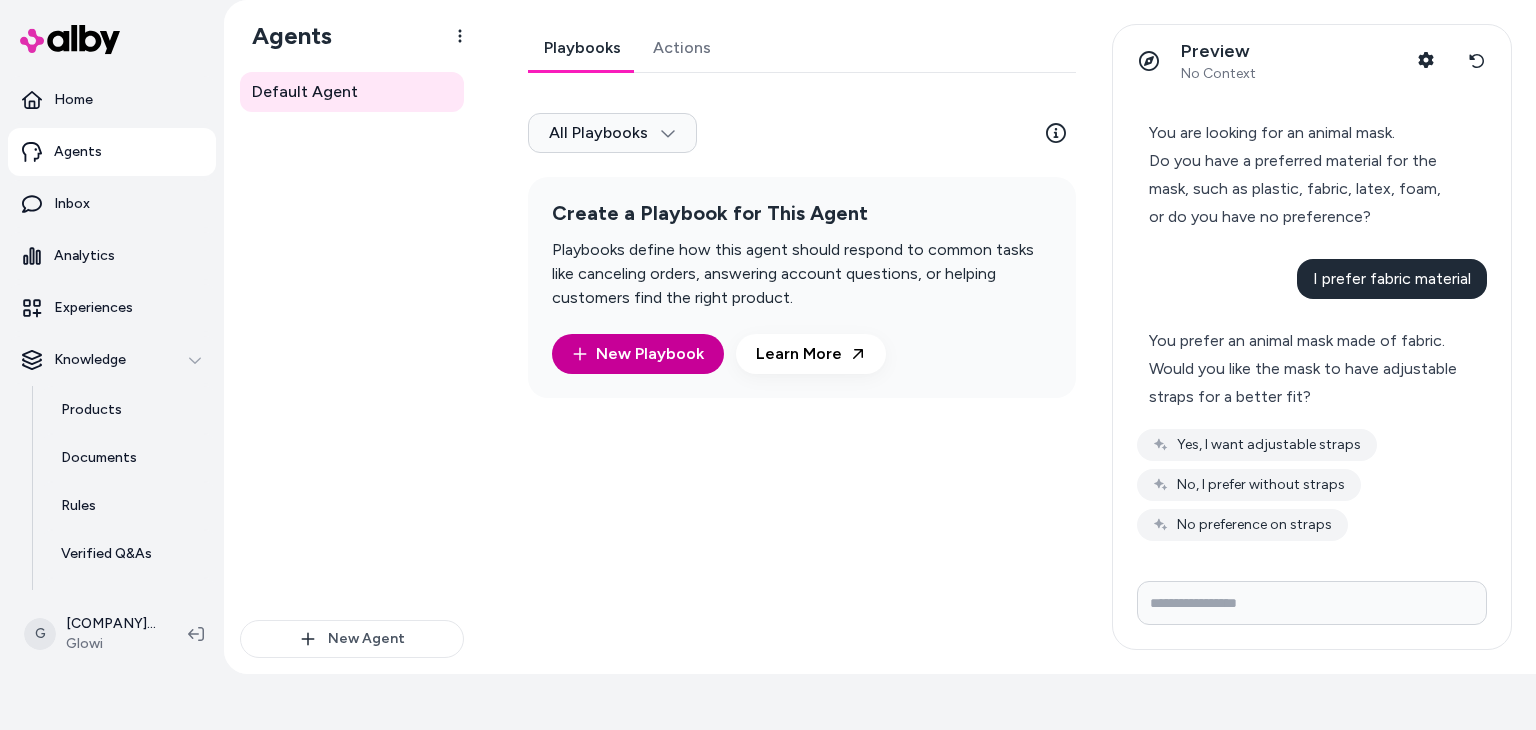 click on "New Playbook" at bounding box center [638, 354] 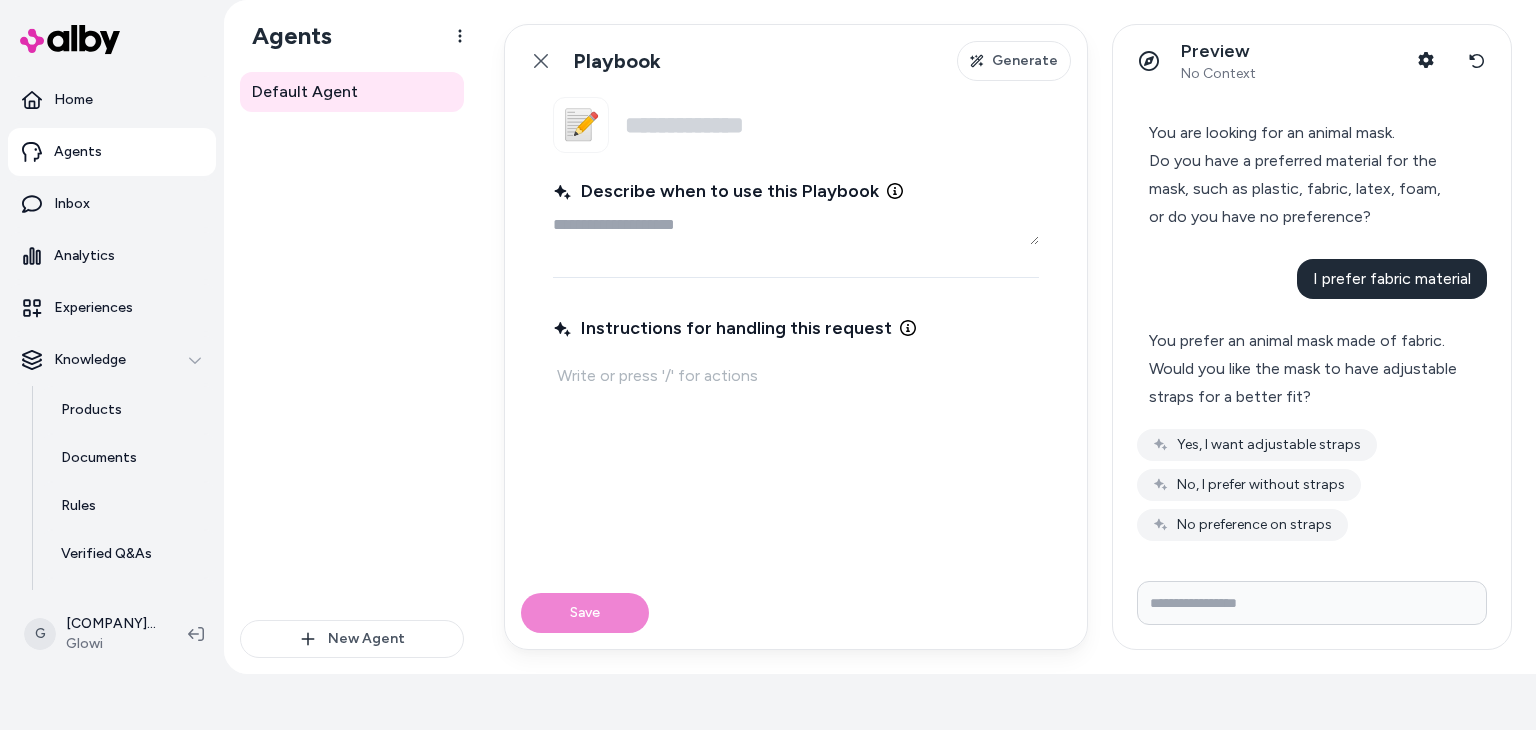 click at bounding box center (796, 376) 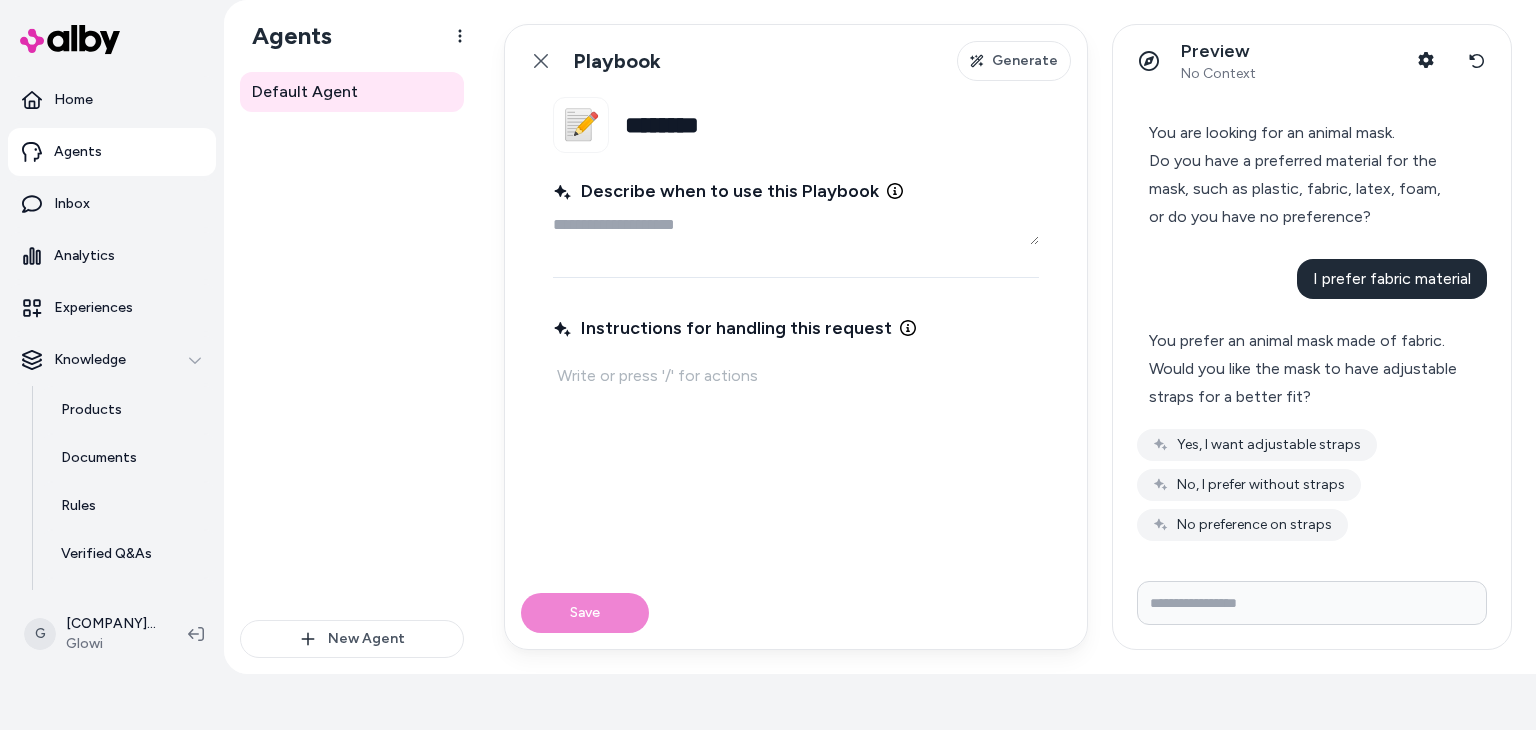 type on "********" 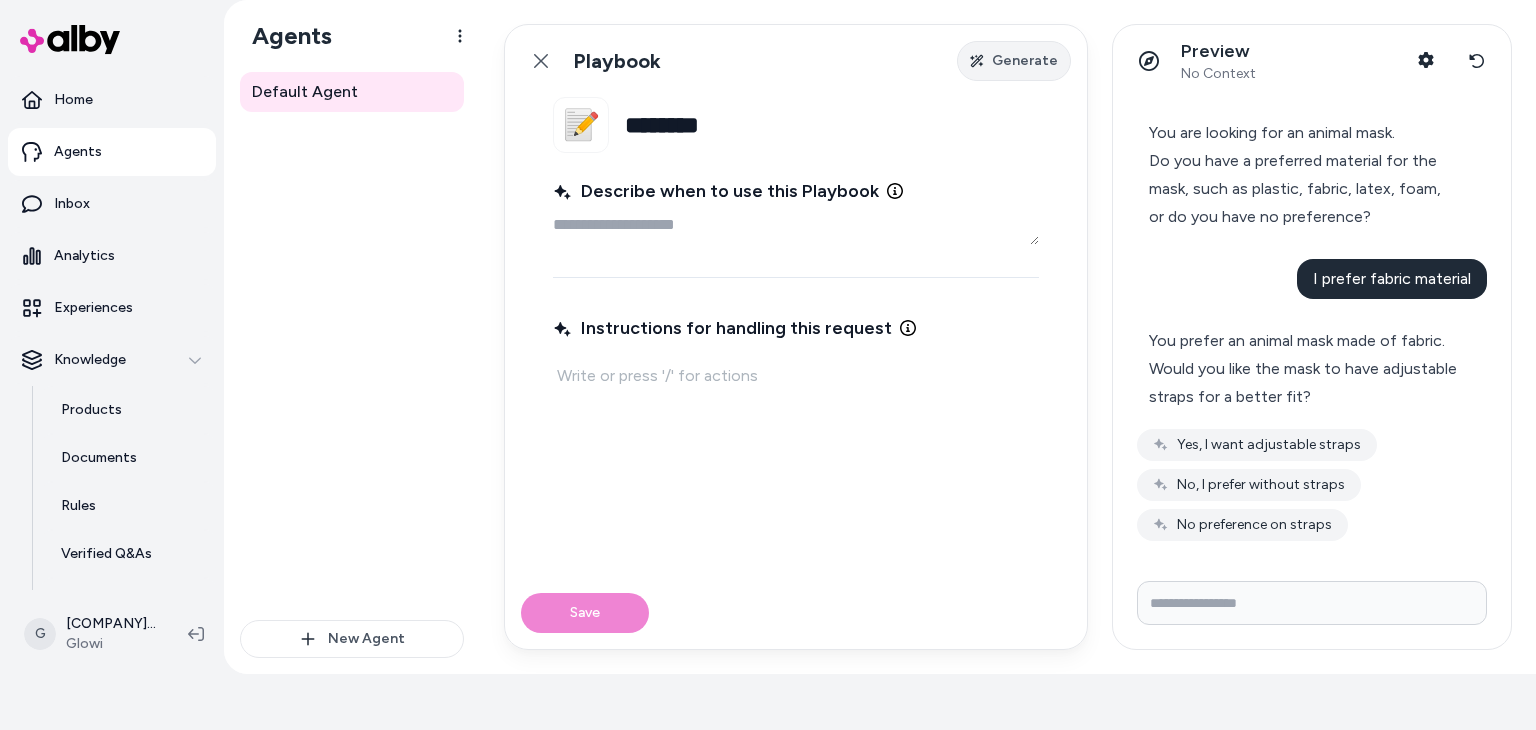 click on "Generate" at bounding box center (1025, 61) 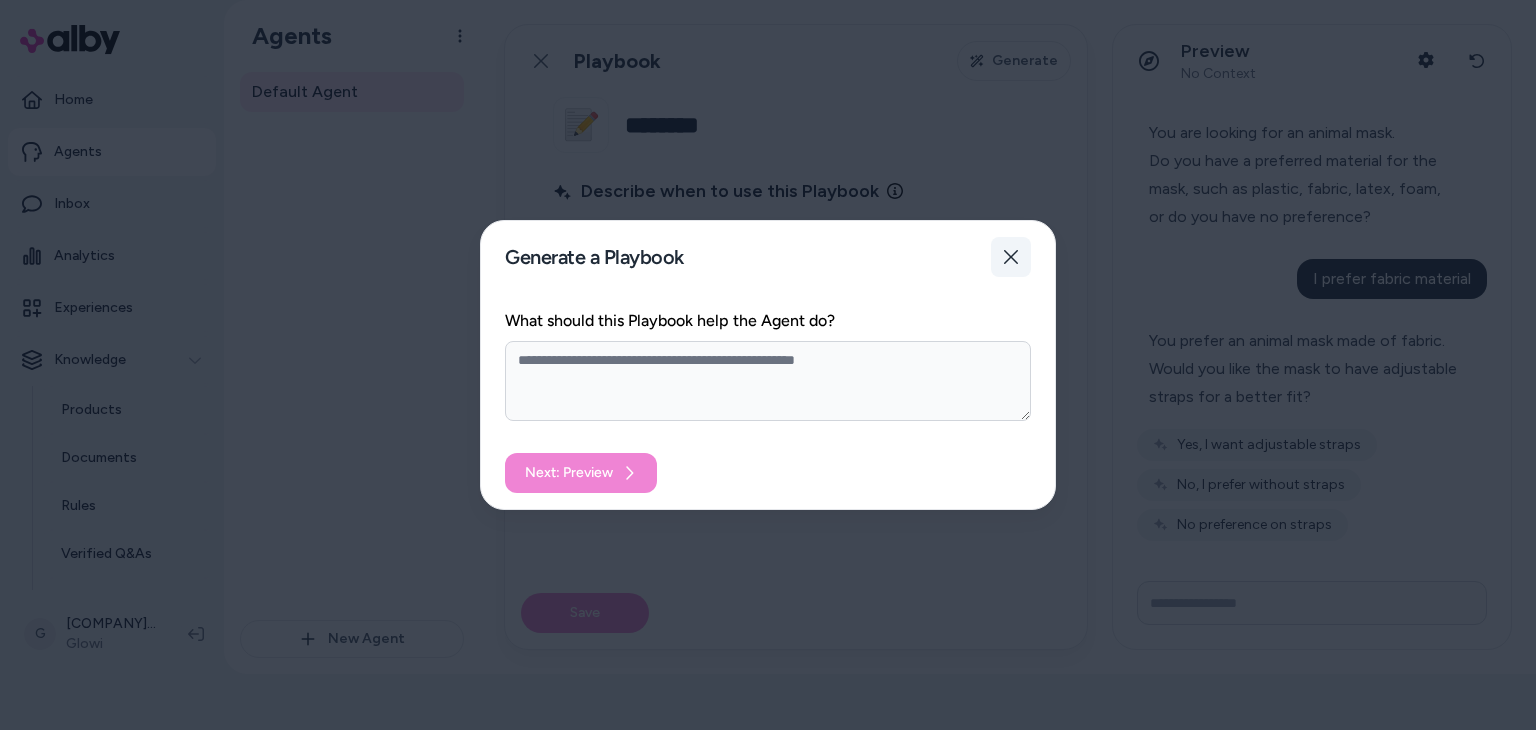 click on "Close" at bounding box center [1011, 257] 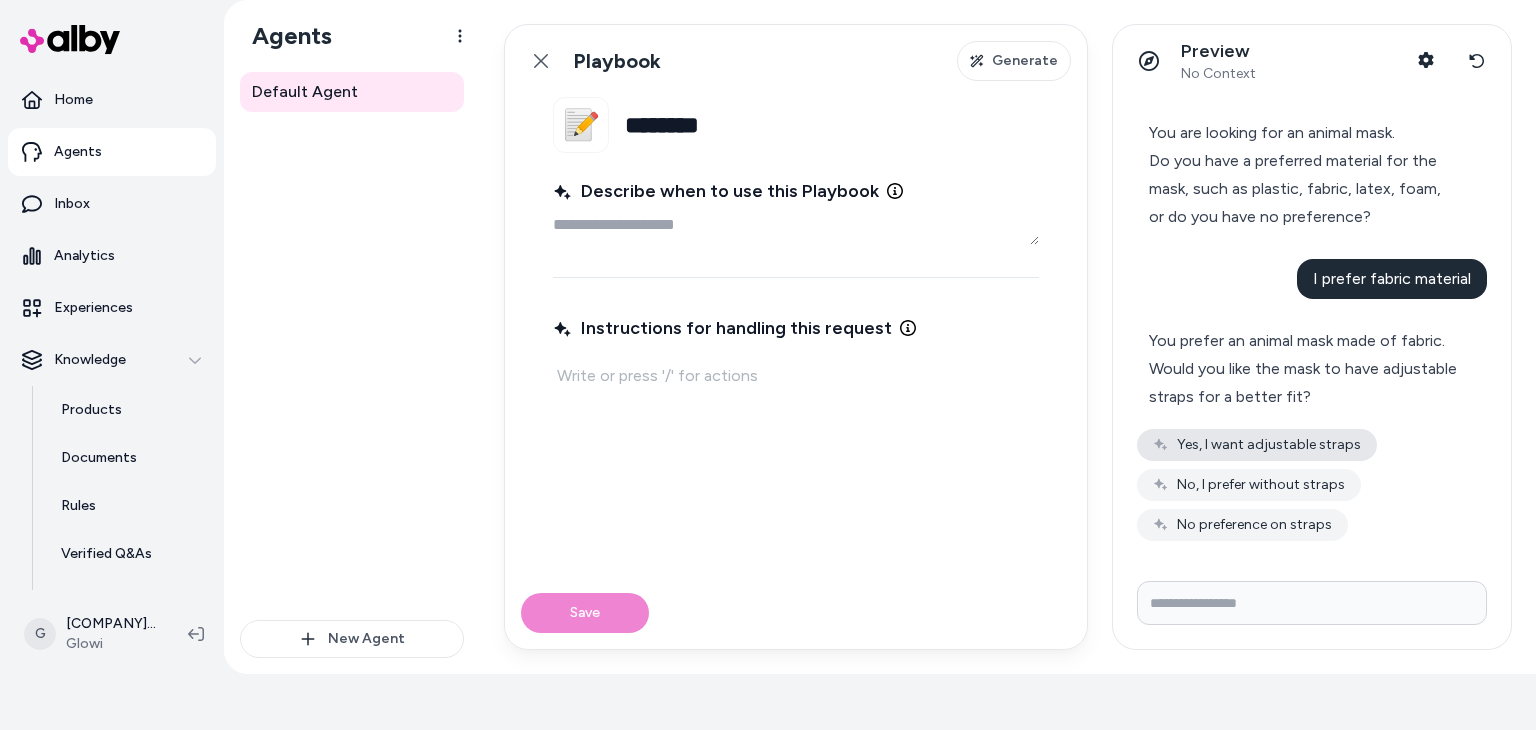 click on "Yes, I want adjustable straps" at bounding box center (1257, 445) 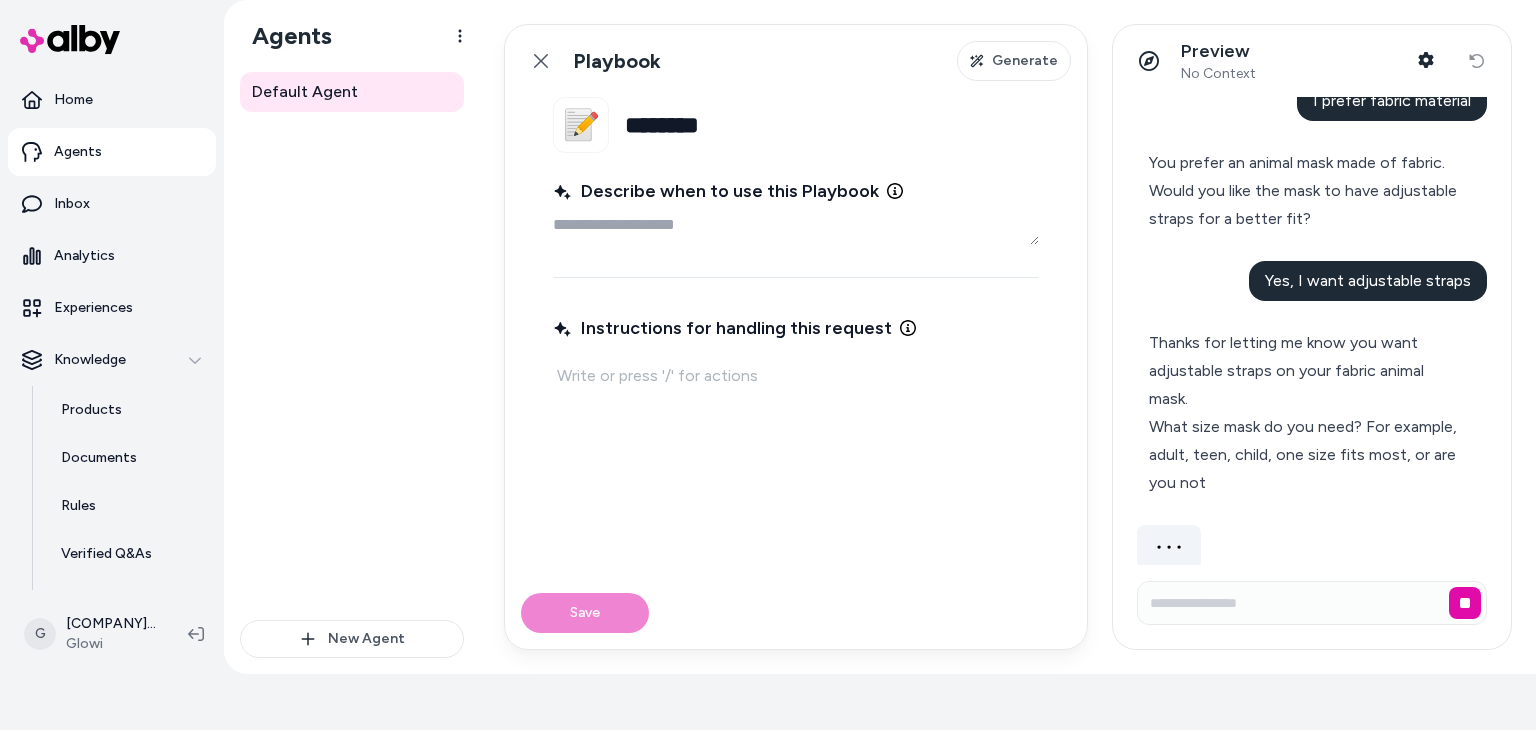scroll, scrollTop: 372, scrollLeft: 0, axis: vertical 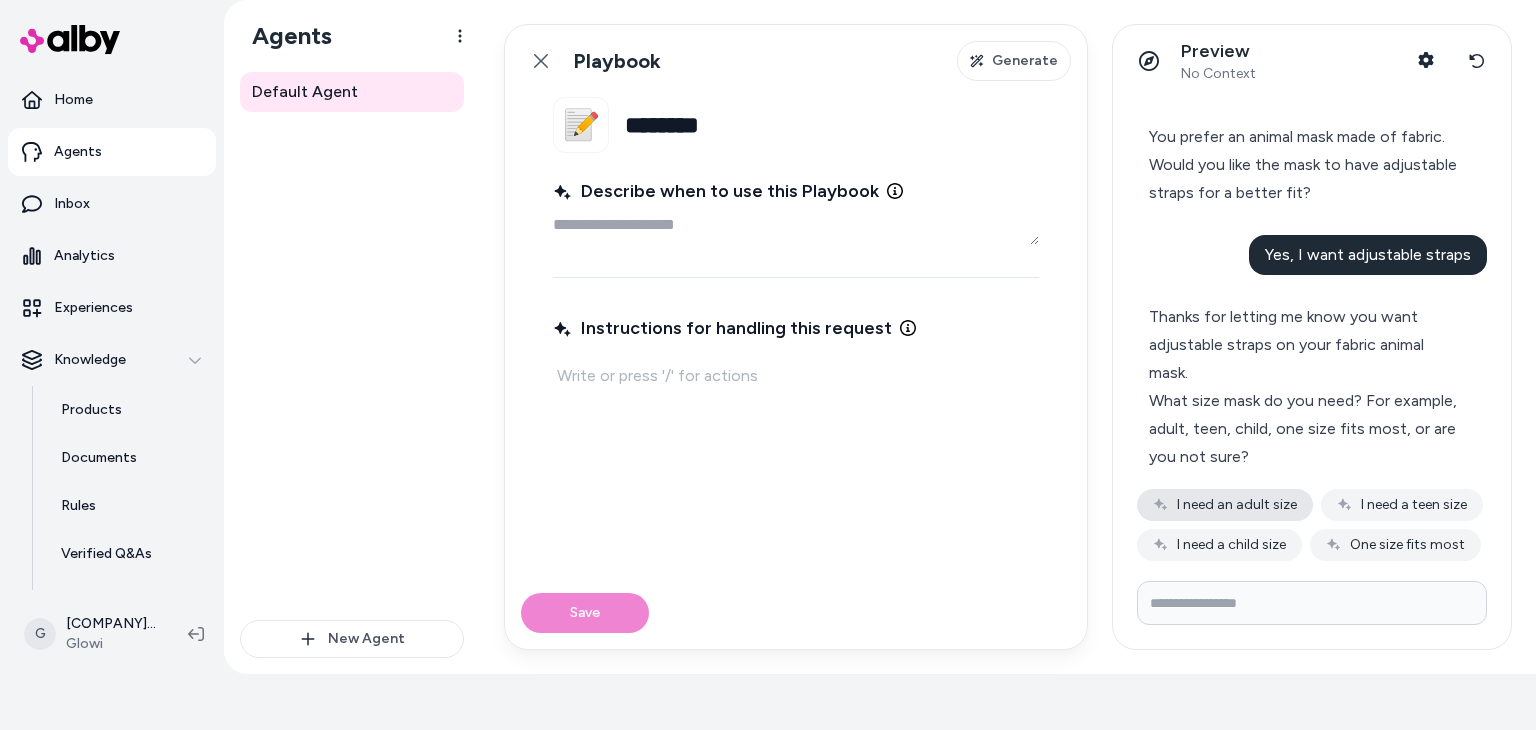 click on "I need an adult size" at bounding box center (1225, 505) 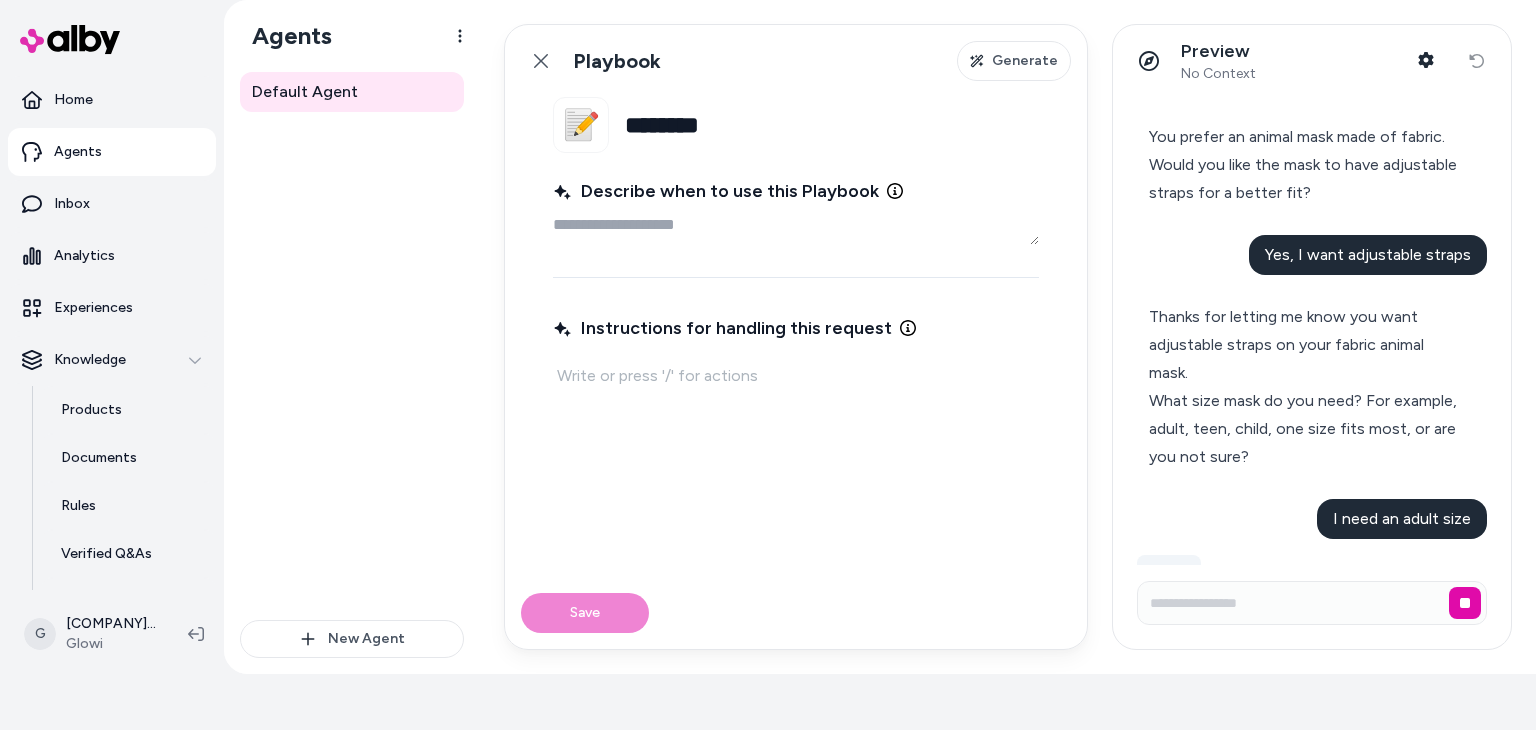 scroll, scrollTop: 488, scrollLeft: 0, axis: vertical 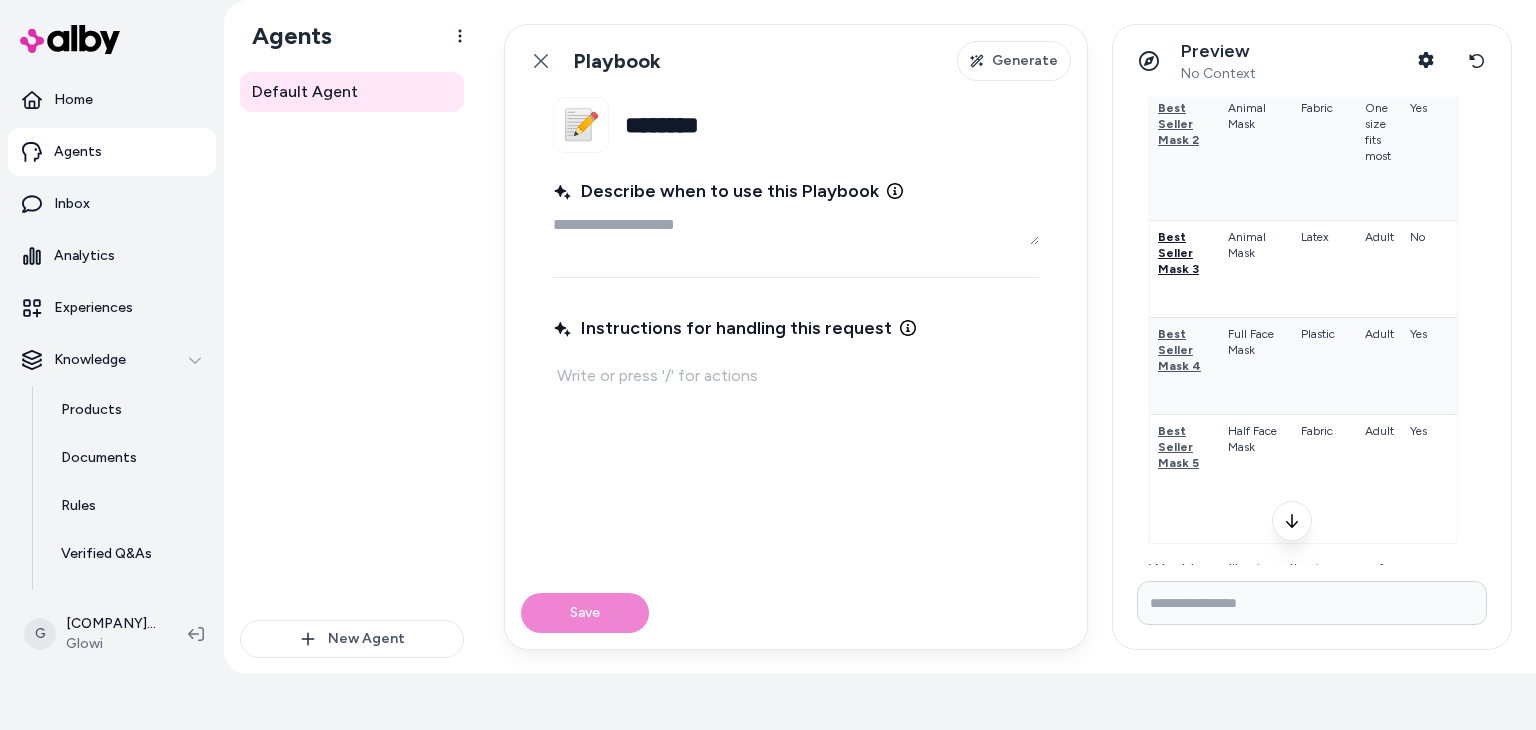 click on "Best Seller Mask 3" at bounding box center (1178, 253) 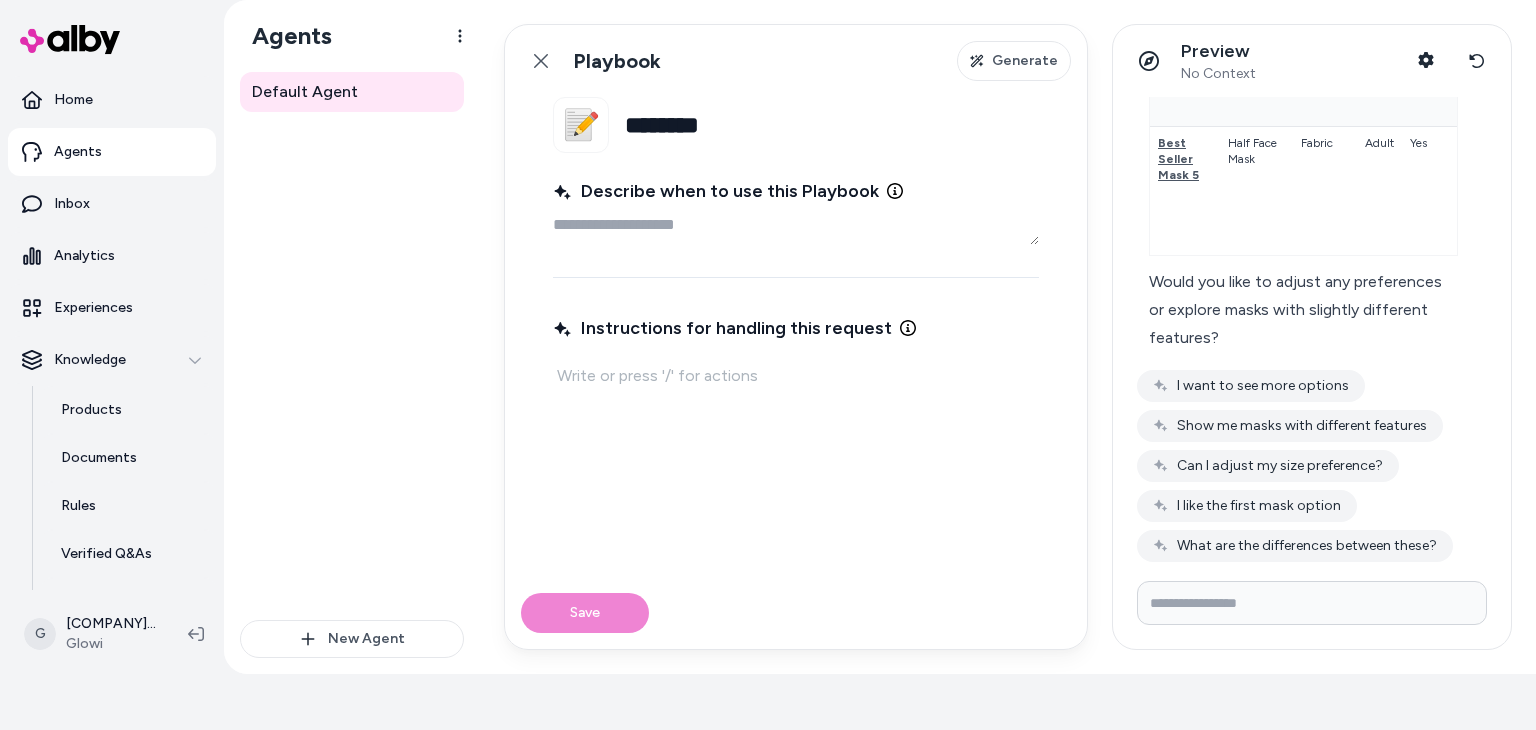 scroll, scrollTop: 1596, scrollLeft: 0, axis: vertical 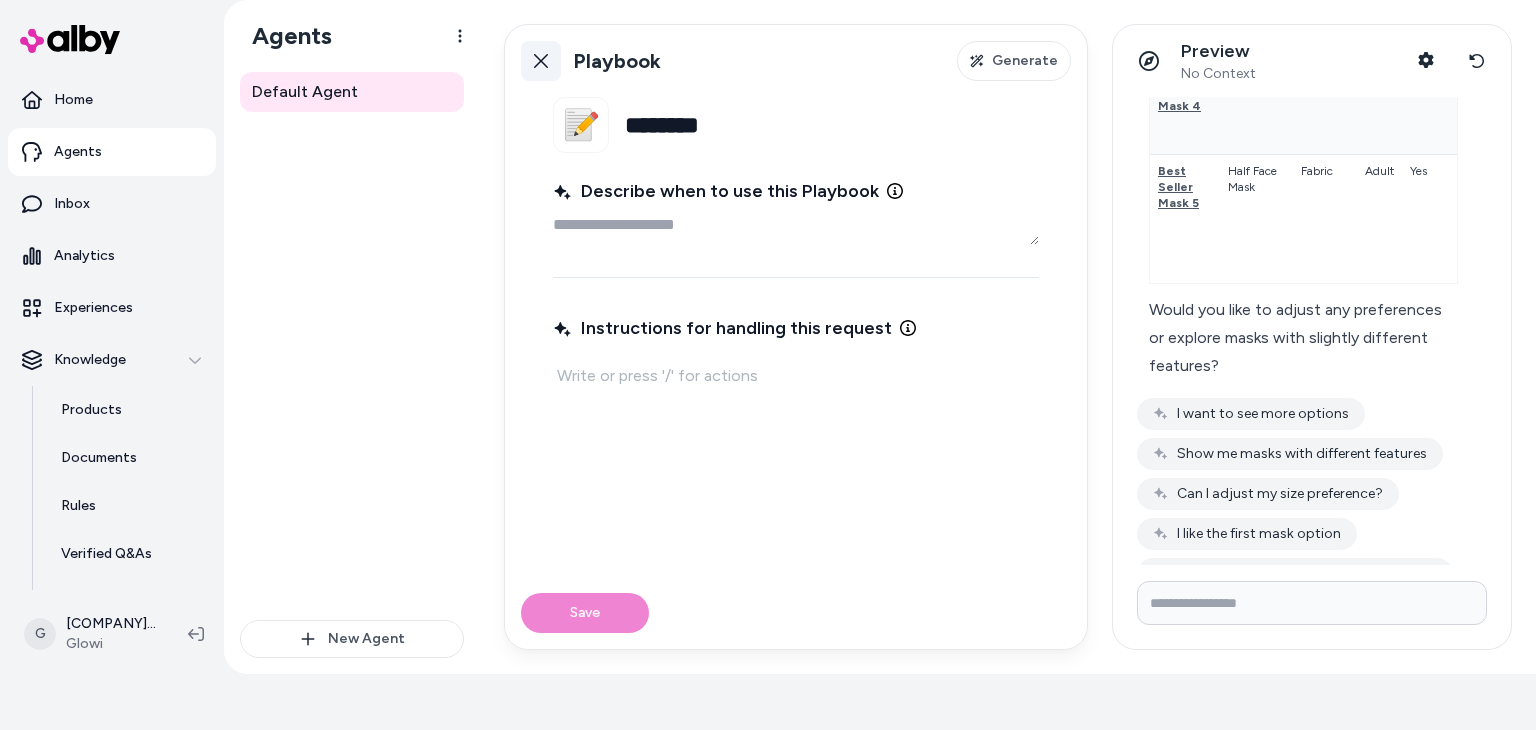 click on "Back" at bounding box center (541, 61) 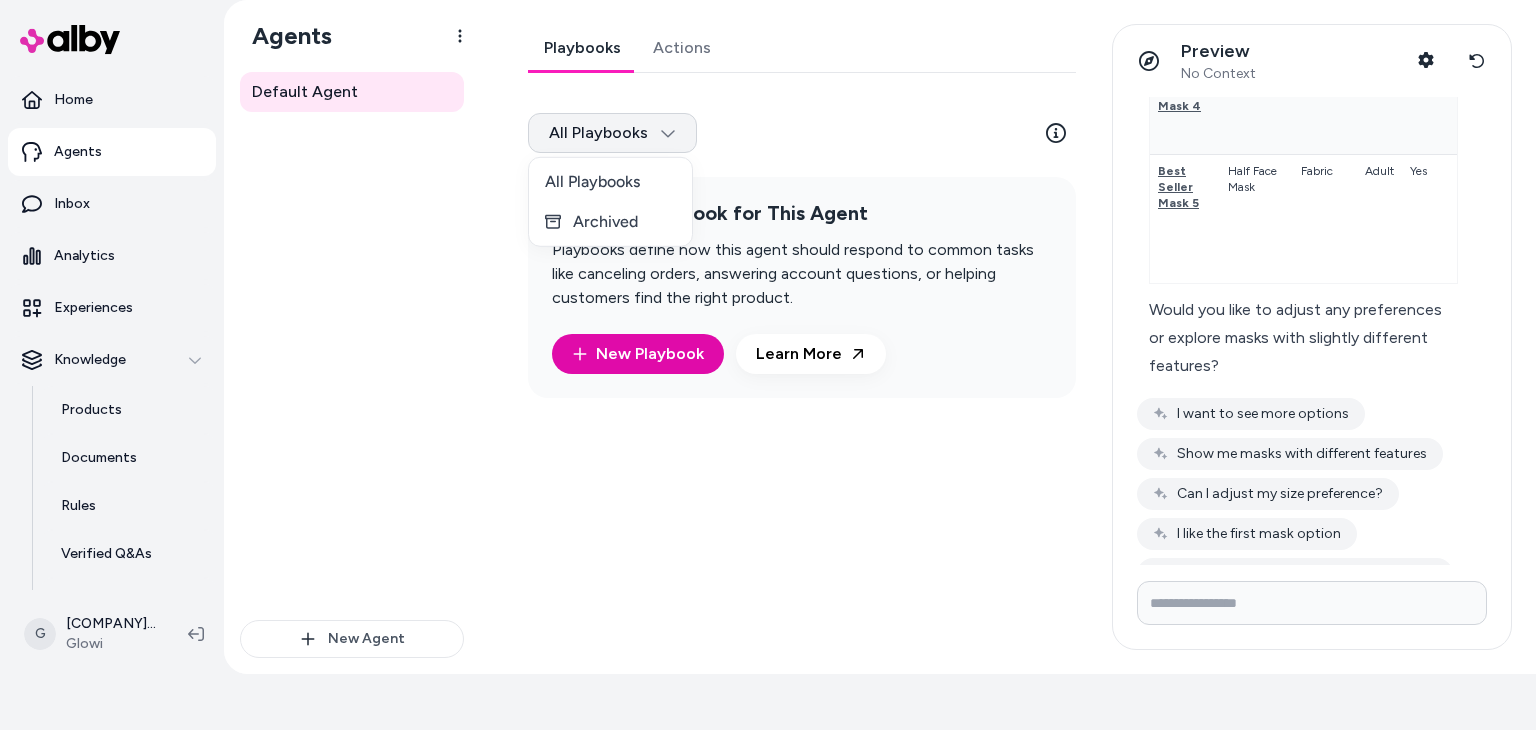 click on "Only pay when alby drives an Assisted Conversion Start Trial Home Agents Inbox Analytics Experiences Knowledge Products Documents Rules Verified Q&As Reviews Survey Questions Integrations G Glowi Shopify Glowi Agents Default Agent New Agent Default Agent Playbooks Actions All Playbooks Create a Playbook for This Agent Playbooks define how this agent should respond to common tasks like canceling orders, answering account questions, or helping customers find the right product. New Playbook Learn More Preview No Context Shopper Context Reset conversation suggest me a mask To help you find the best mask, could you please tell me what type of mask you are looking for? Looking for an animal mask You are looking for an animal mask.
Do you have a preferred material for the mask, such as plastic, fabric, latex, foam, or do you have no preference? I prefer fabric material You prefer an animal mask made of fabric.
Would you like the mask to have adjustable straps for a better fit? Yes, I want adjustable straps" at bounding box center (768, 309) 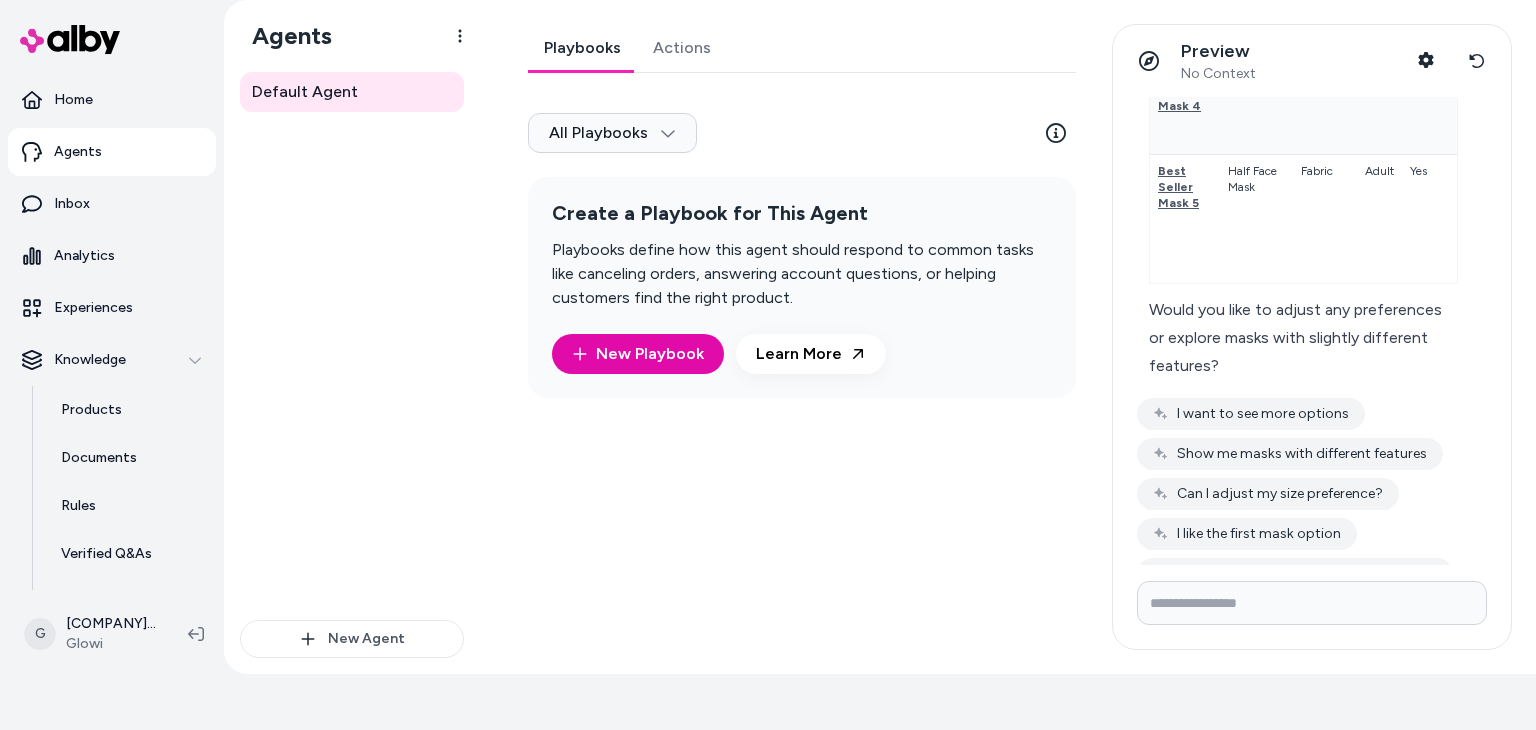 click on "Only pay when alby drives an Assisted Conversion Start Trial Home Agents Inbox Analytics Experiences Knowledge Products Documents Rules Verified Q&As Reviews Survey Questions Integrations G Glowi Shopify Glowi Agents Default Agent New Agent Default Agent Playbooks Actions All Playbooks Create a Playbook for This Agent Playbooks define how this agent should respond to common tasks like canceling orders, answering account questions, or helping customers find the right product. New Playbook Learn More Preview No Context Shopper Context Reset conversation suggest me a mask To help you find the best mask, could you please tell me what type of mask you are looking for? Looking for an animal mask You are looking for an animal mask.
Do you have a preferred material for the mask, such as plastic, fabric, latex, foam, or do you have no preference? I prefer fabric material You prefer an animal mask made of fabric.
Would you like the mask to have adjustable straps for a better fit? Yes, I want adjustable straps" at bounding box center [768, 309] 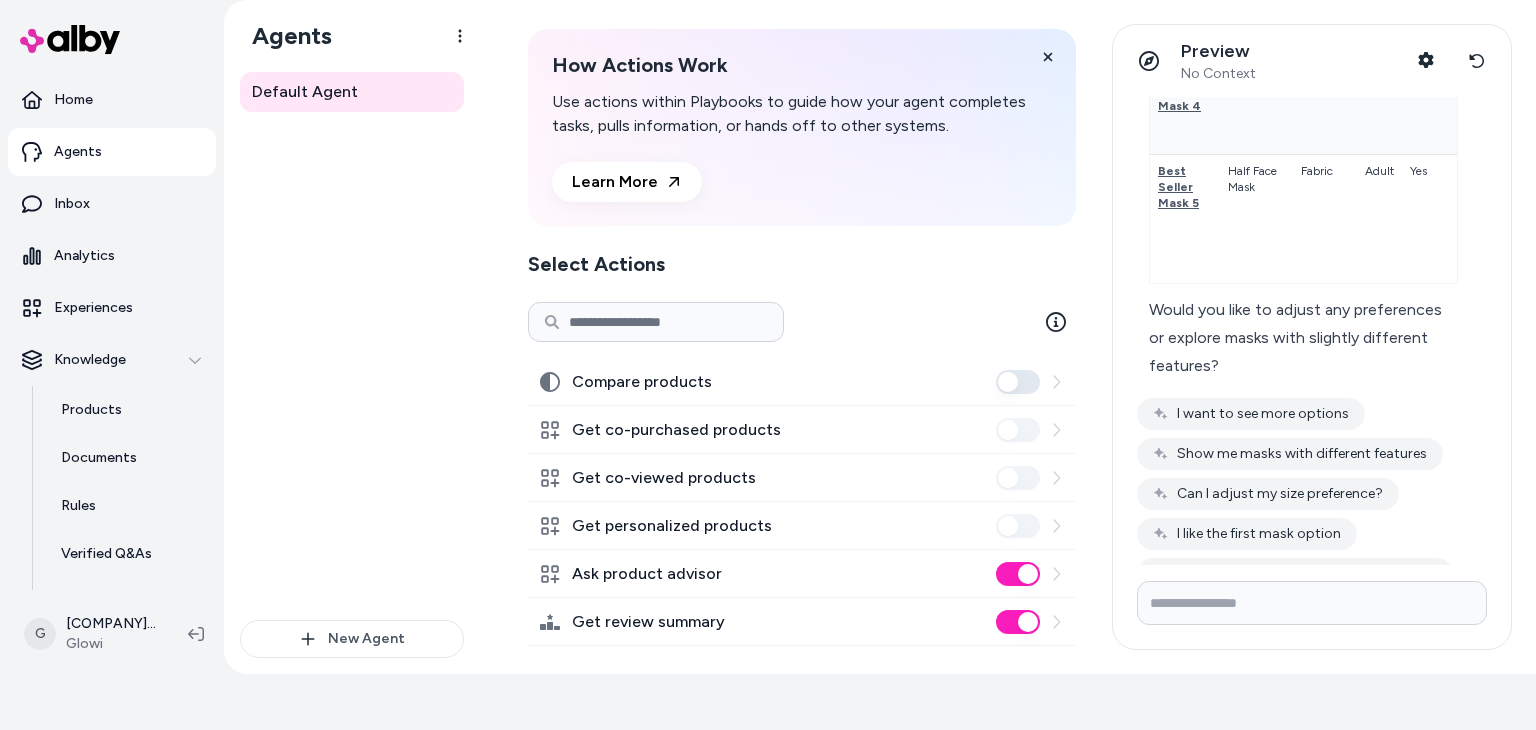 scroll, scrollTop: 88, scrollLeft: 0, axis: vertical 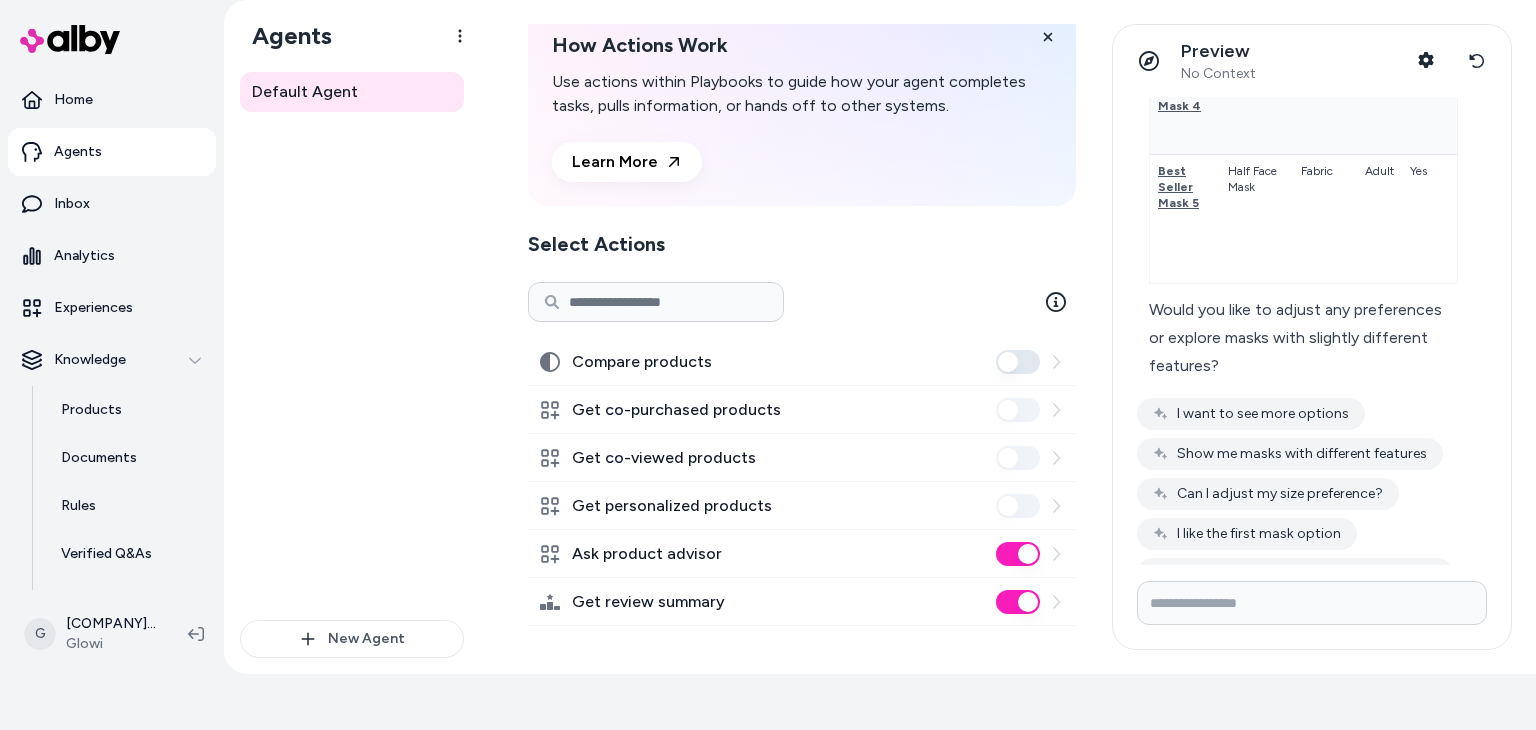 click on "Compare products" at bounding box center [1018, 362] 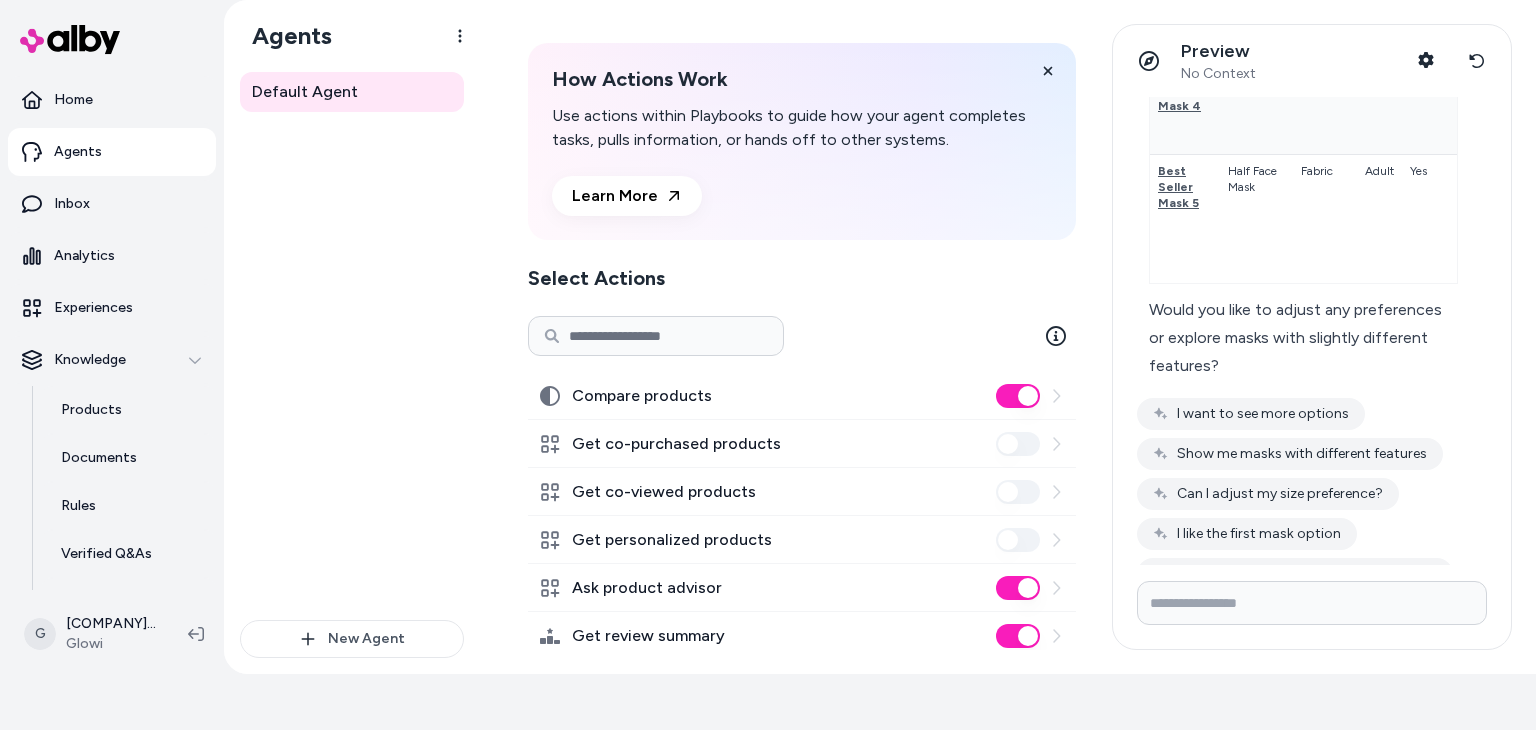 scroll, scrollTop: 0, scrollLeft: 0, axis: both 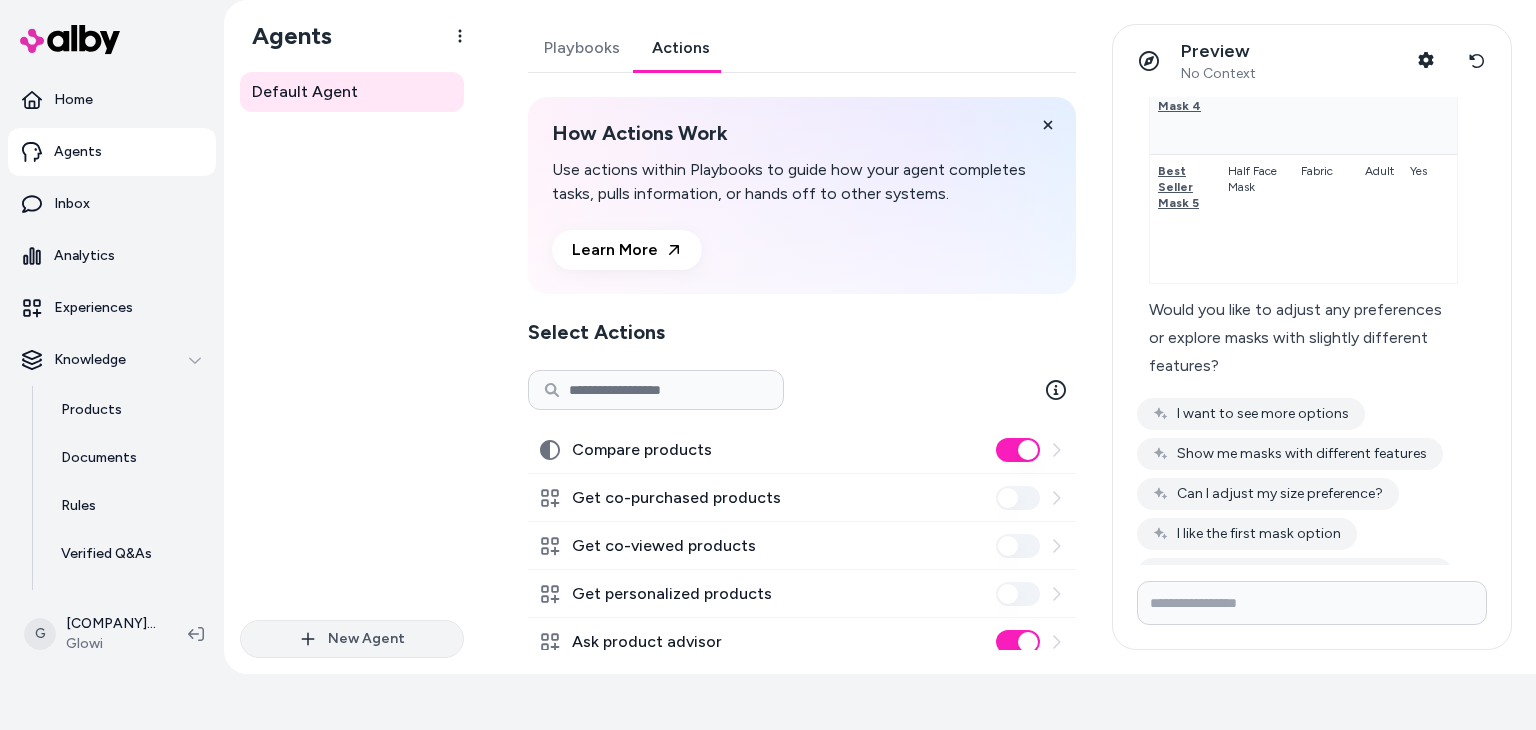click on "New Agent" at bounding box center (352, 639) 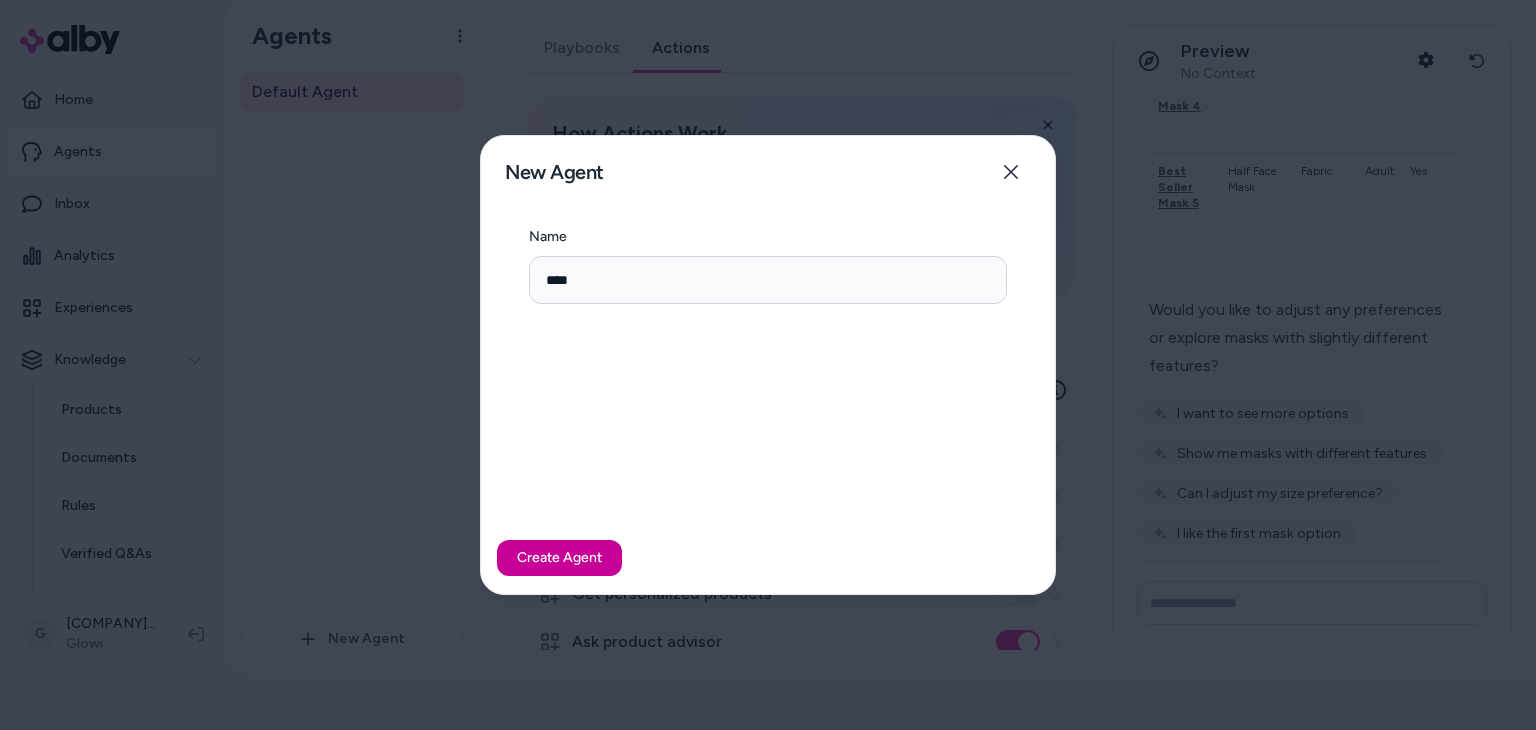 type on "****" 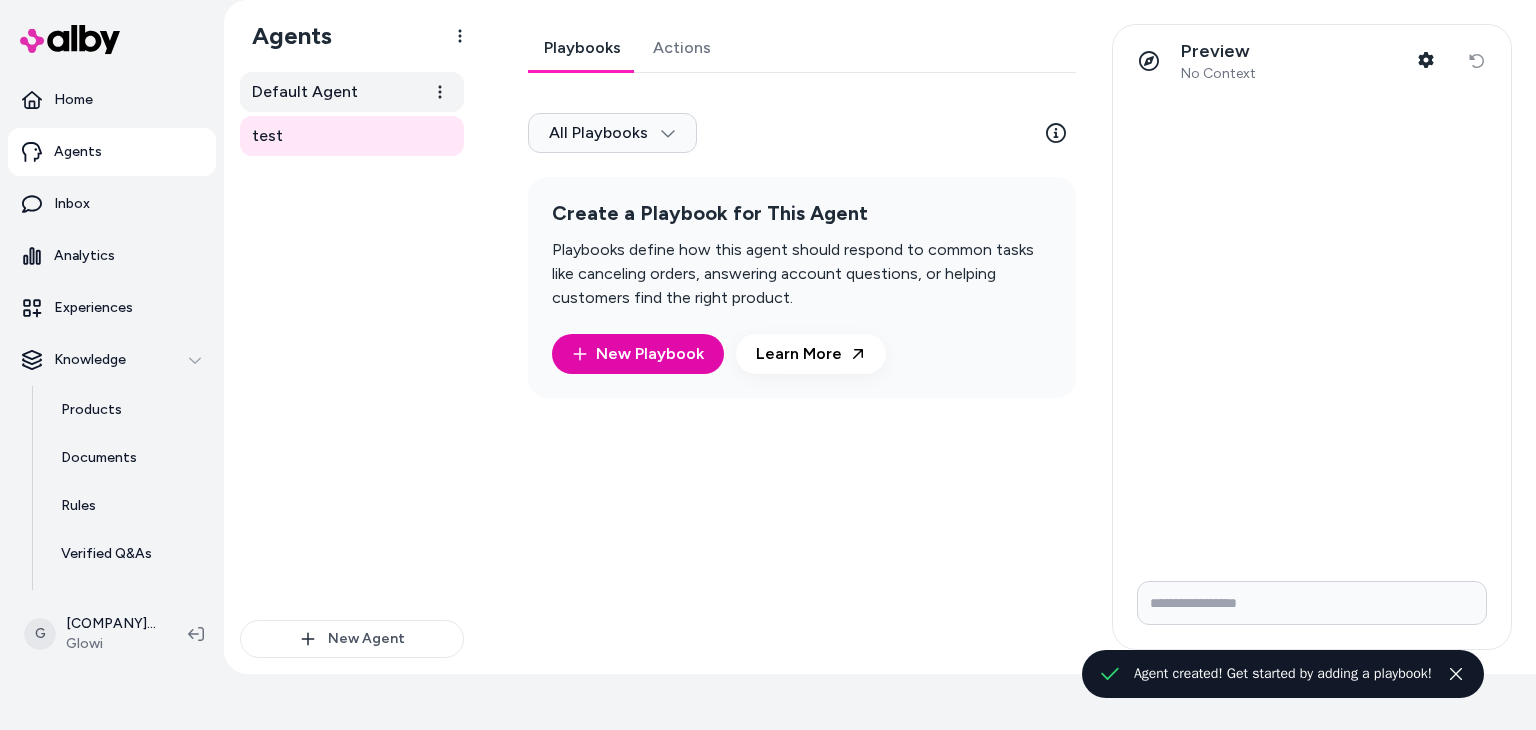click on "Default Agent" at bounding box center [352, 92] 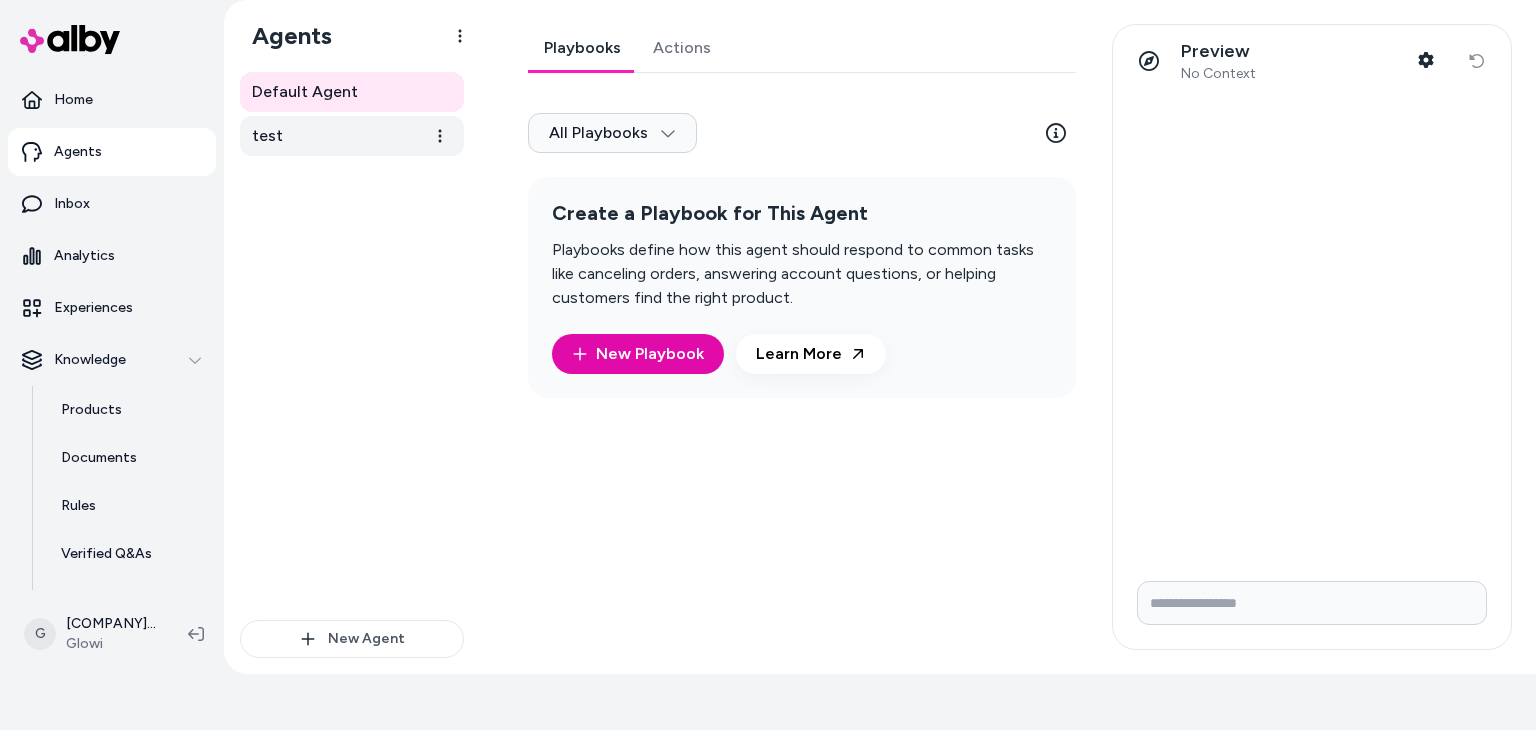 click on "test" at bounding box center (352, 136) 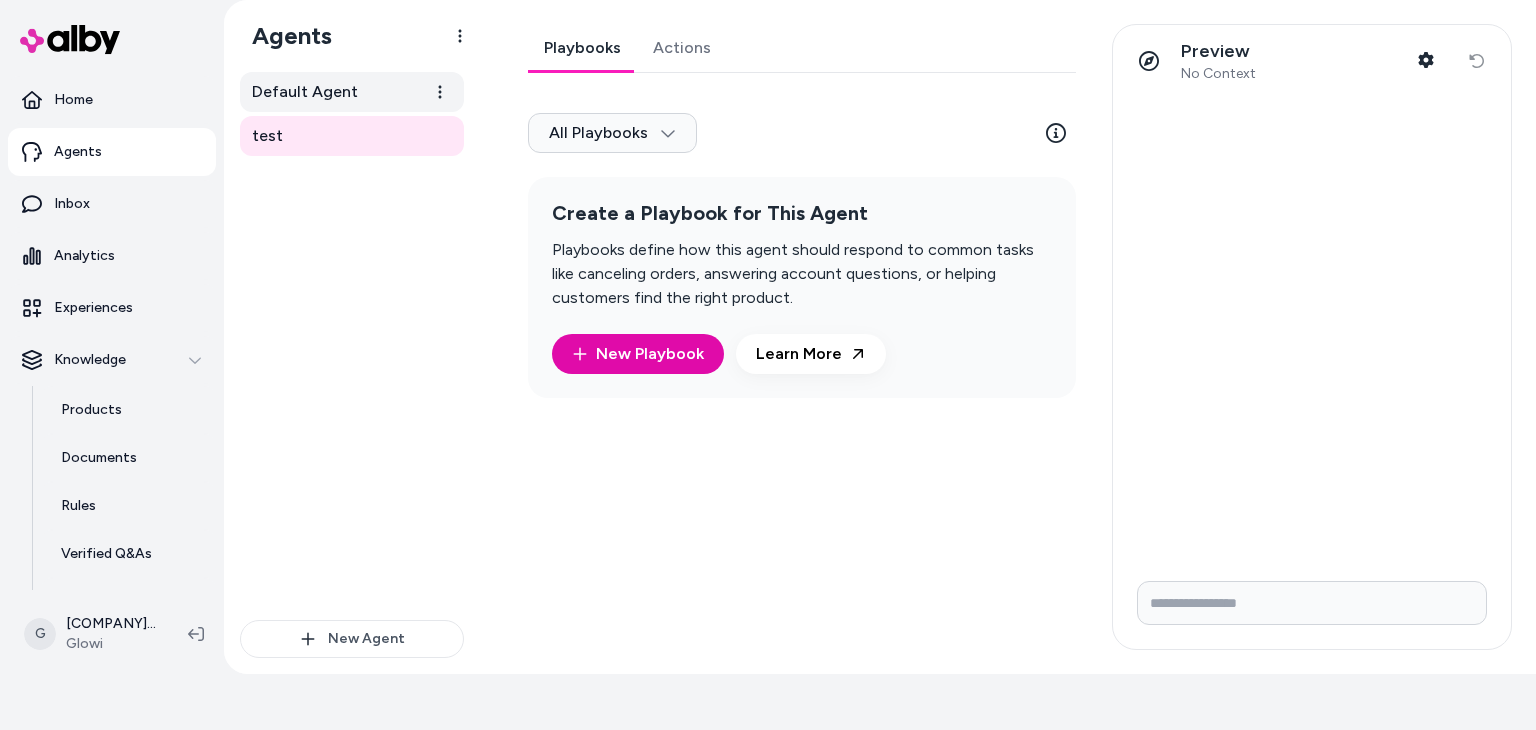 click on "Default Agent" at bounding box center (305, 92) 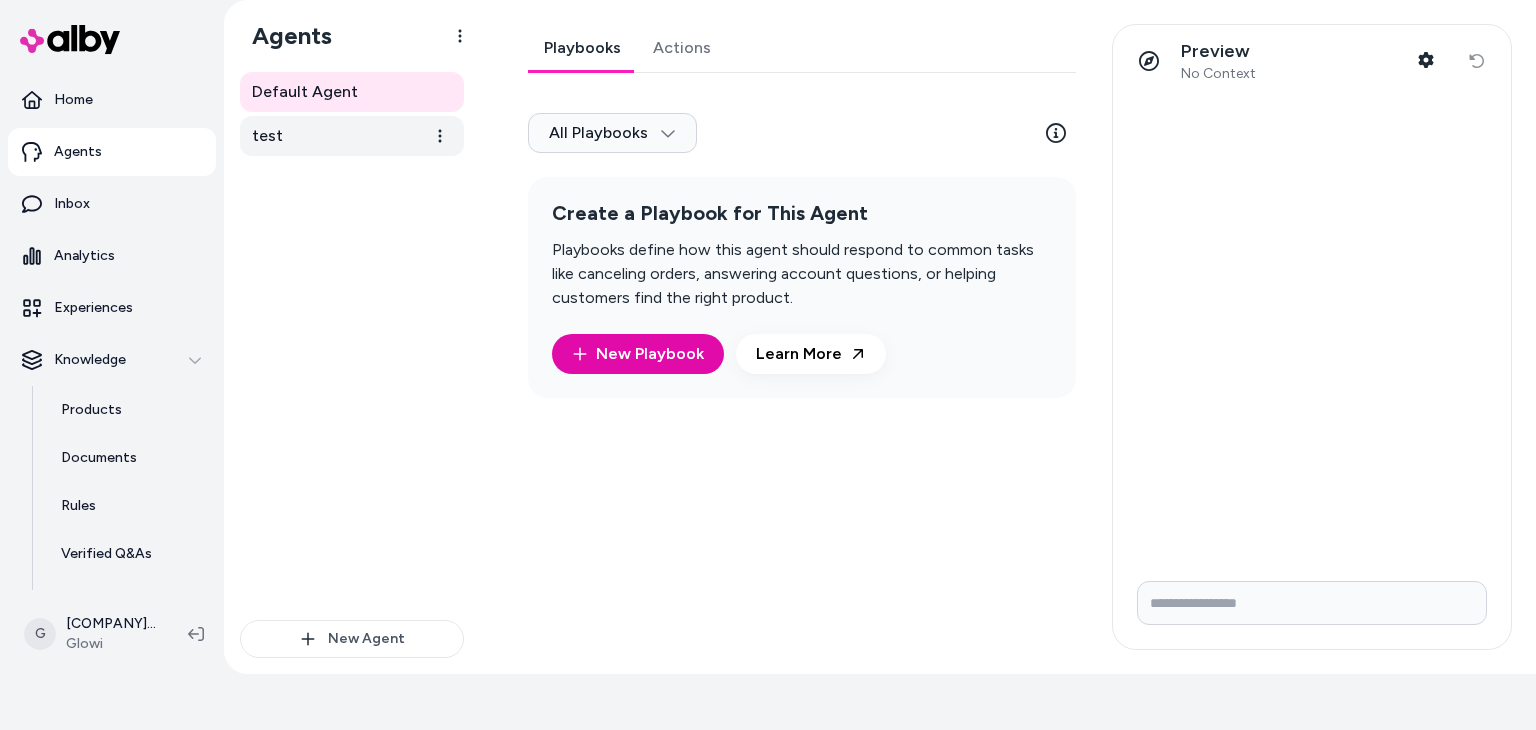 click on "test" at bounding box center (352, 136) 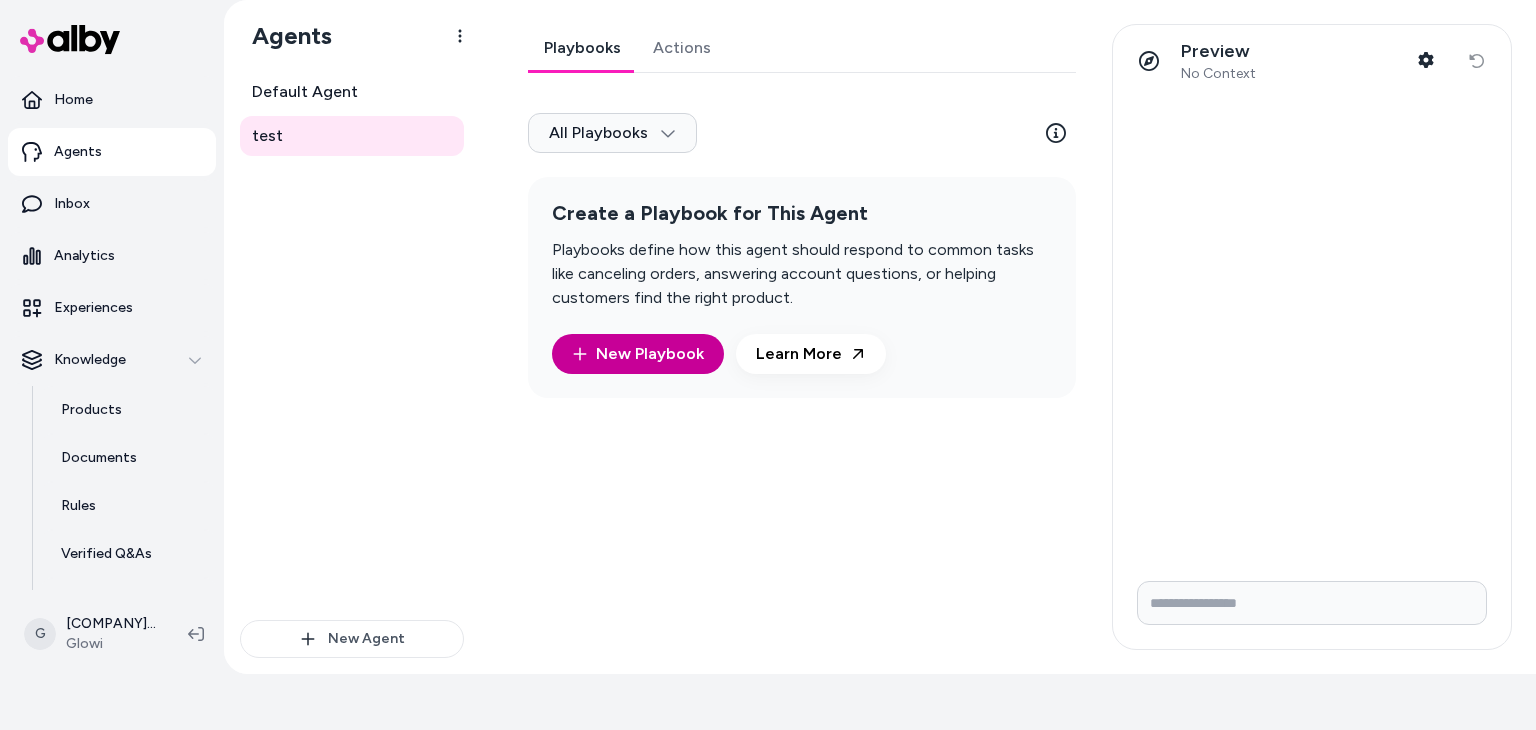 click on "New Playbook" at bounding box center [638, 354] 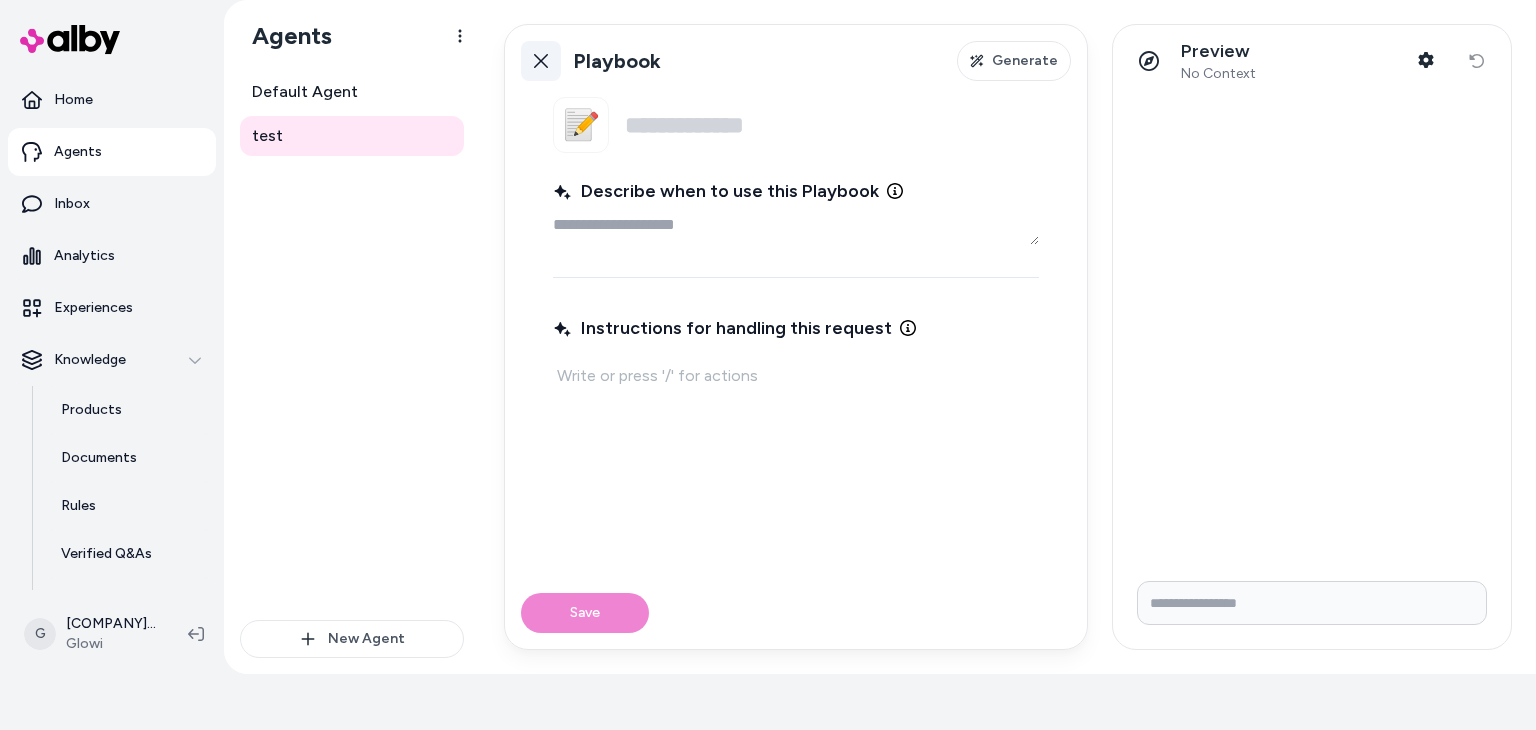 click 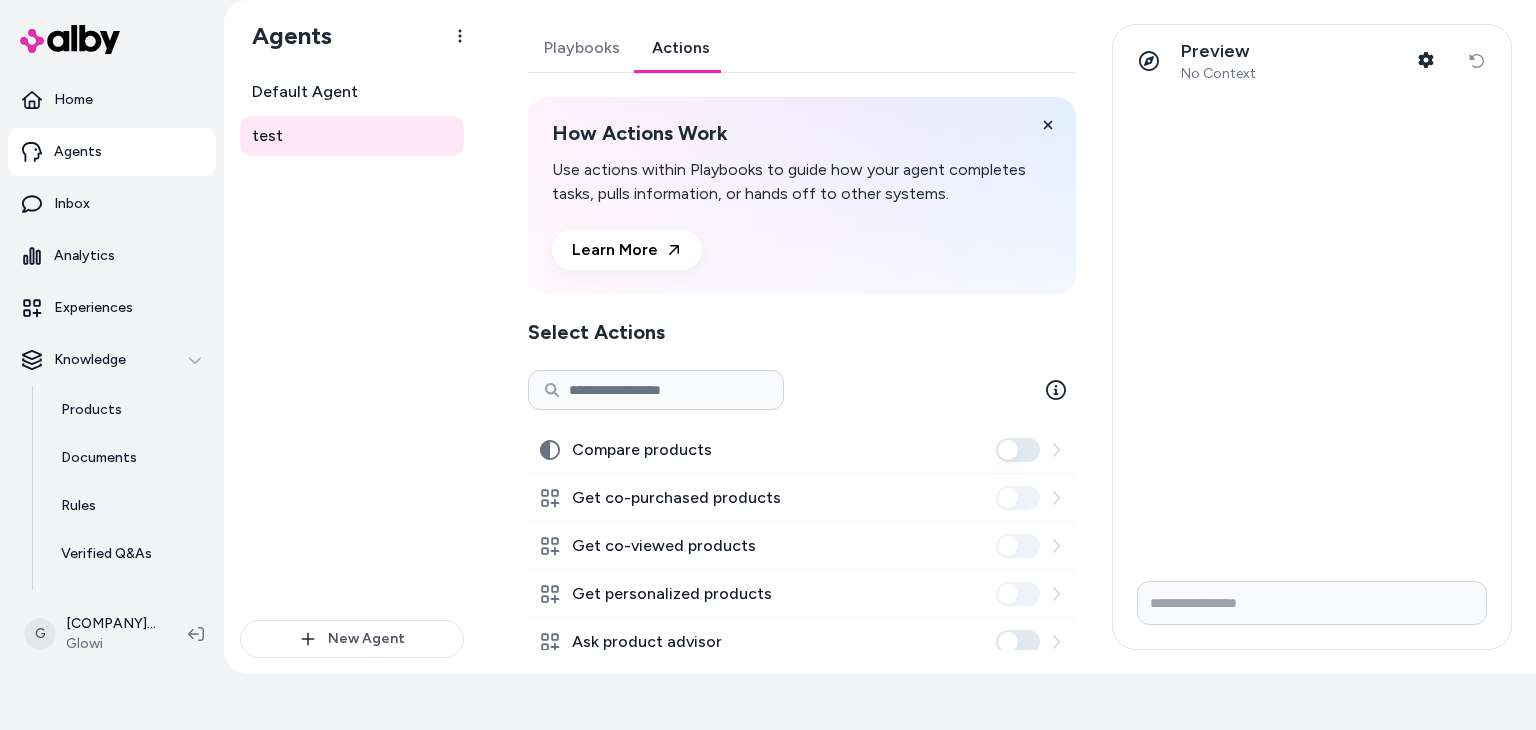 click on "Actions" at bounding box center (681, 48) 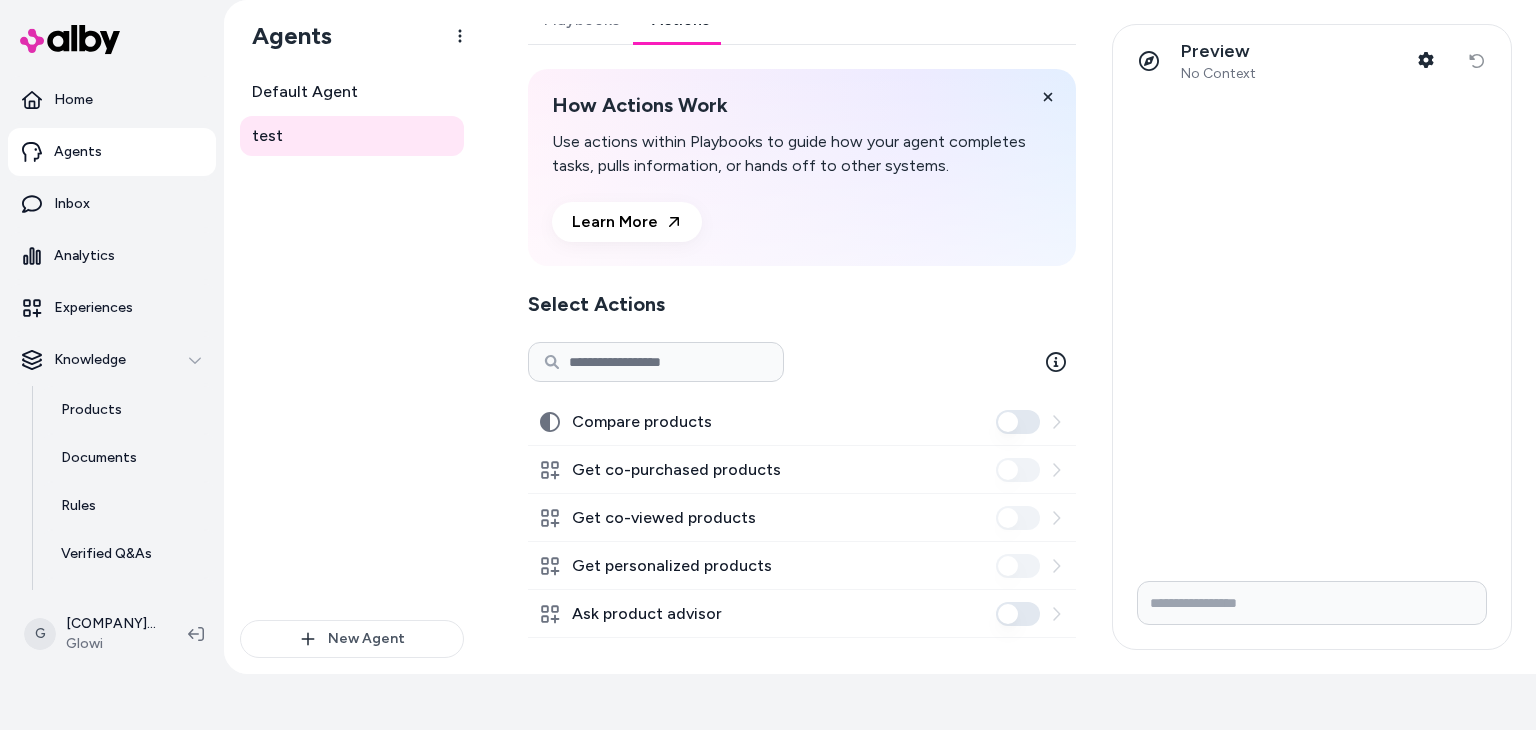 scroll, scrollTop: 11, scrollLeft: 0, axis: vertical 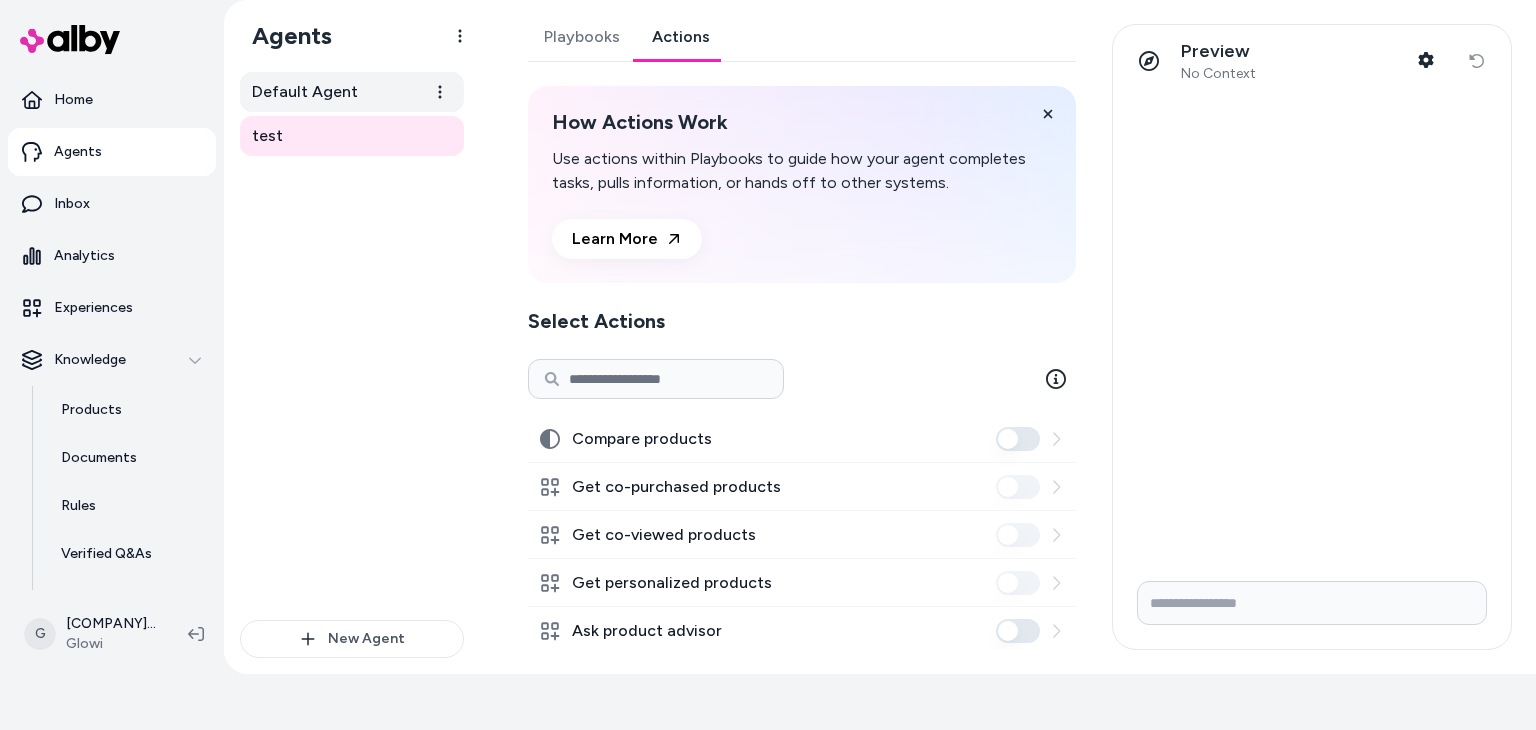 click on "Default Agent" at bounding box center (305, 92) 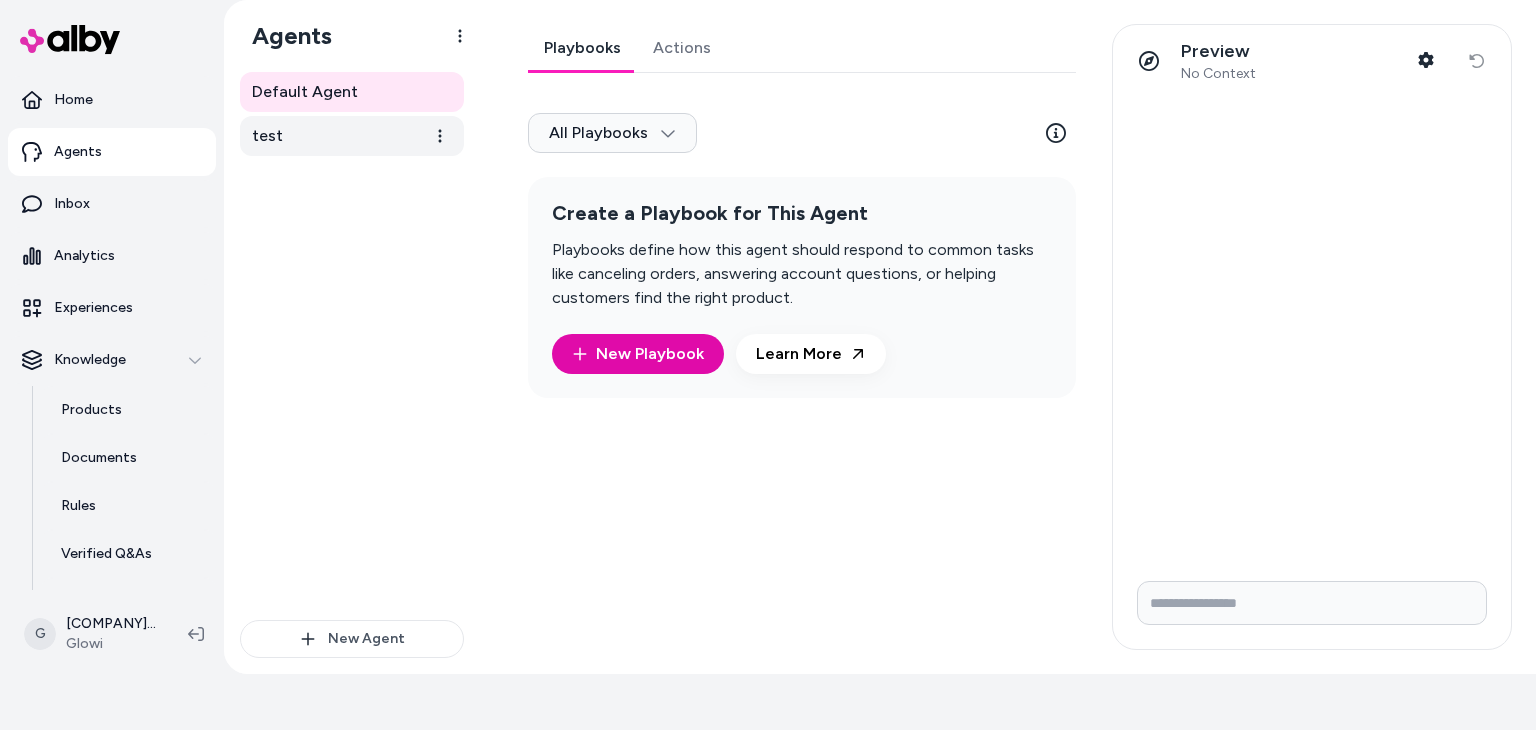 click on "test" at bounding box center (352, 136) 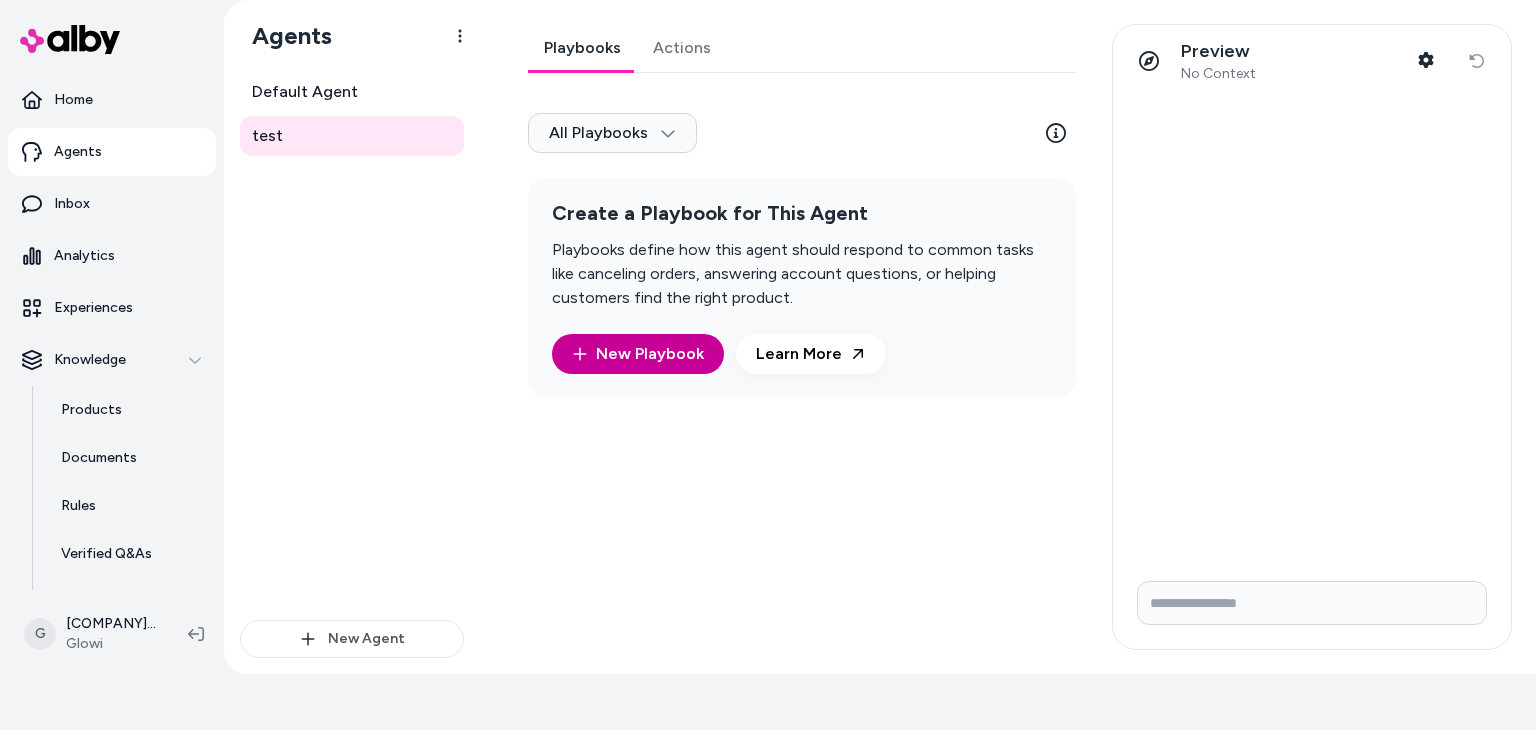 click on "New Playbook" at bounding box center [638, 354] 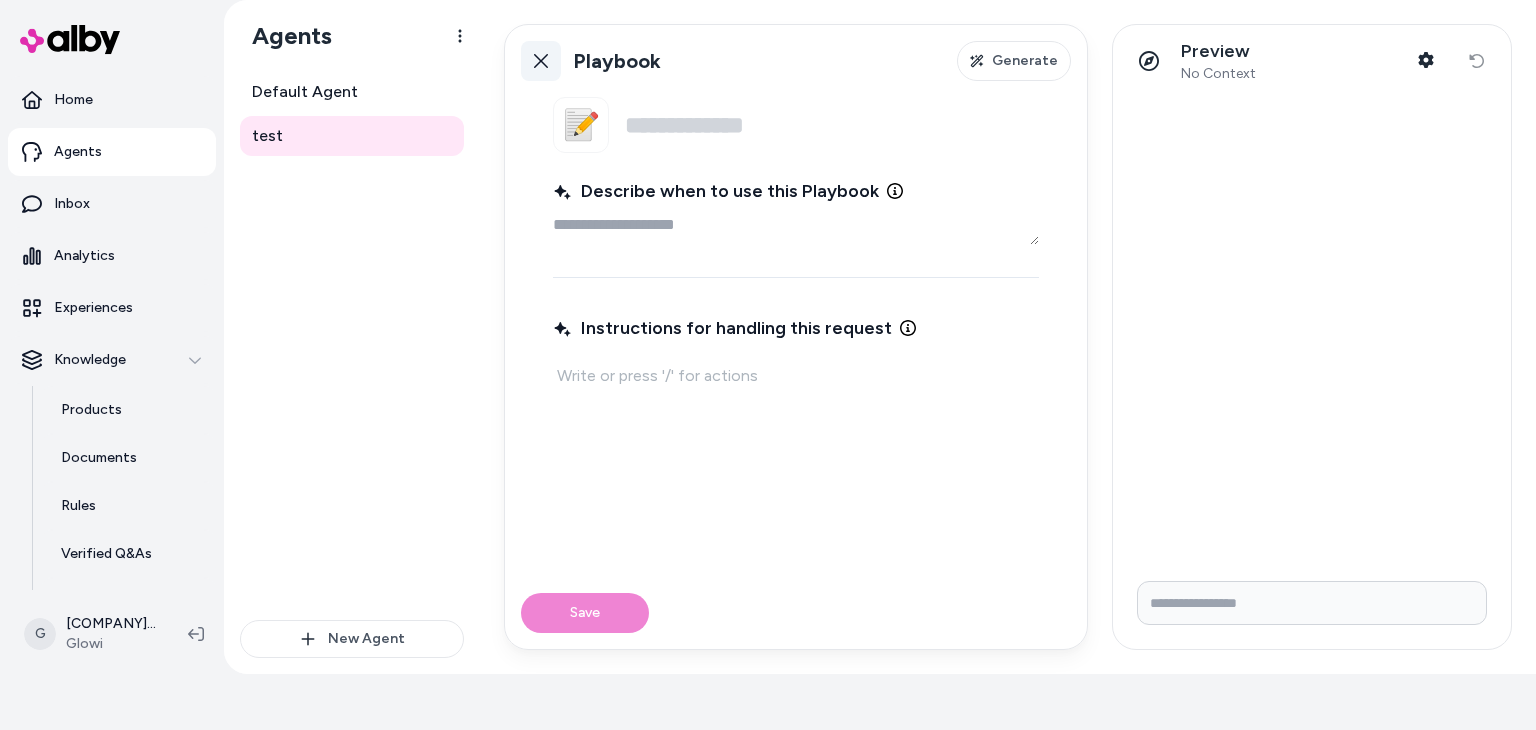 click 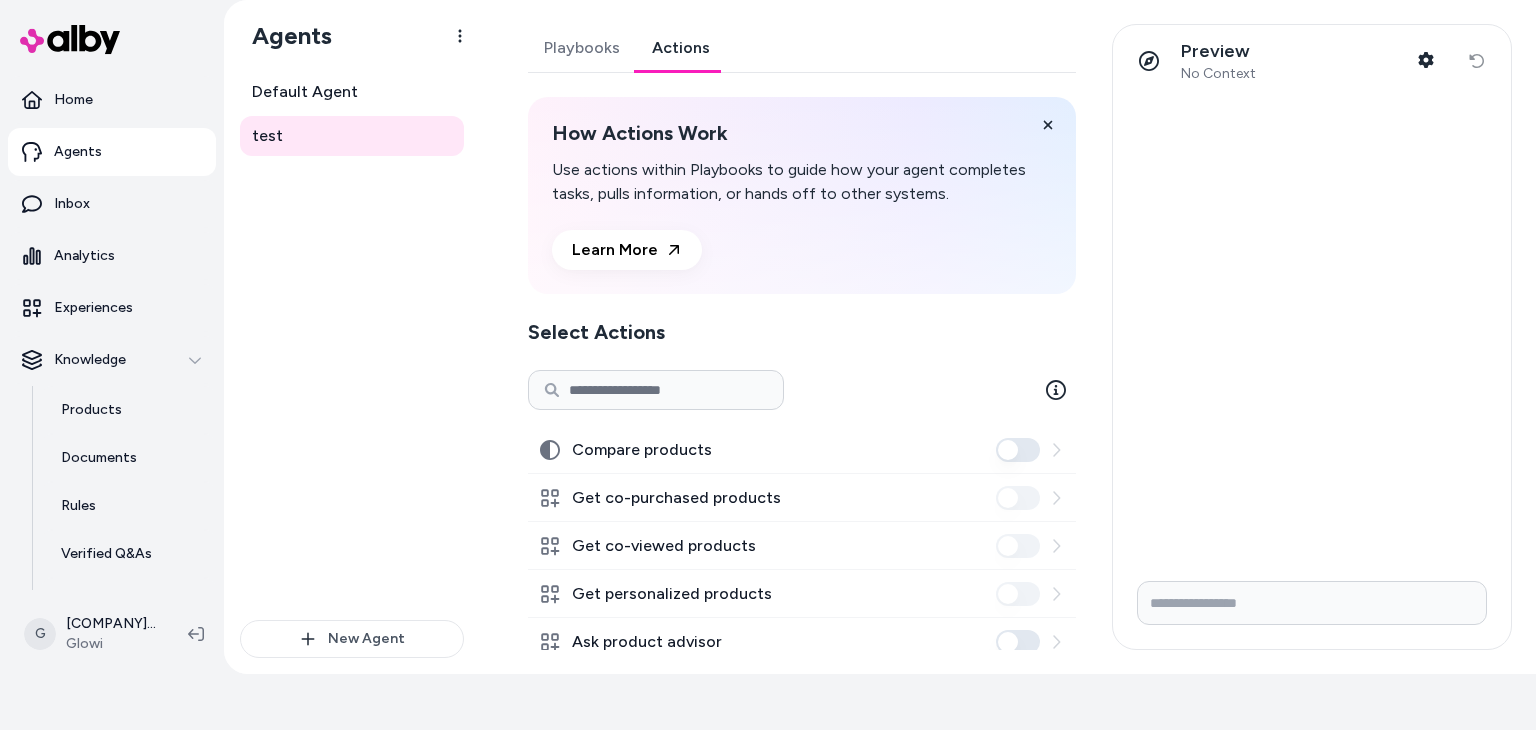 click on "Actions" at bounding box center (681, 48) 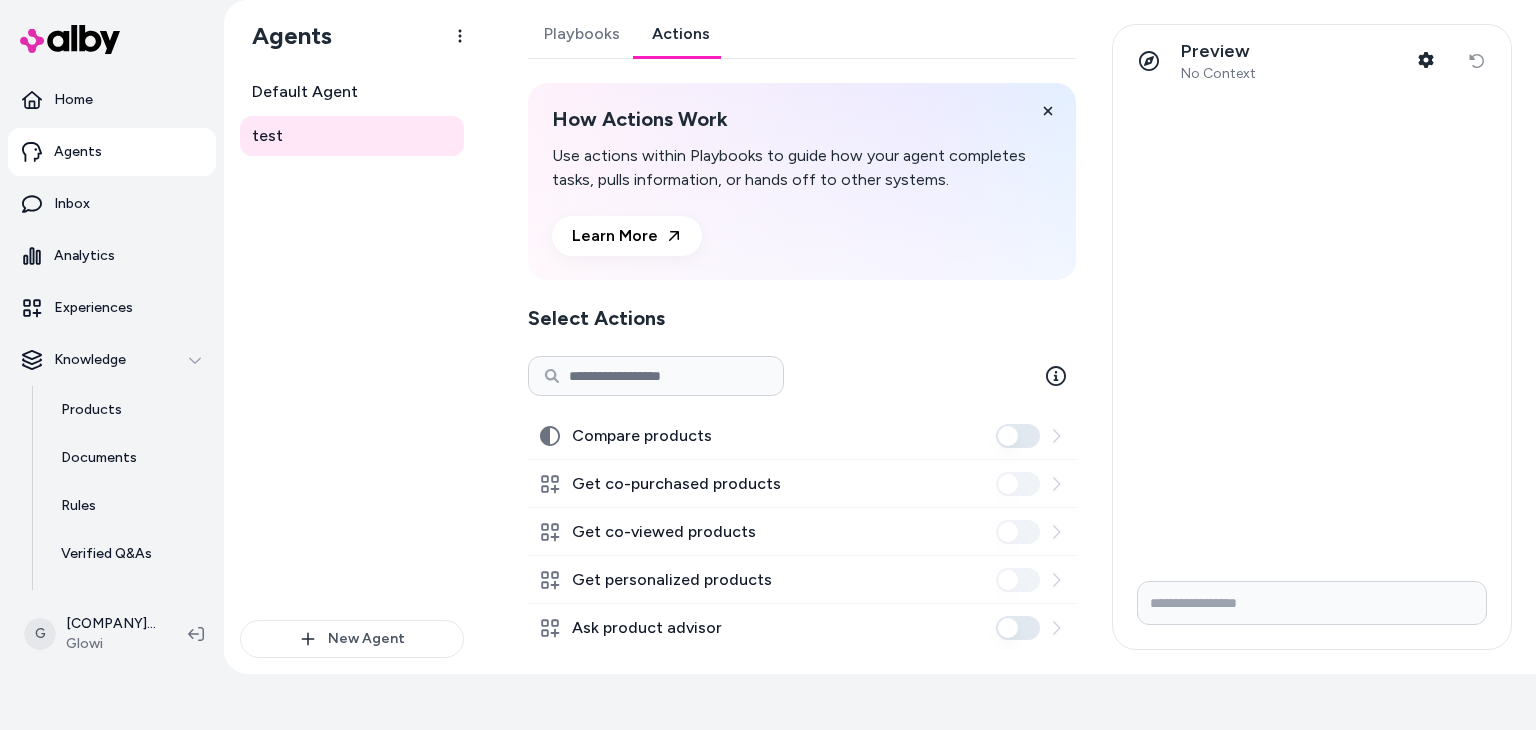 scroll, scrollTop: 12, scrollLeft: 0, axis: vertical 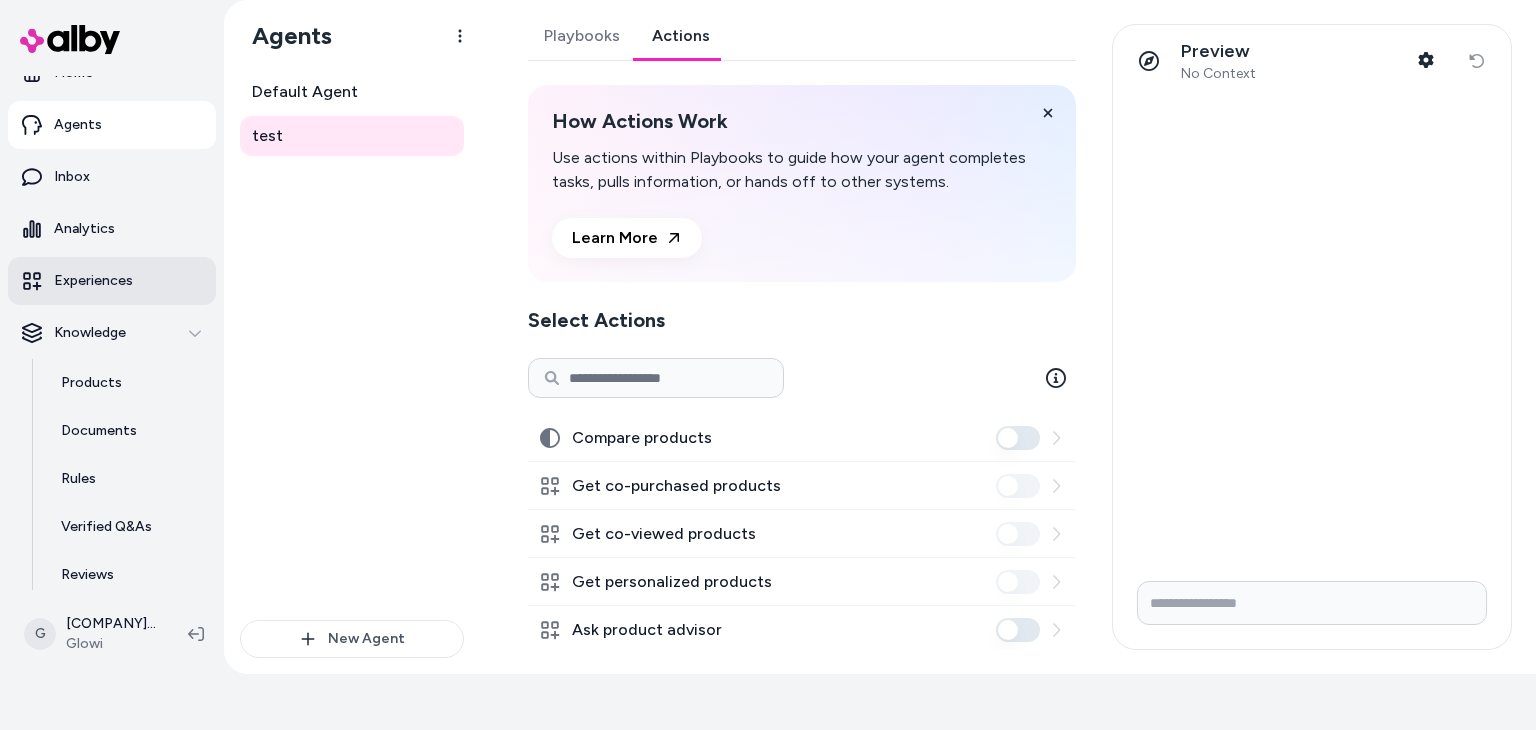 click on "Experiences" at bounding box center (93, 281) 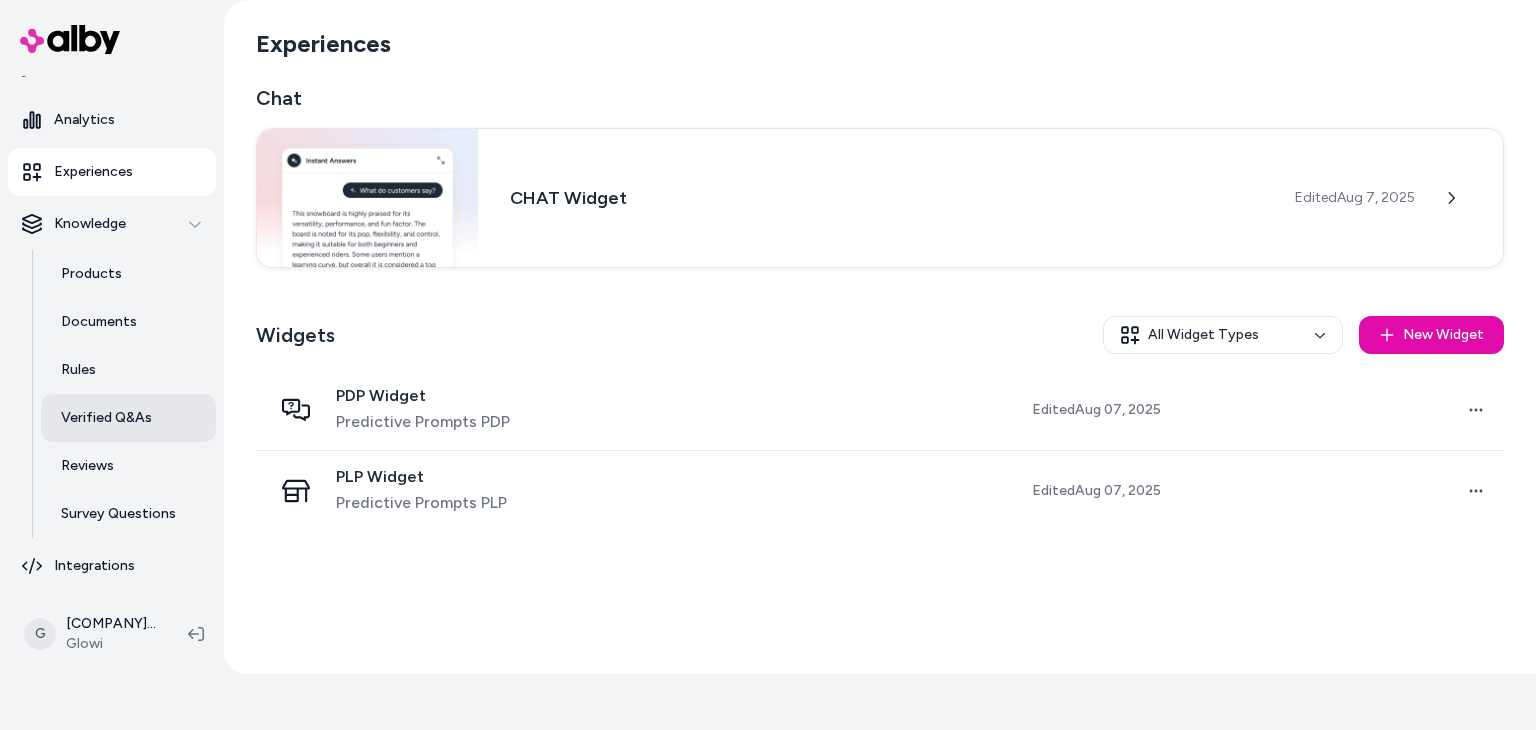 scroll, scrollTop: 0, scrollLeft: 0, axis: both 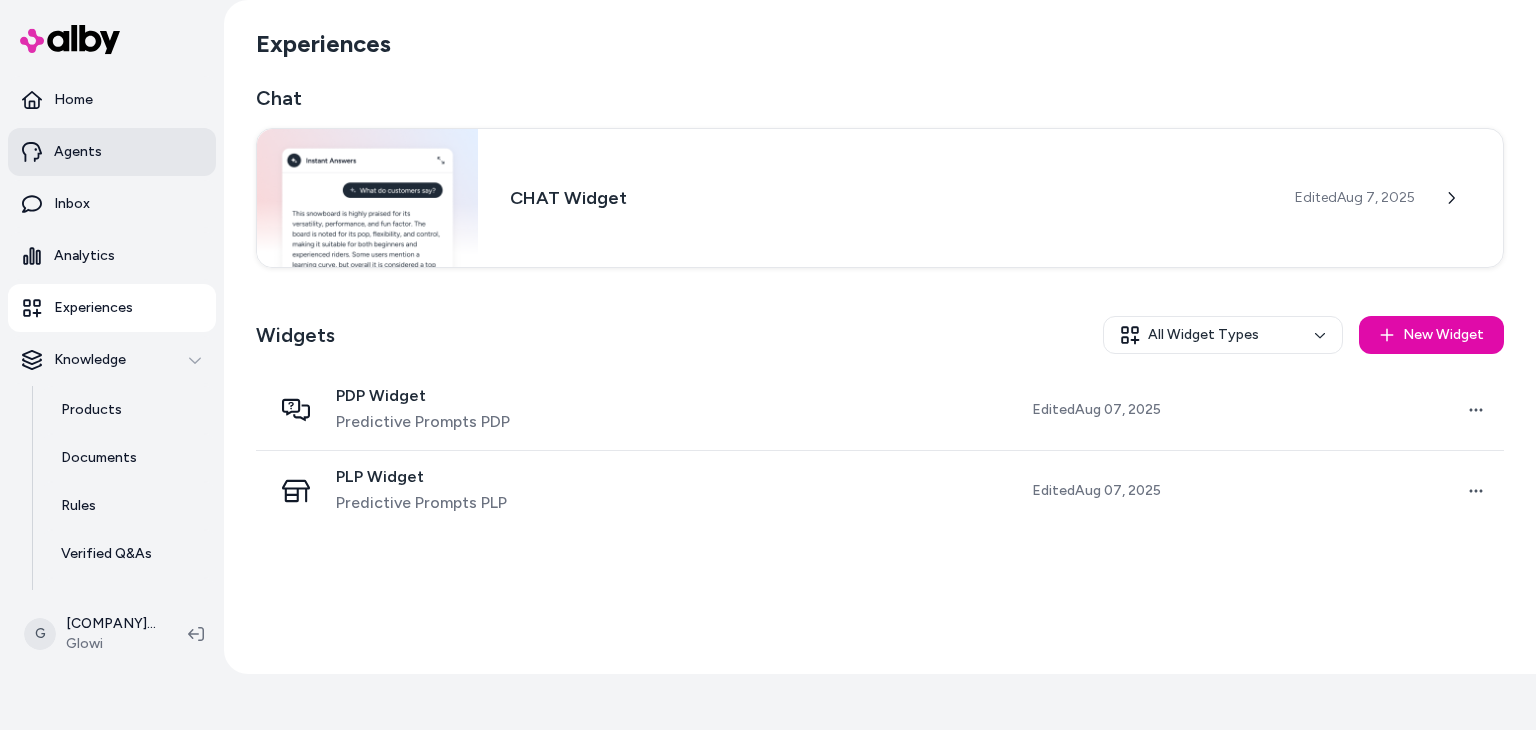 click on "Agents" at bounding box center [78, 152] 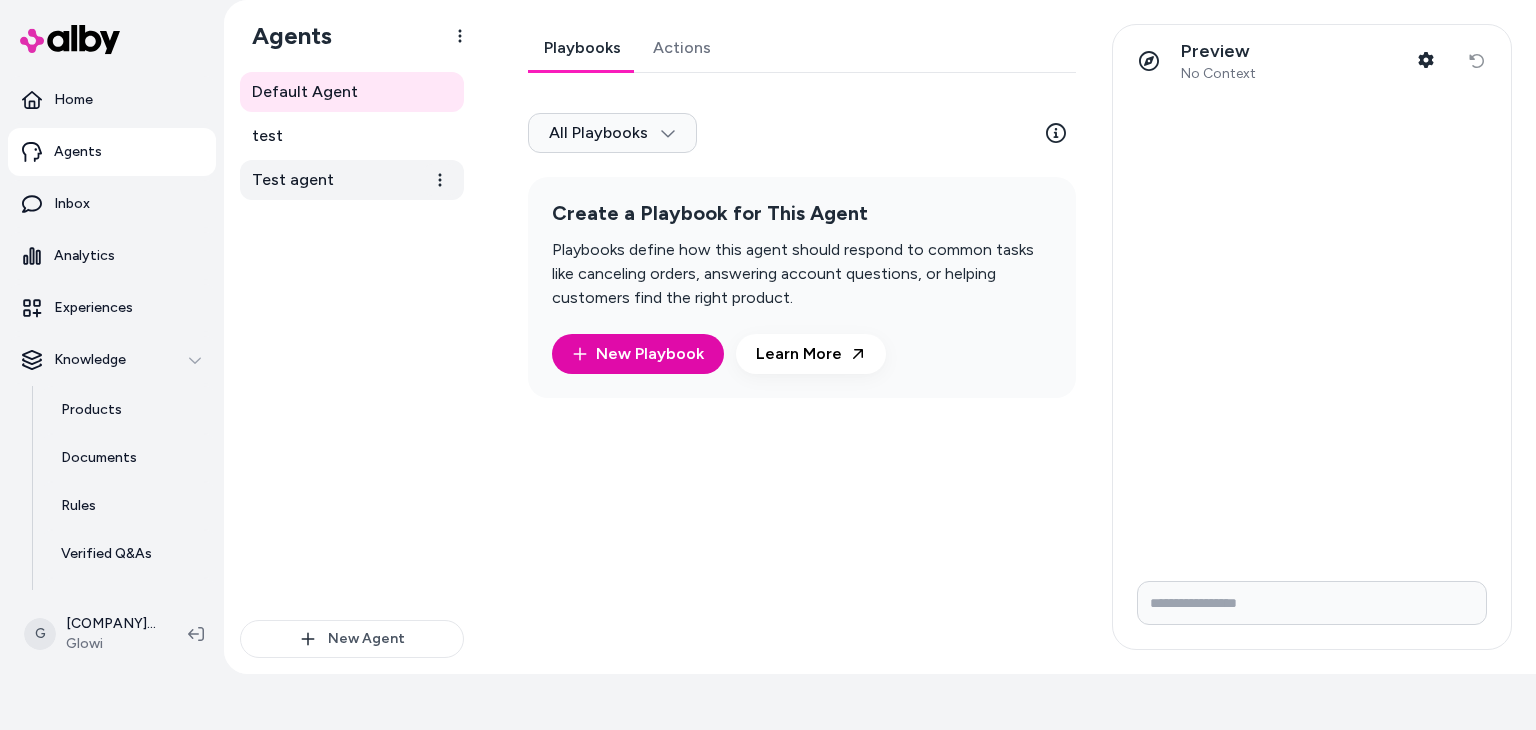 click on "Test agent" at bounding box center [293, 180] 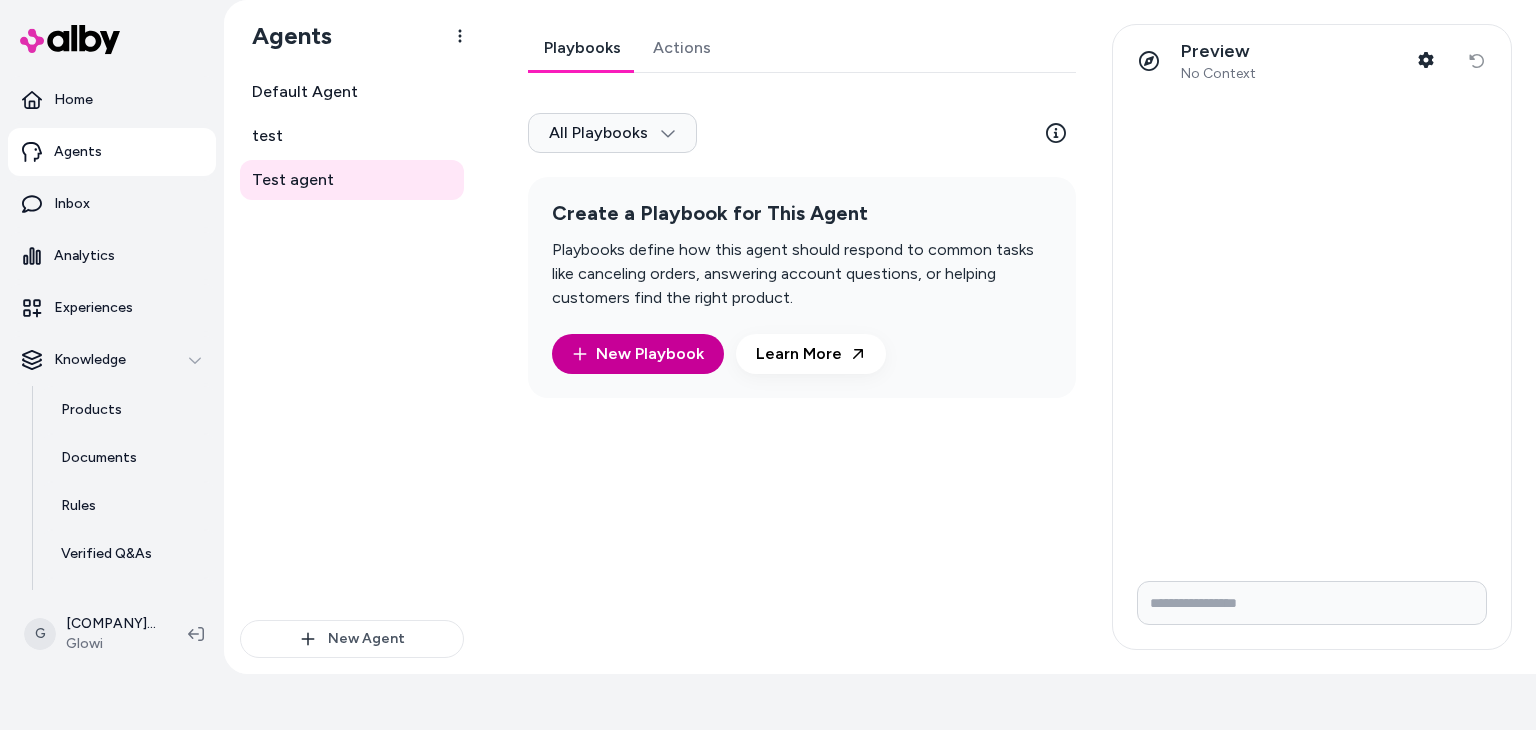 click on "New Playbook" at bounding box center (638, 354) 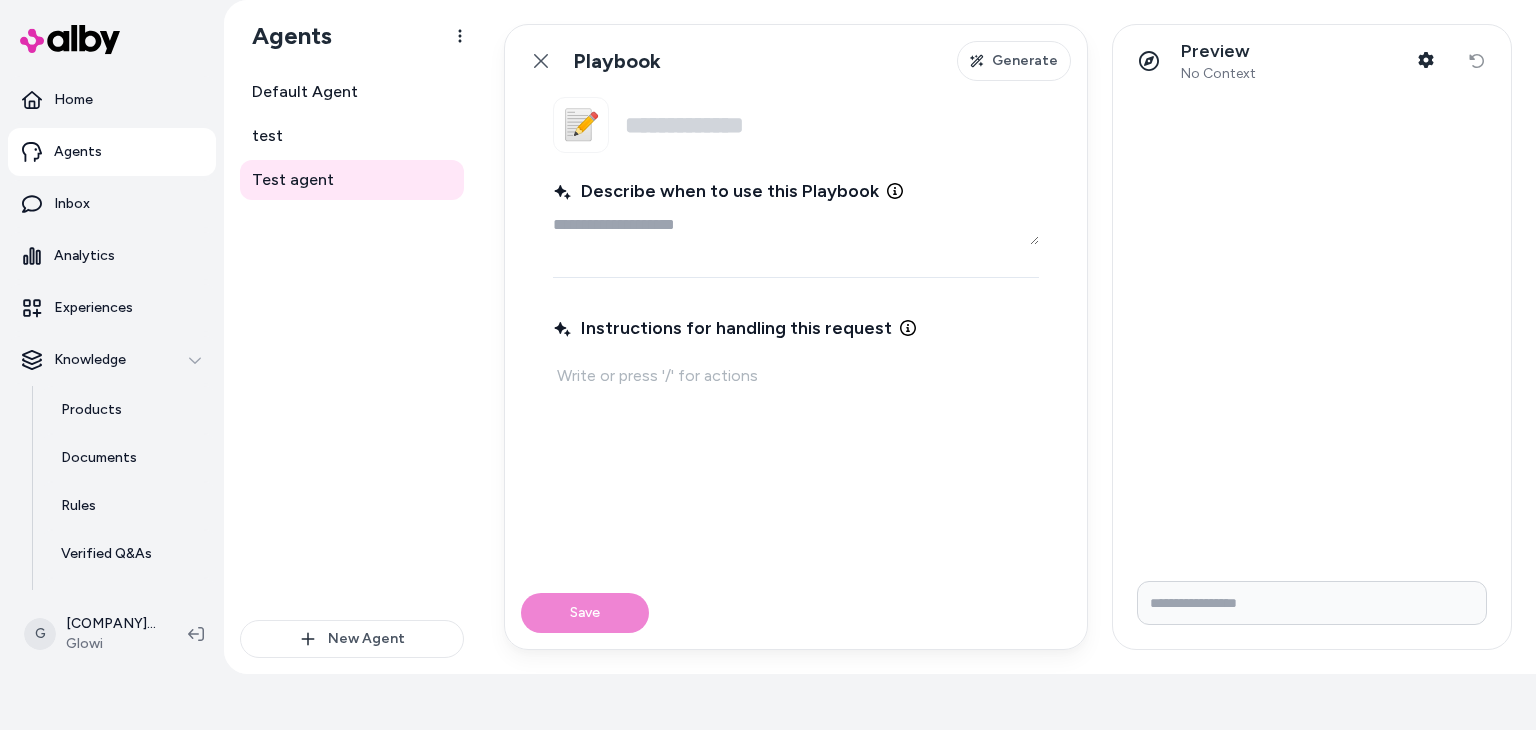 click on "Name" at bounding box center (832, 125) 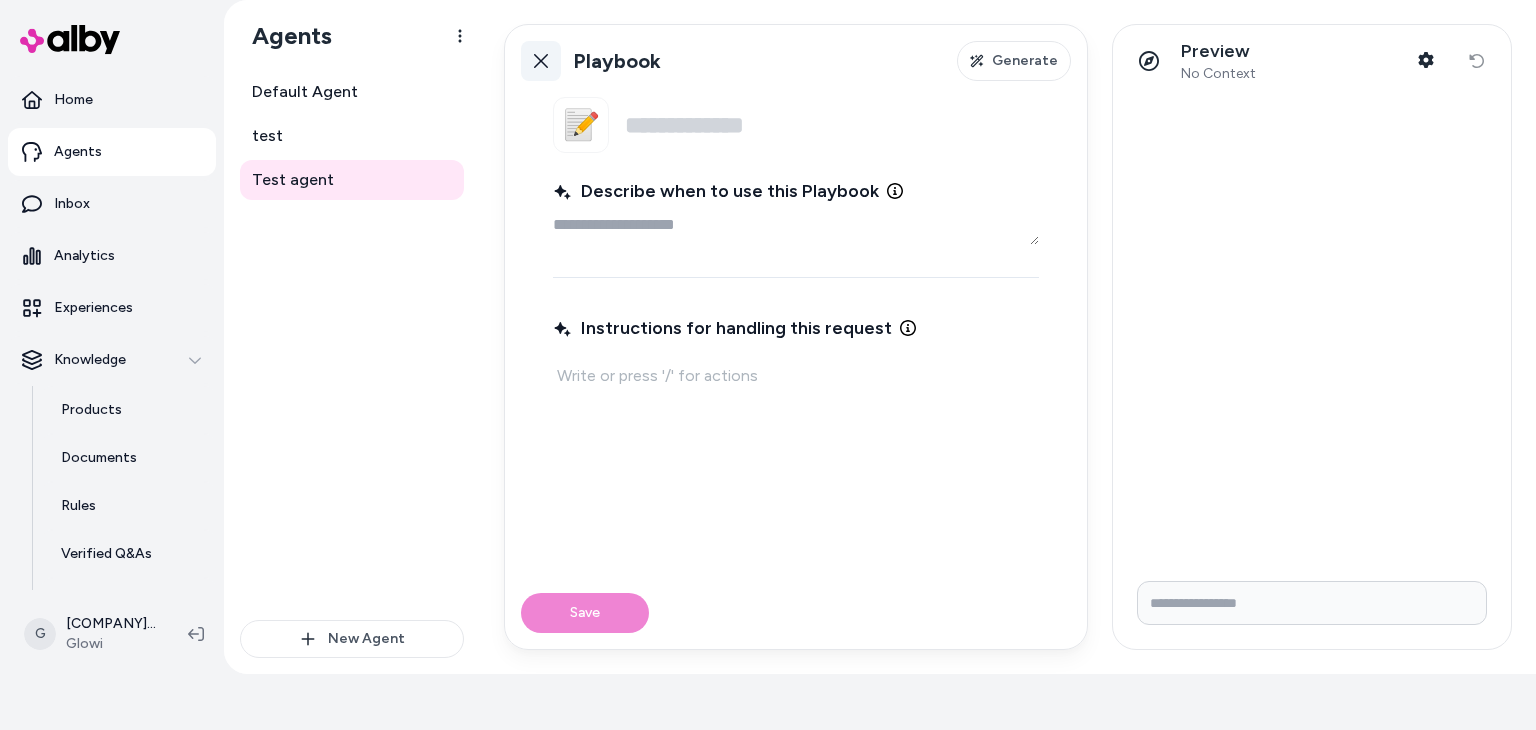 click 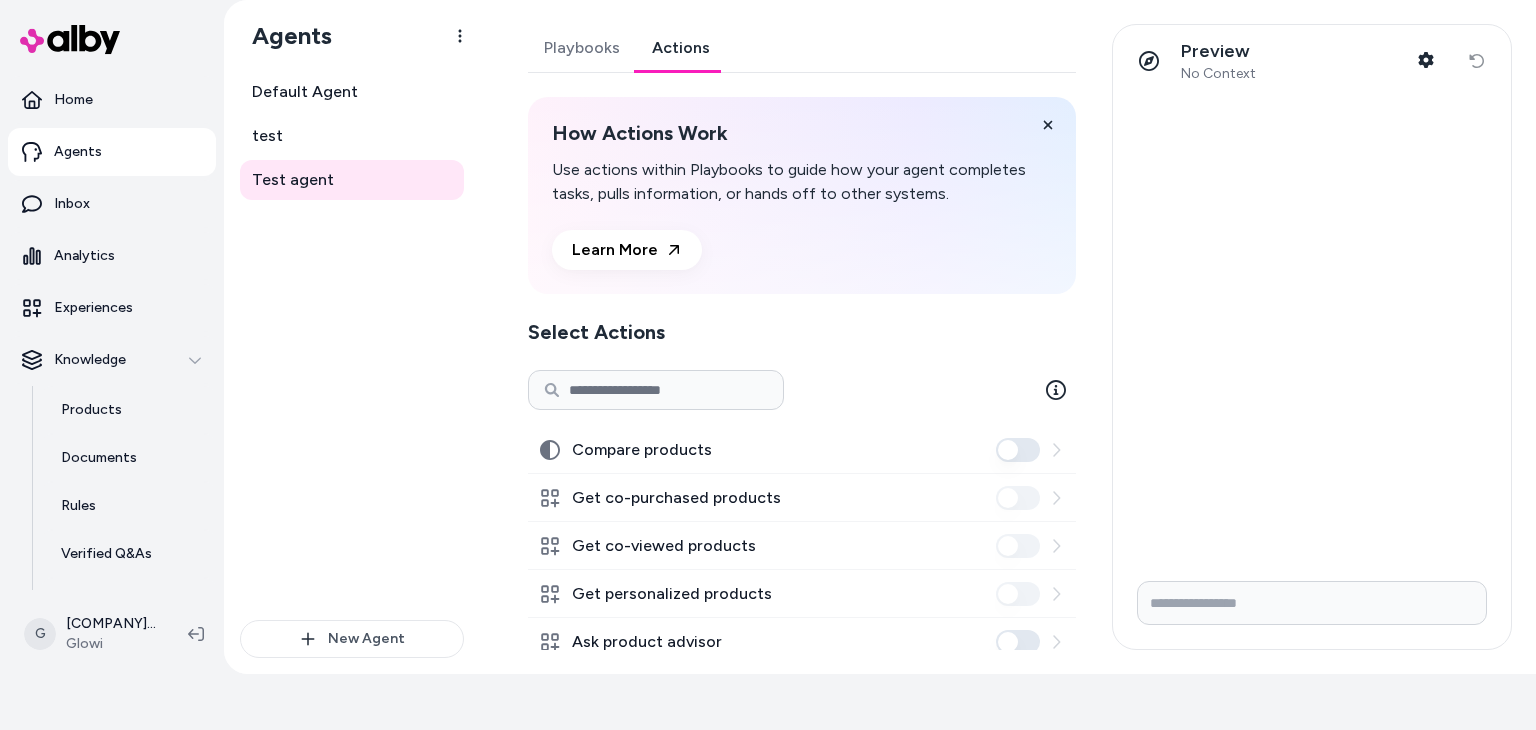 click on "Actions" at bounding box center [681, 48] 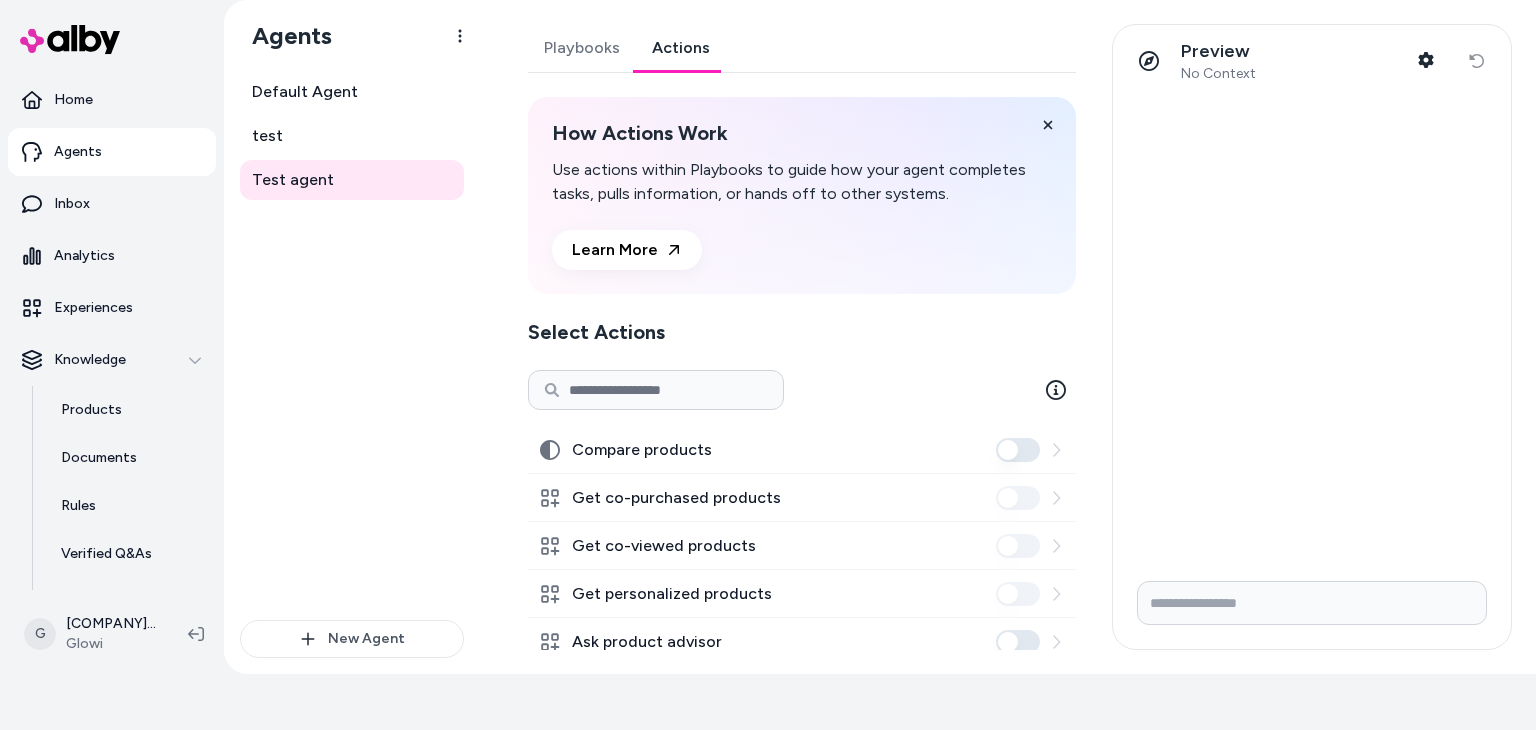 scroll, scrollTop: 88, scrollLeft: 0, axis: vertical 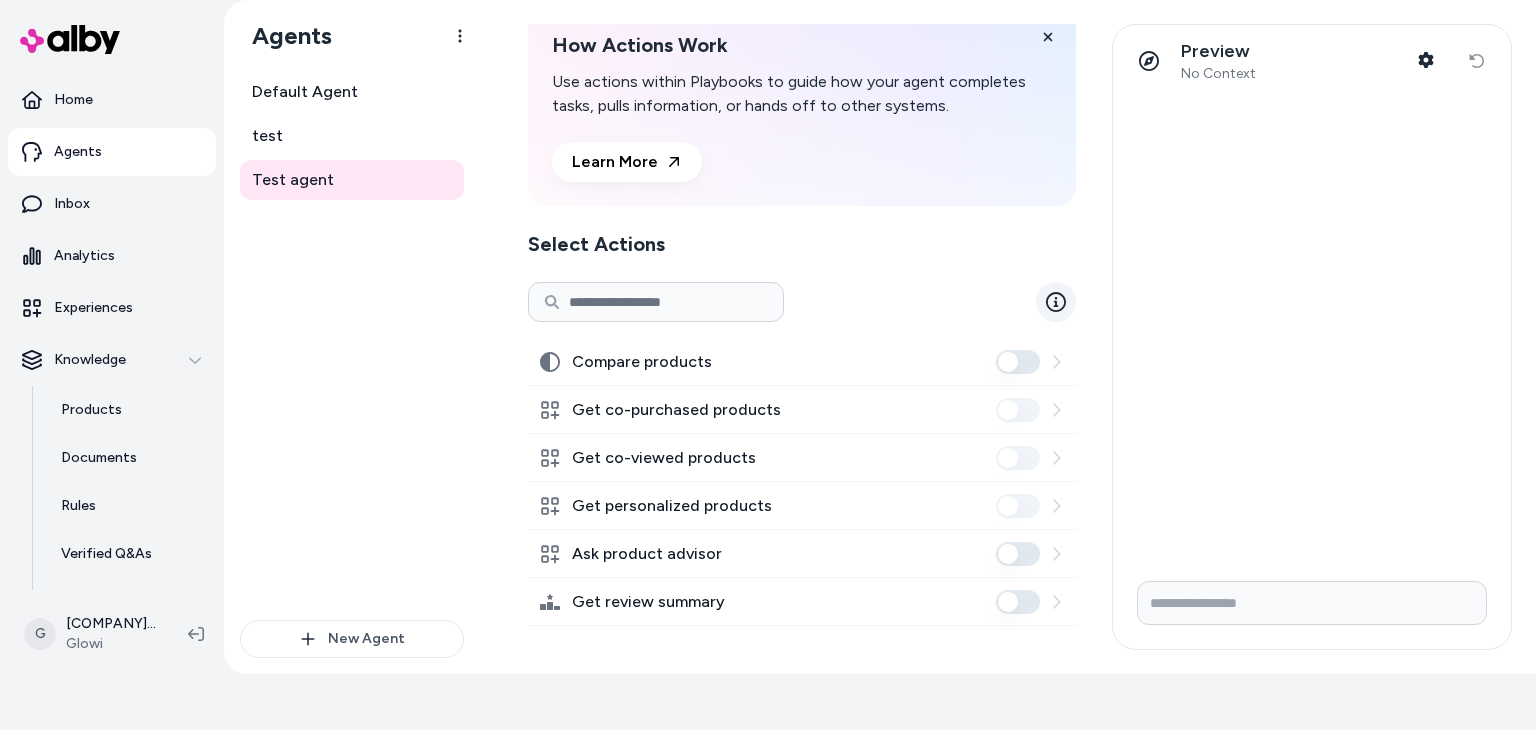 click 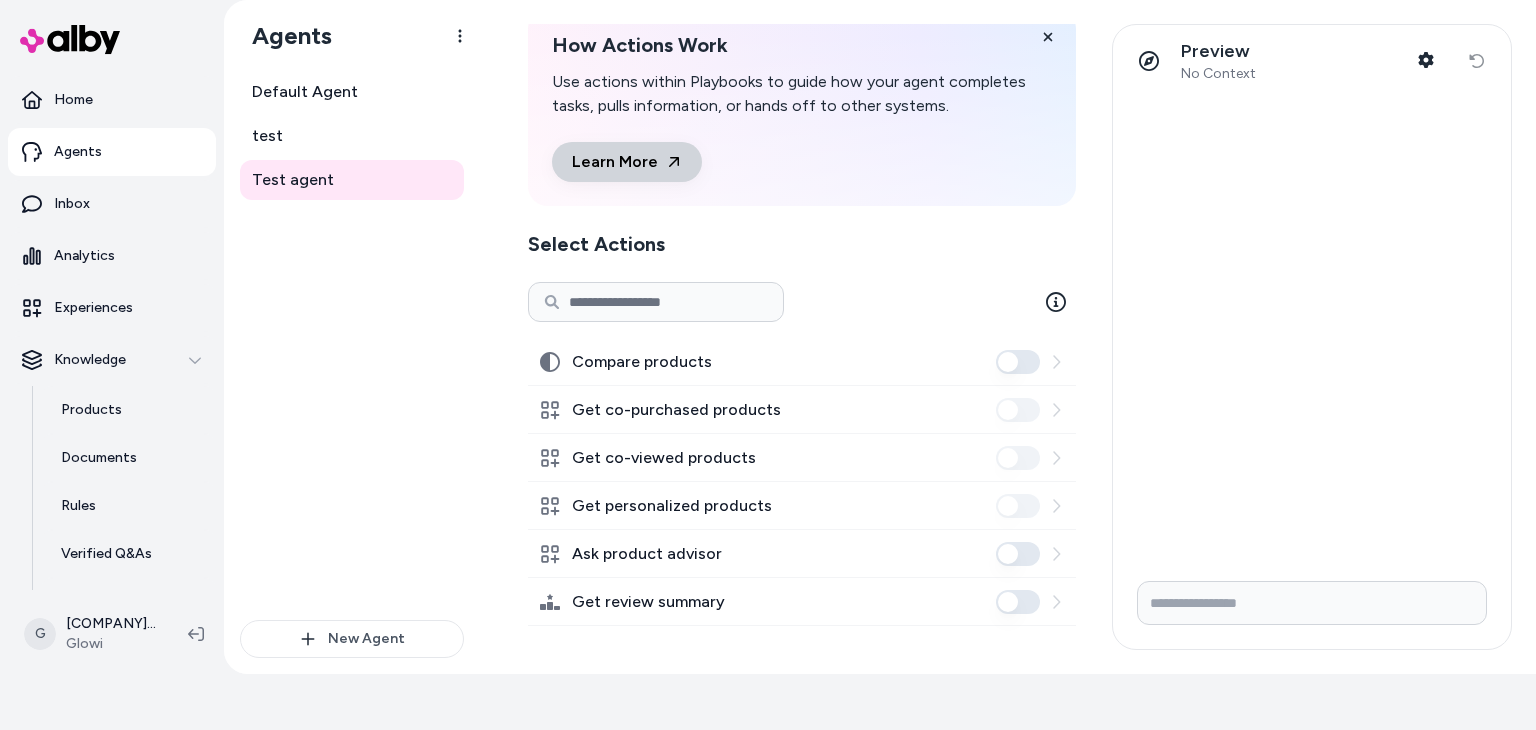 scroll, scrollTop: 0, scrollLeft: 0, axis: both 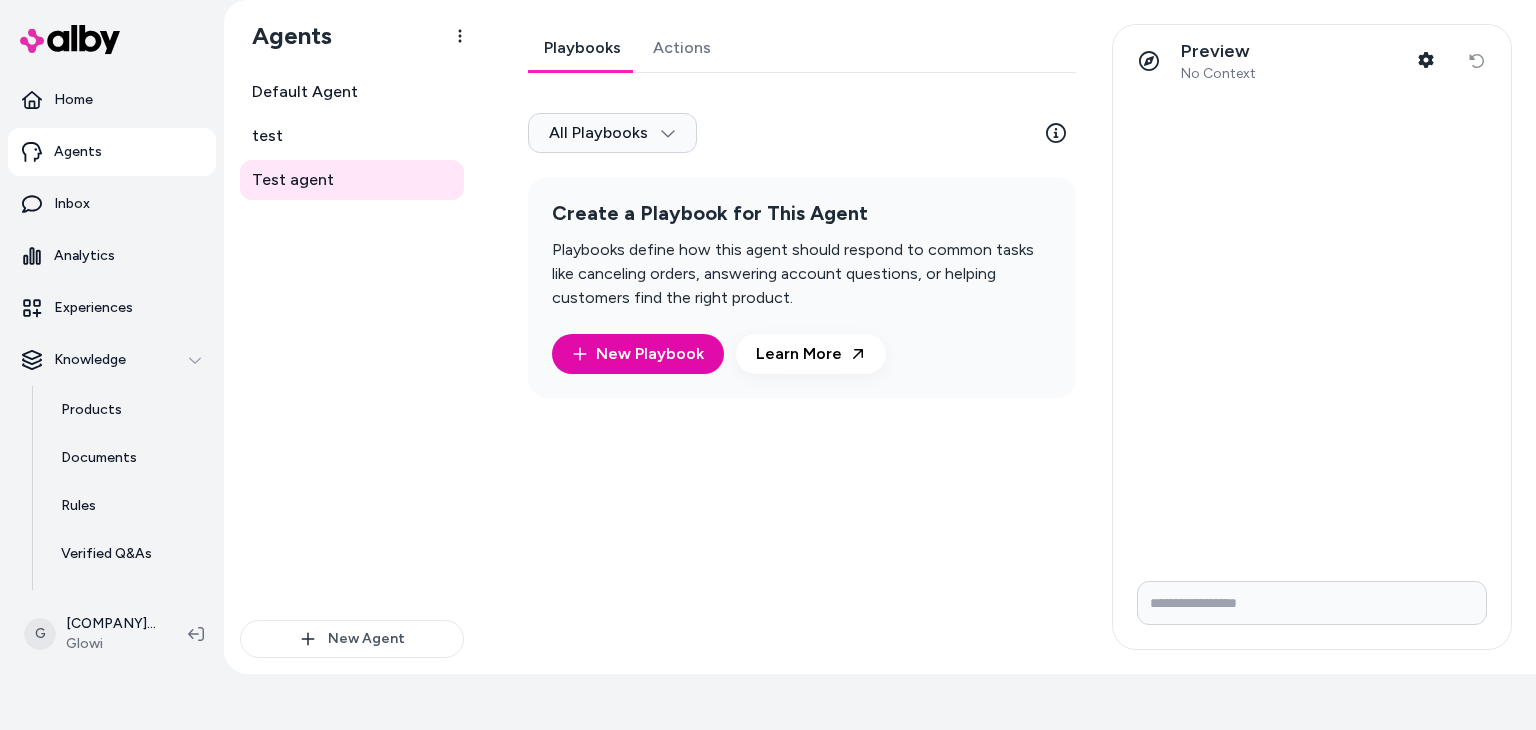 click on "Playbooks" at bounding box center [582, 48] 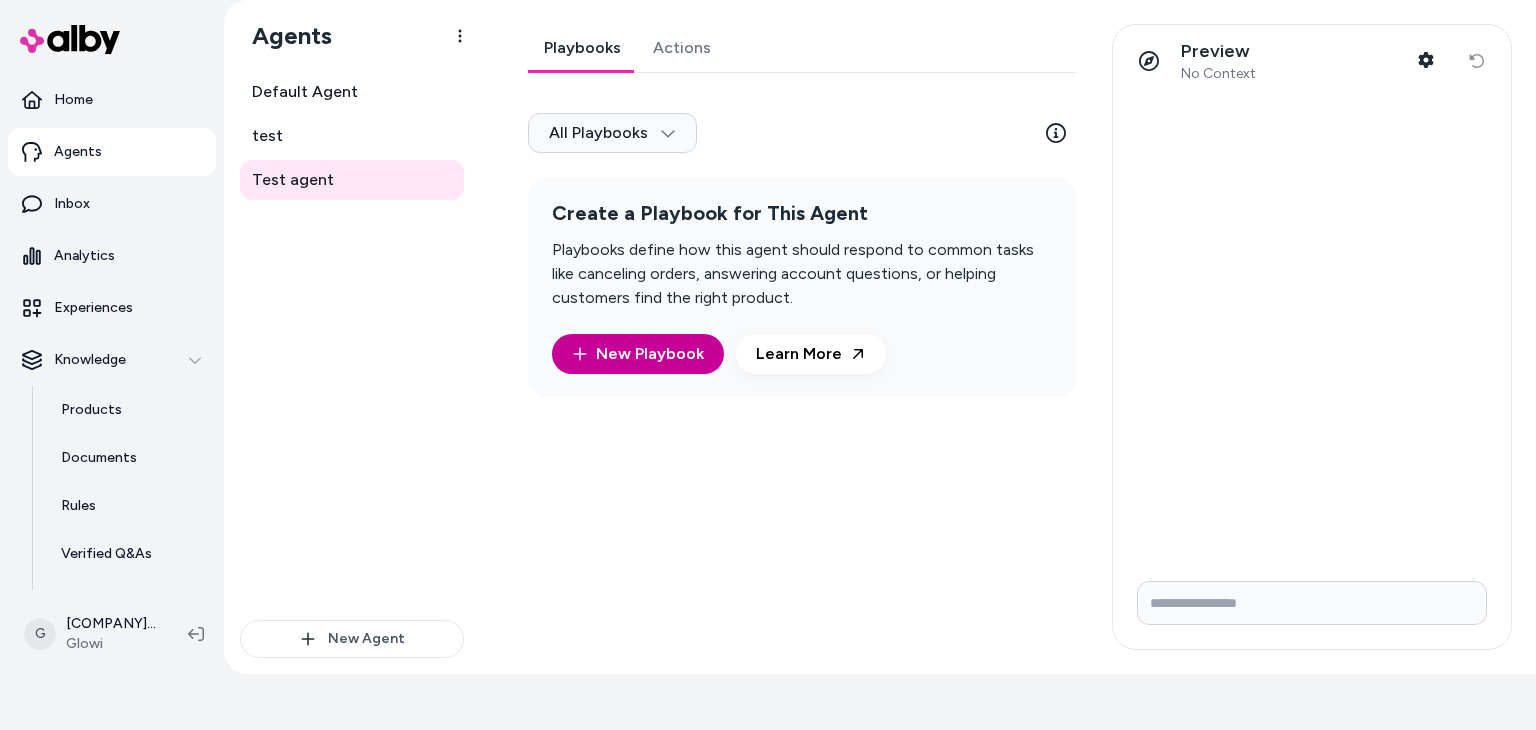 click on "New Playbook" at bounding box center [638, 354] 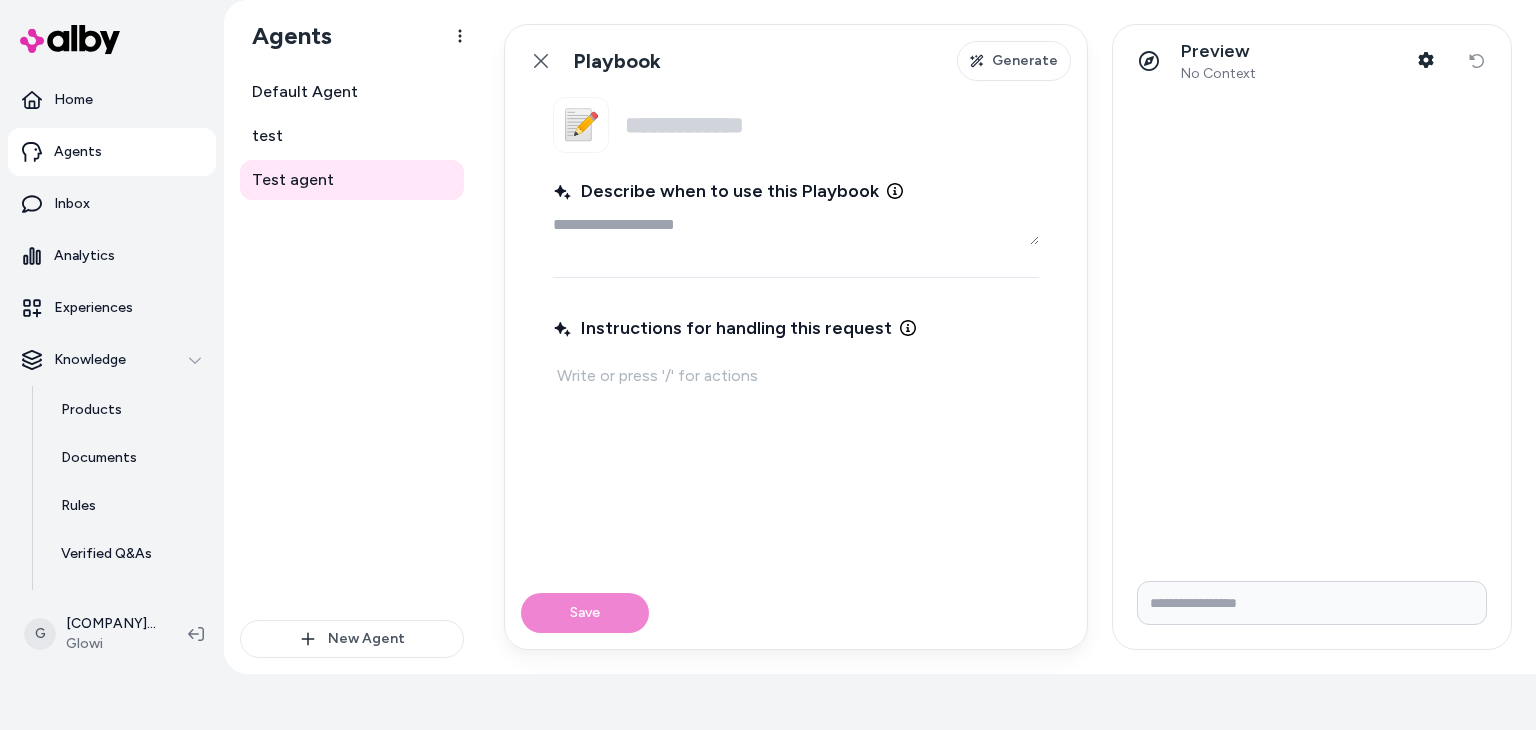 click at bounding box center (796, 376) 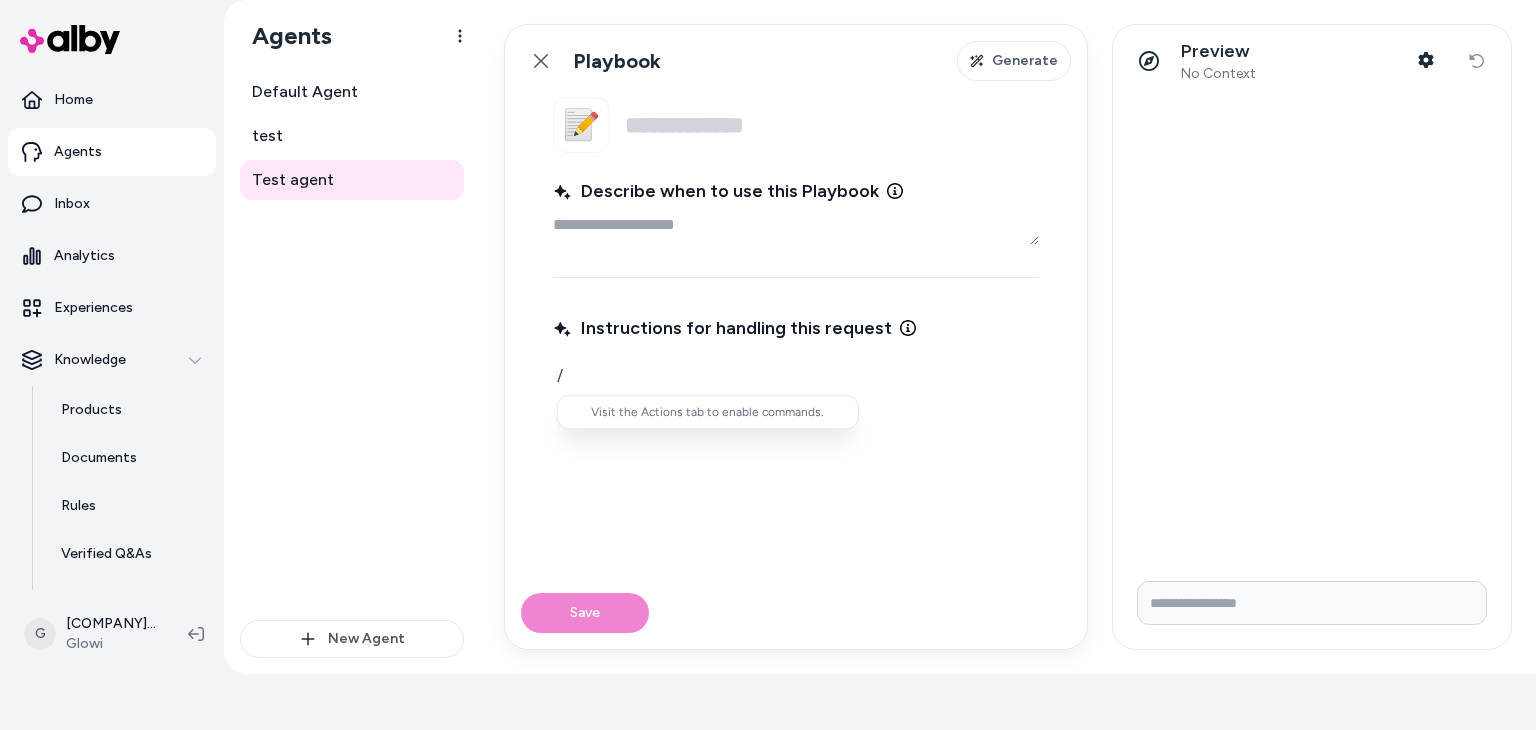 click on "Visit the Actions tab to enable    commands." at bounding box center (708, 412) 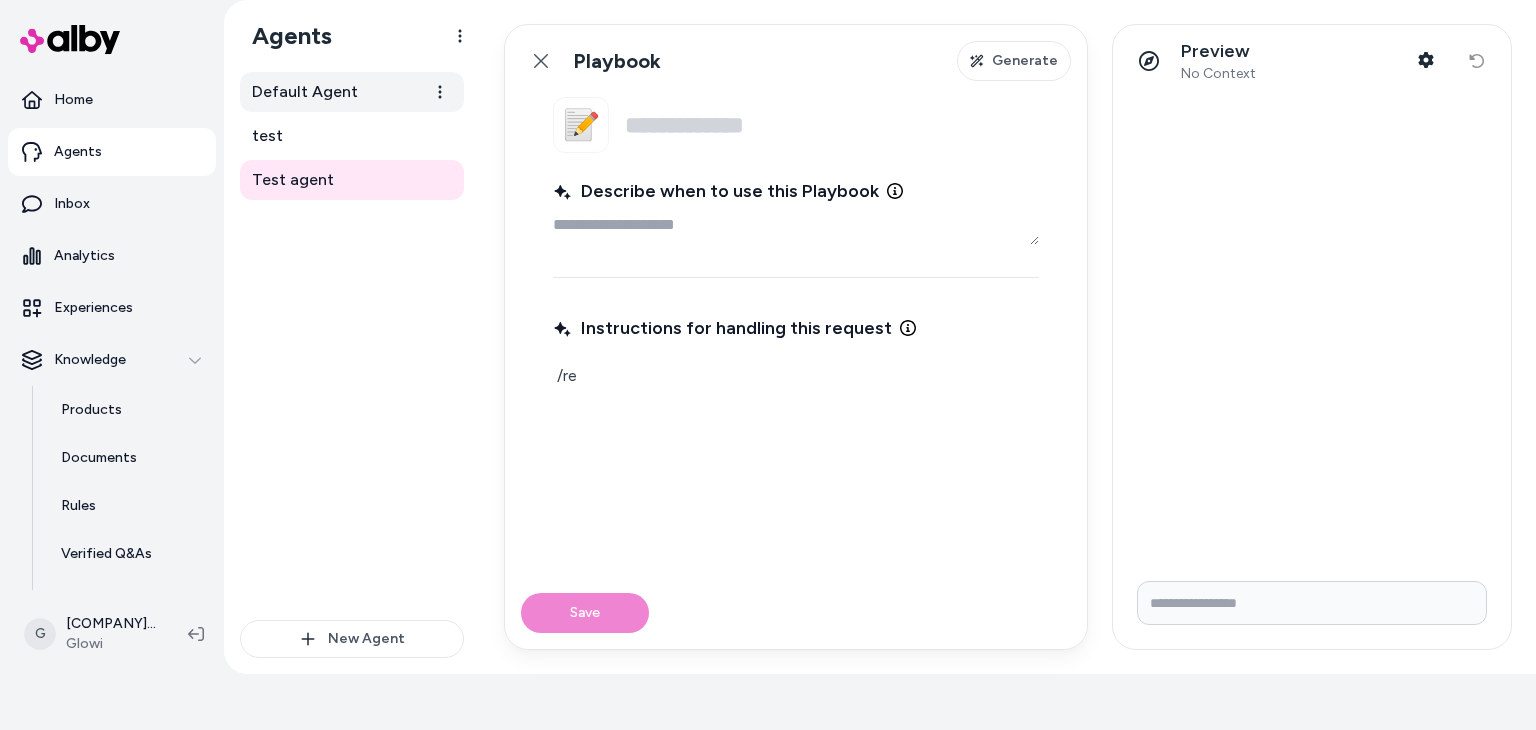 click on "Default Agent" at bounding box center (352, 92) 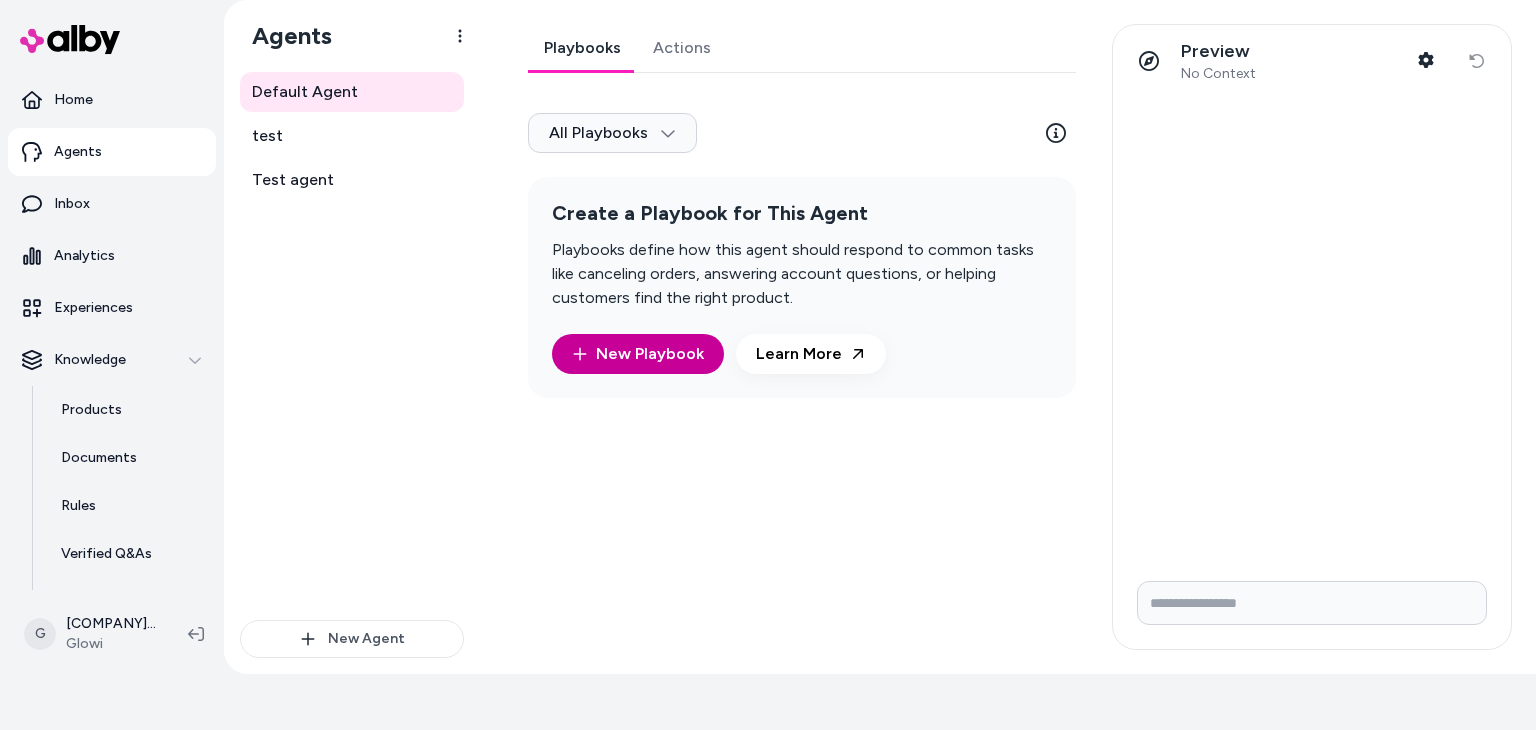click on "New Playbook" at bounding box center (638, 354) 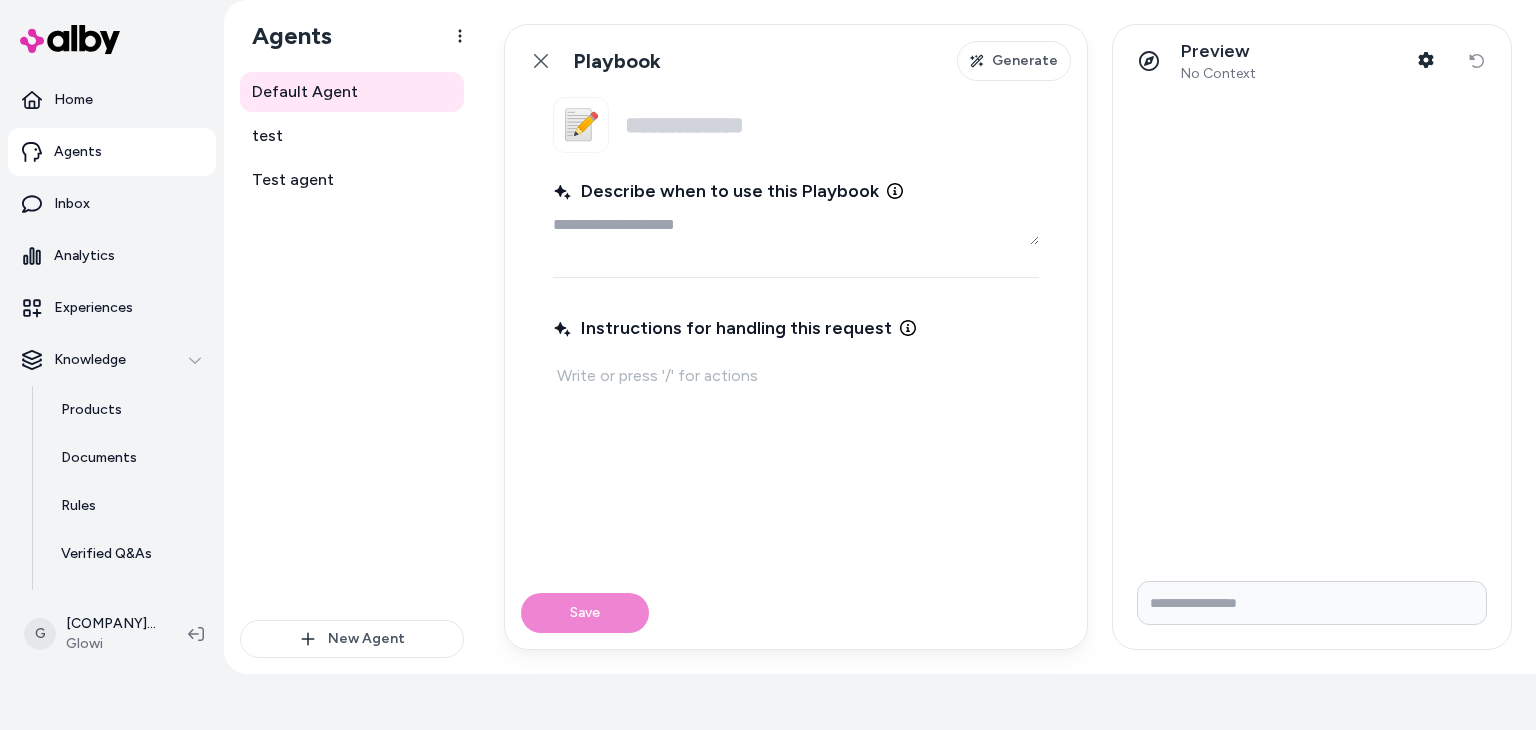click on "Instructions for handling this request" at bounding box center (796, 431) 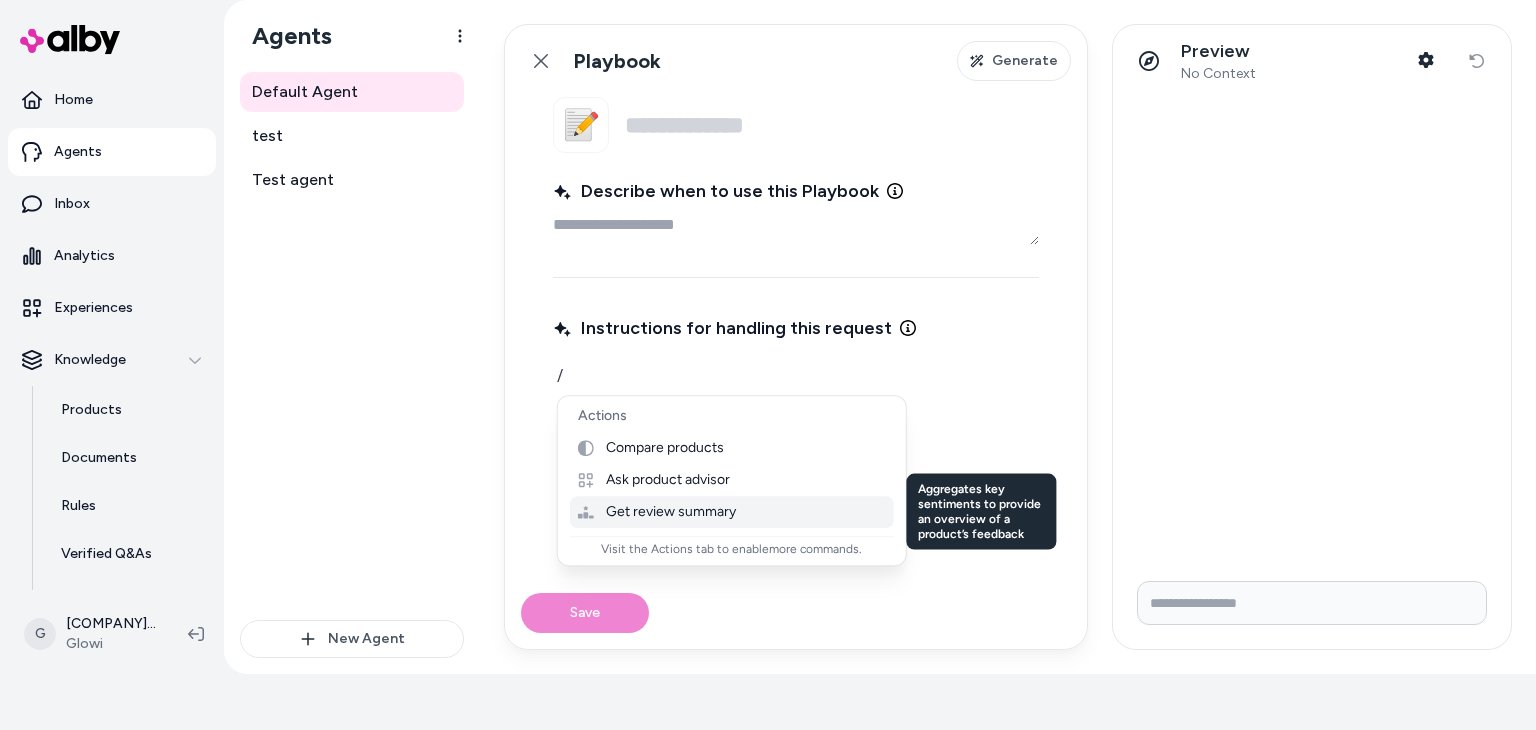 click on "Get review summary" at bounding box center [671, 512] 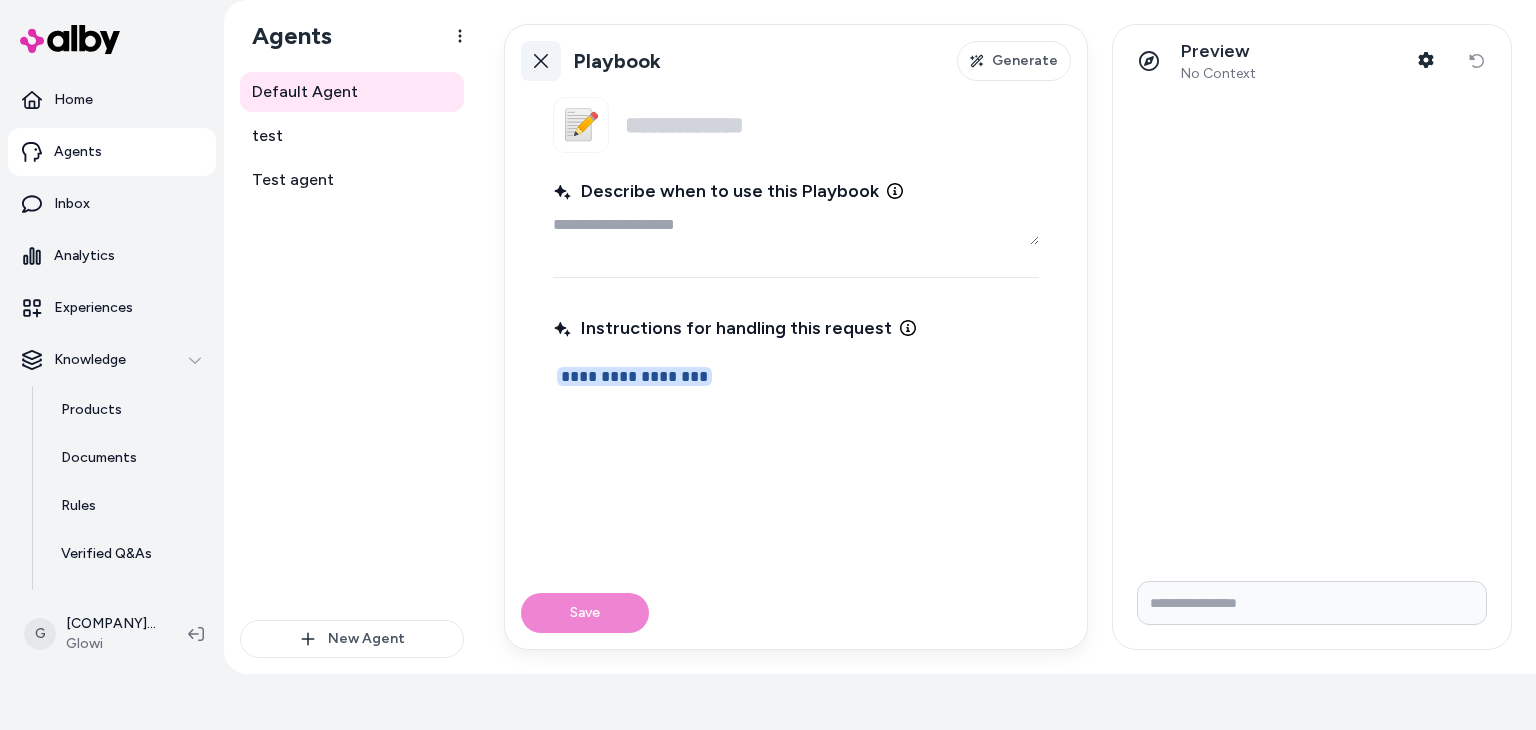 click 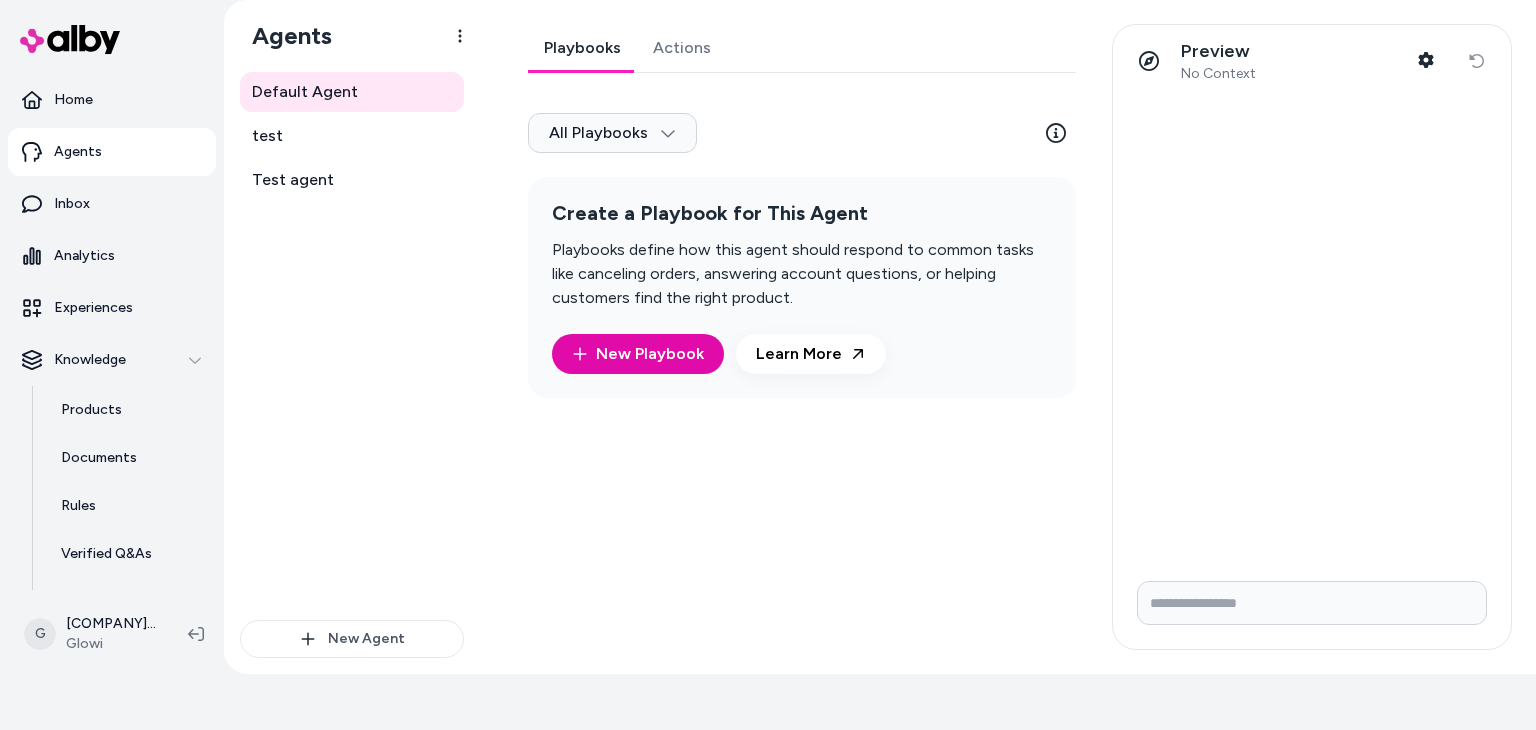 click on "Default Agent test Test agent" at bounding box center [352, 346] 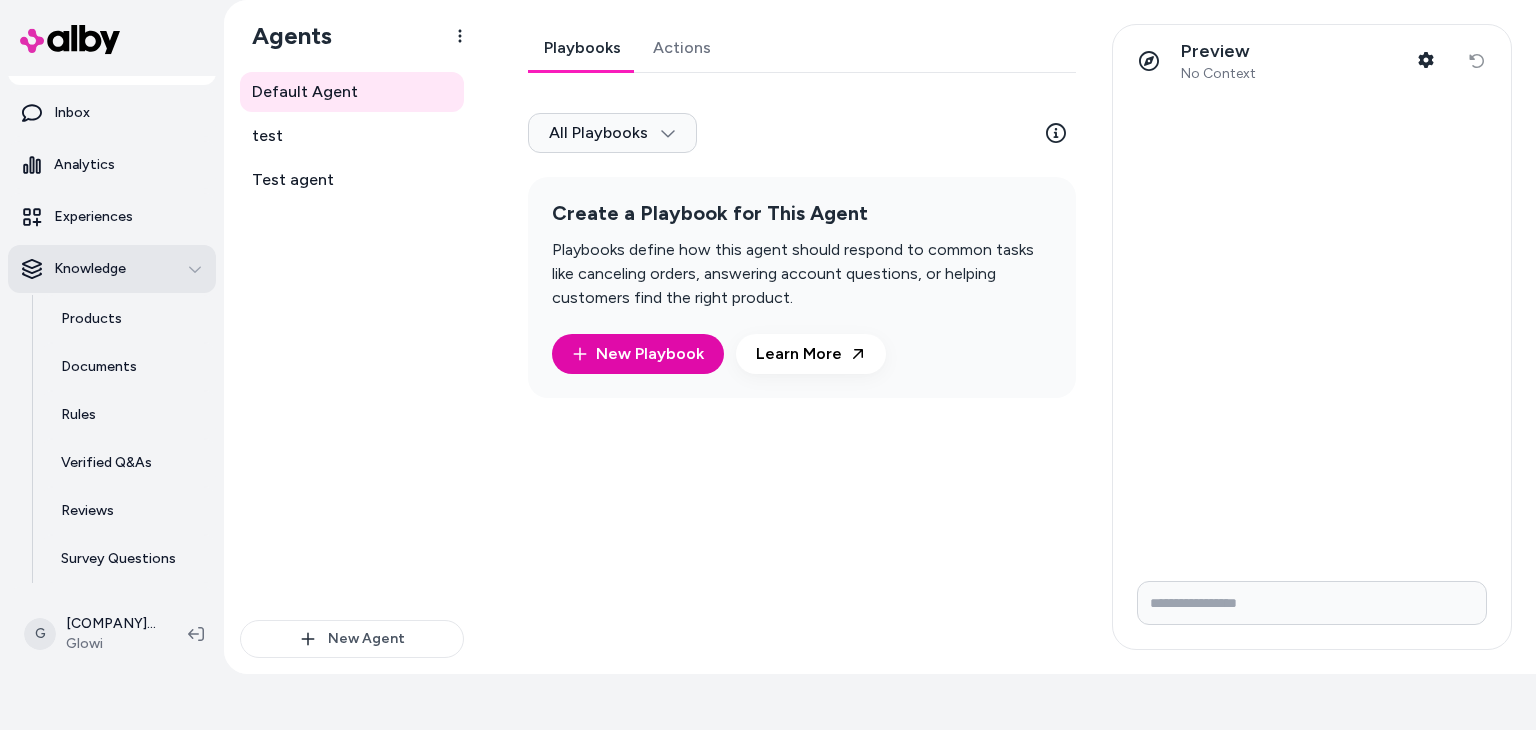 scroll, scrollTop: 96, scrollLeft: 0, axis: vertical 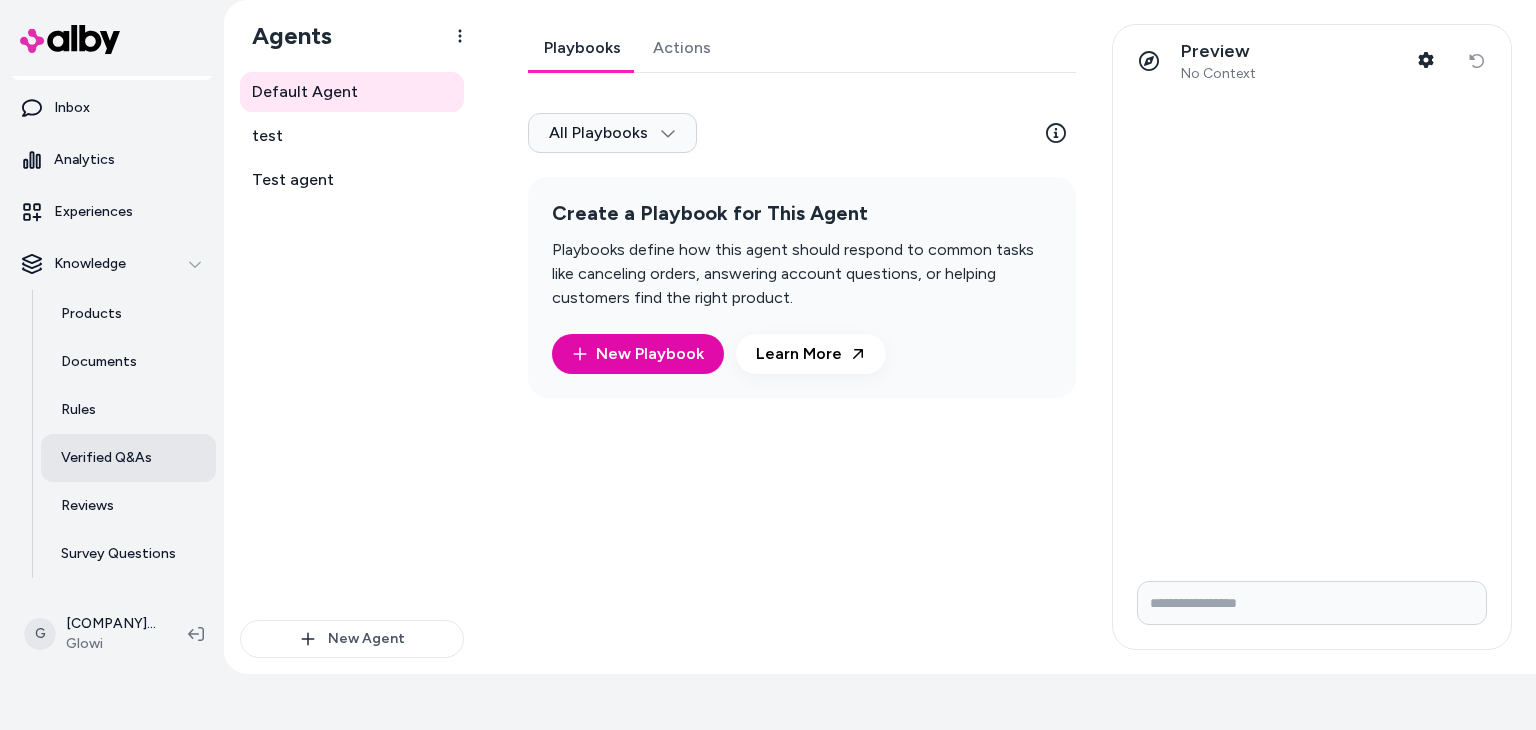 click on "Verified Q&As" at bounding box center [106, 458] 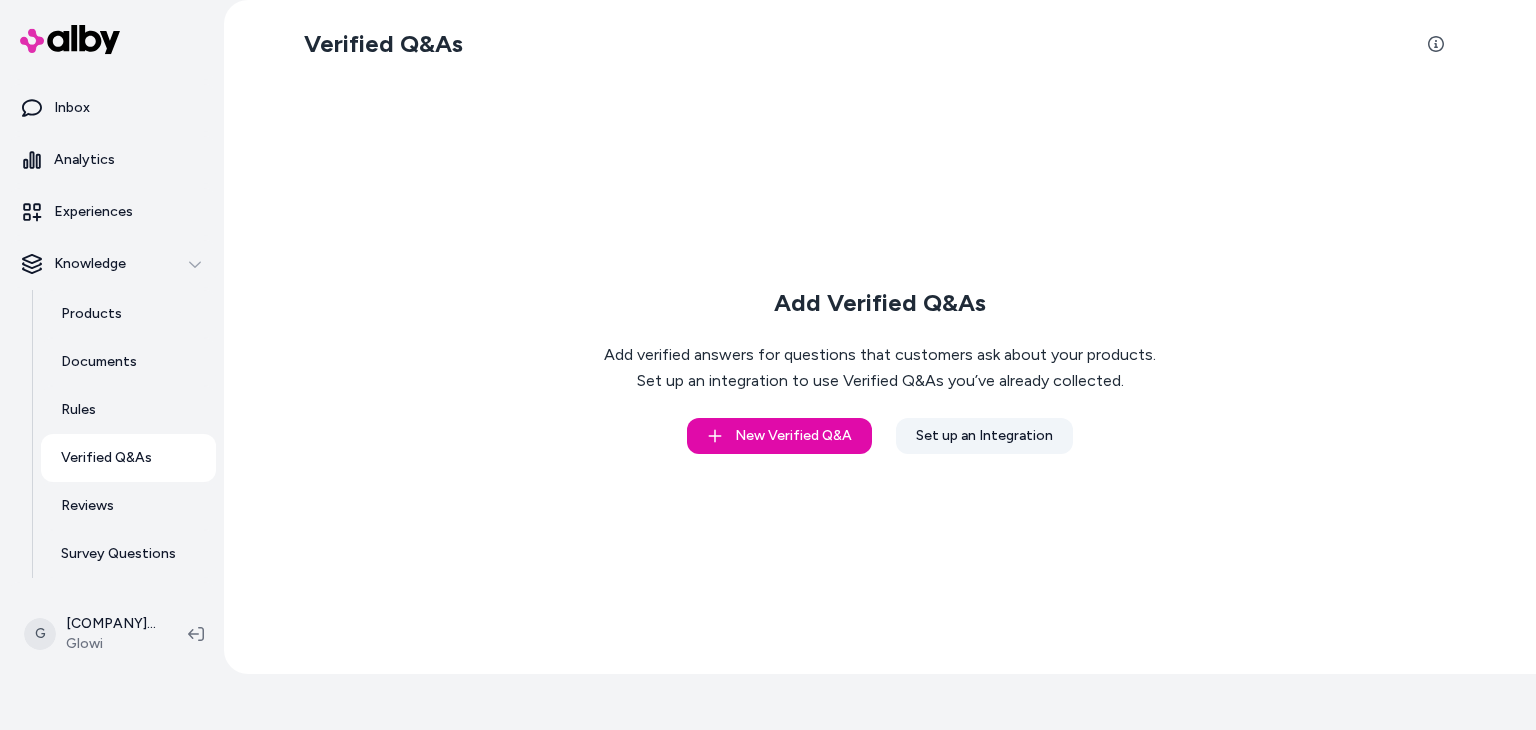 click on "Set up an Integration" at bounding box center (984, 436) 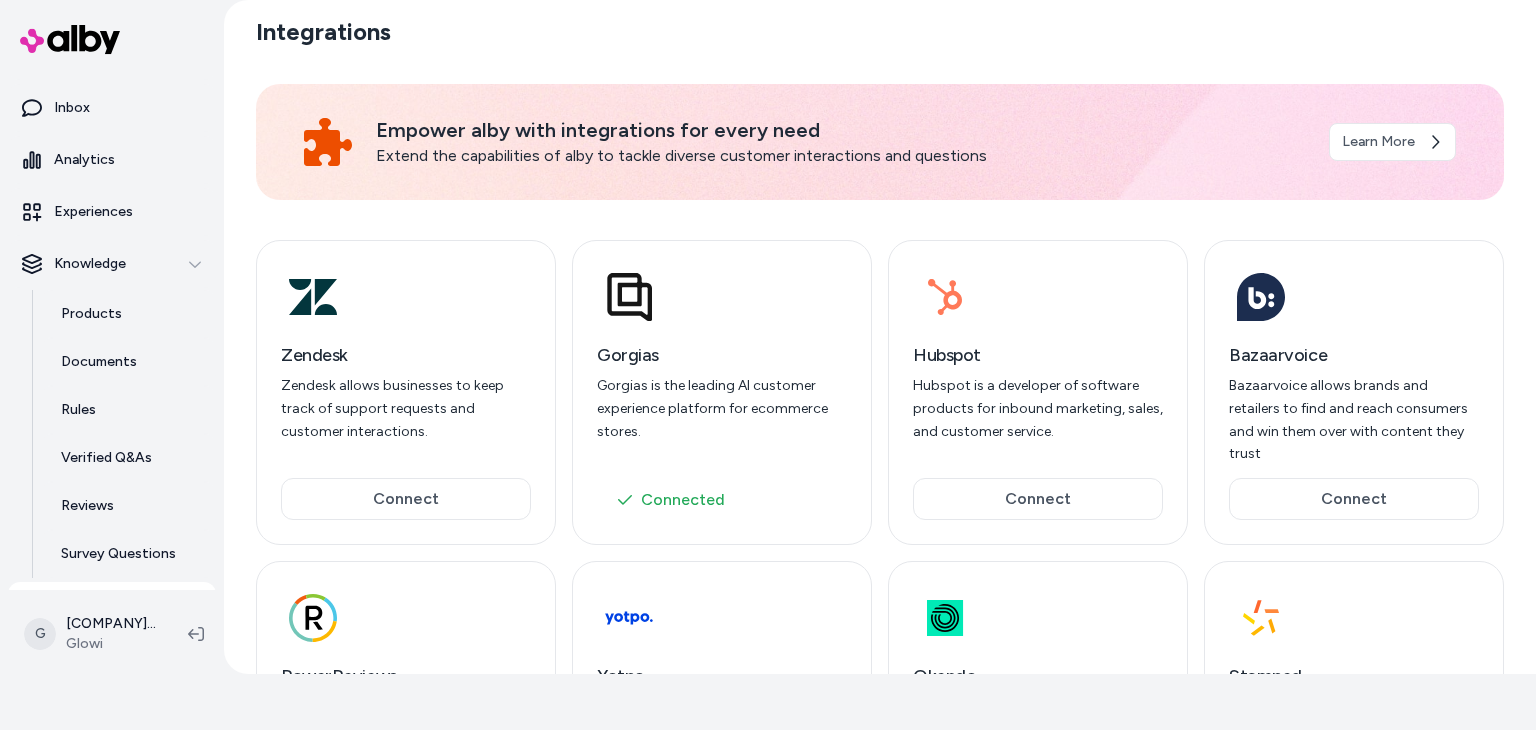 click on "Gorgias is the leading AI customer experience platform for ecommerce stores." at bounding box center [722, 409] 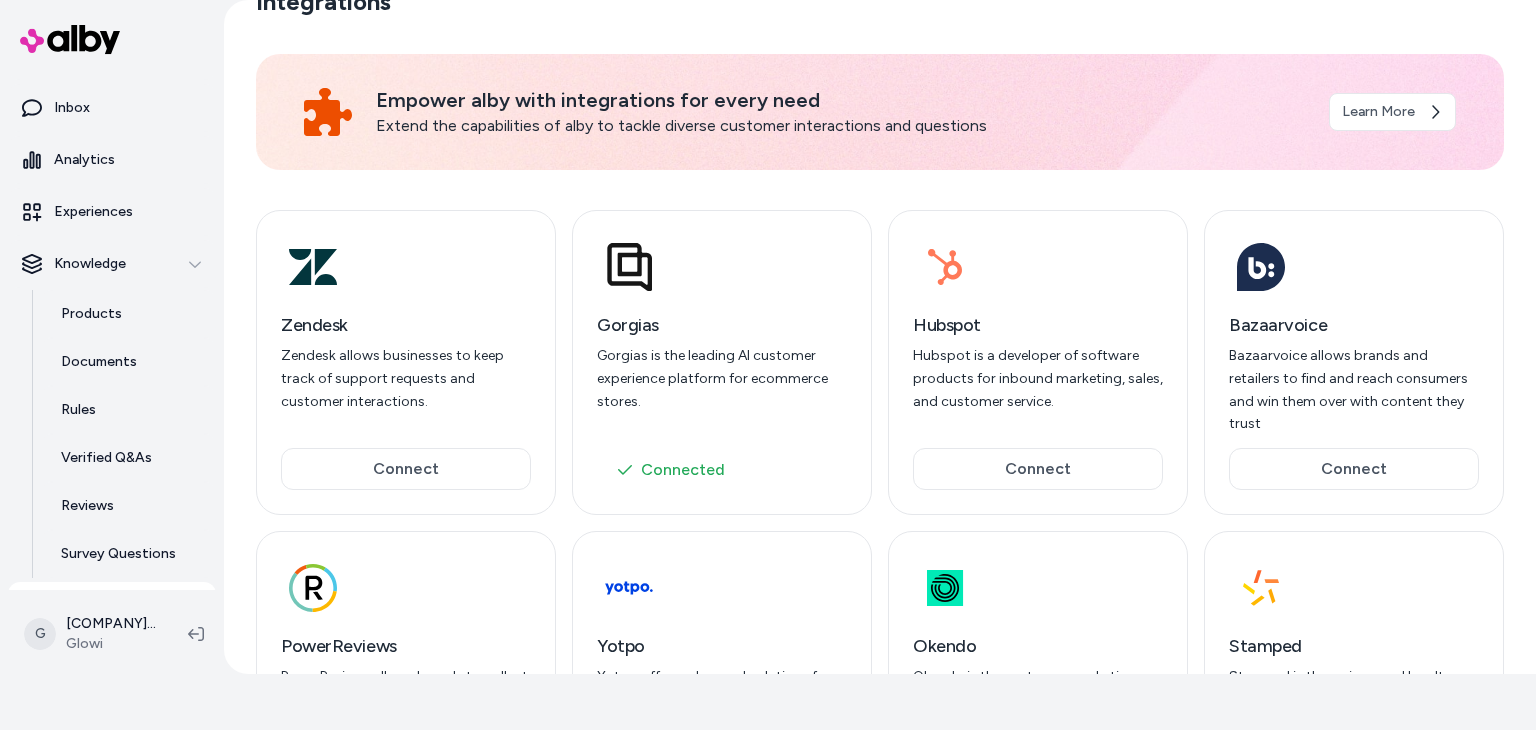 scroll, scrollTop: 24, scrollLeft: 0, axis: vertical 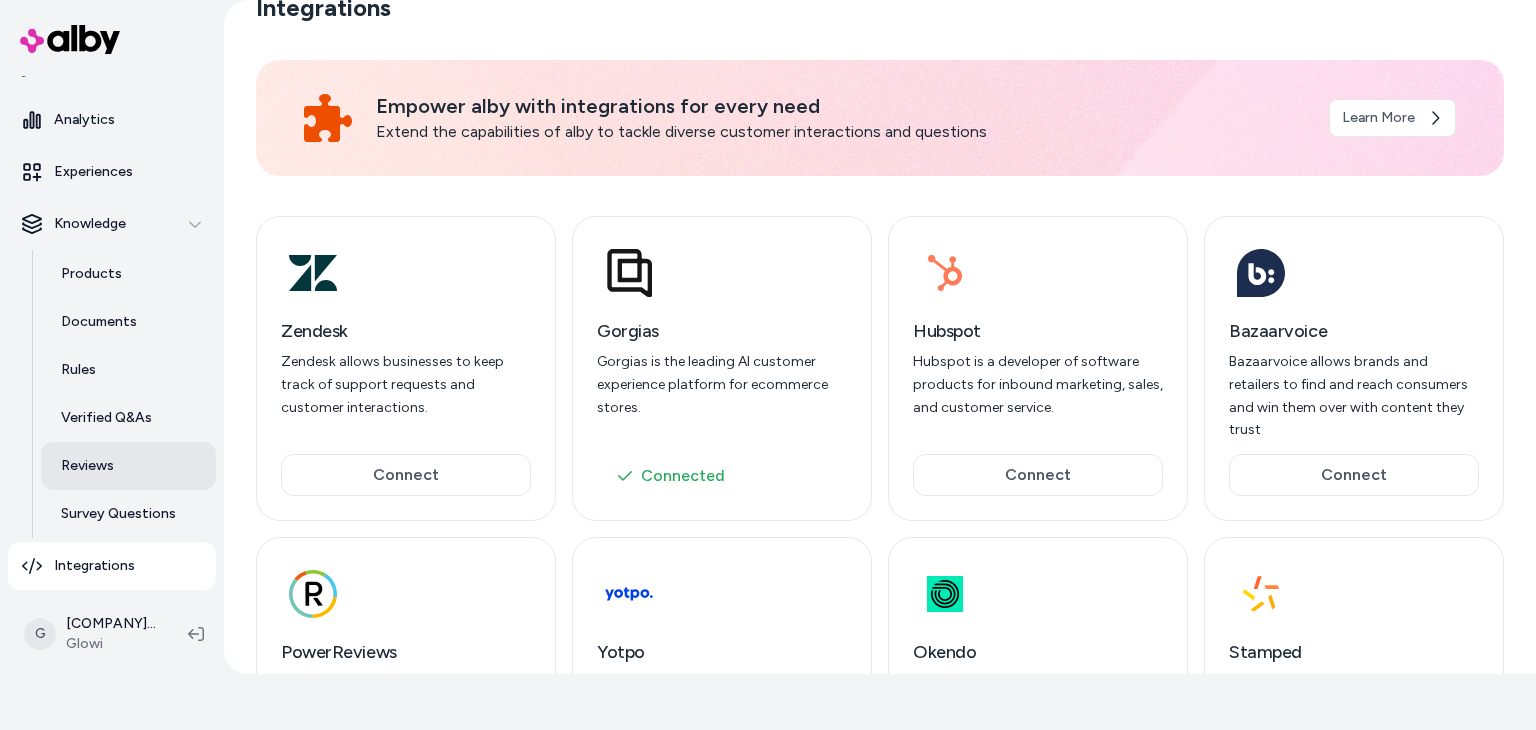 click on "Reviews" at bounding box center [128, 466] 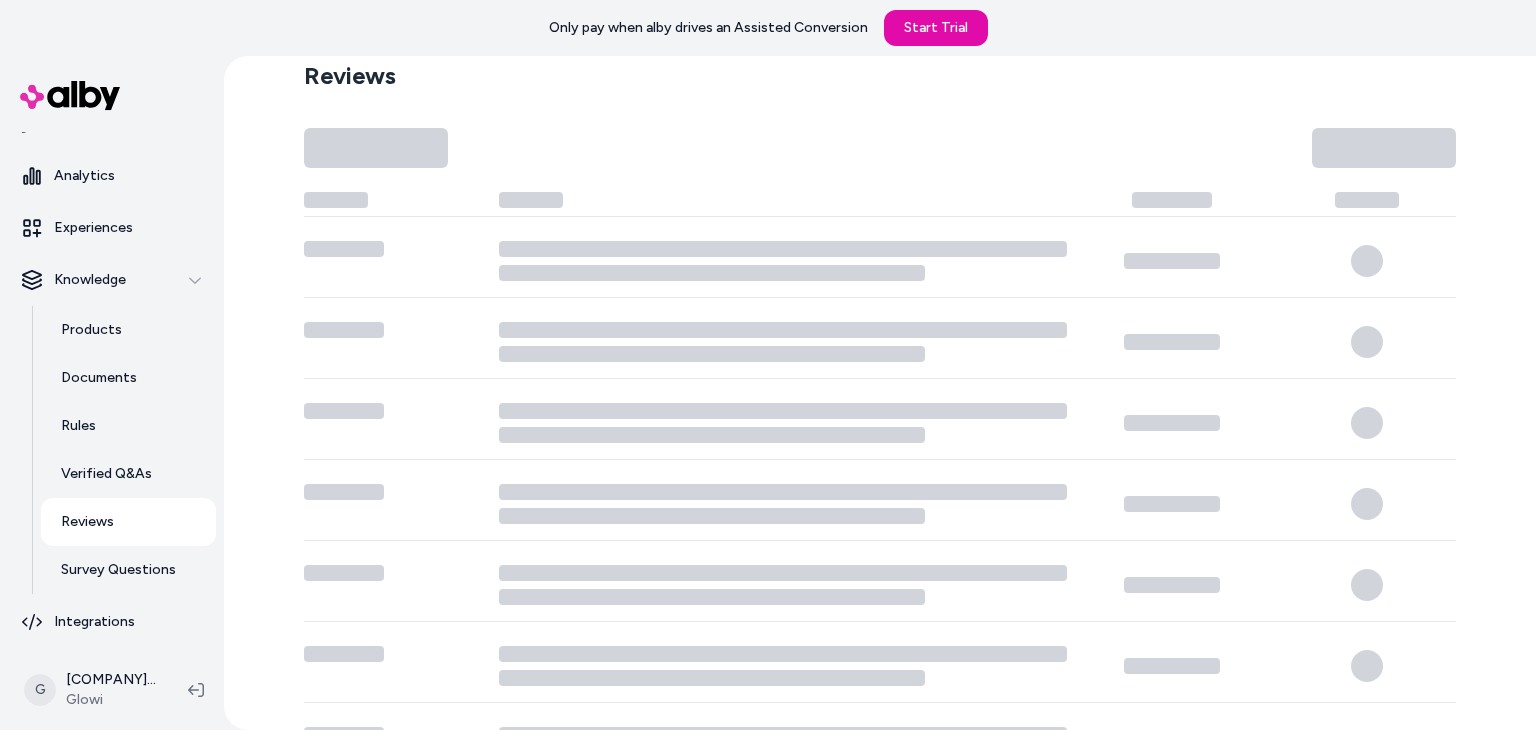 scroll, scrollTop: 0, scrollLeft: 0, axis: both 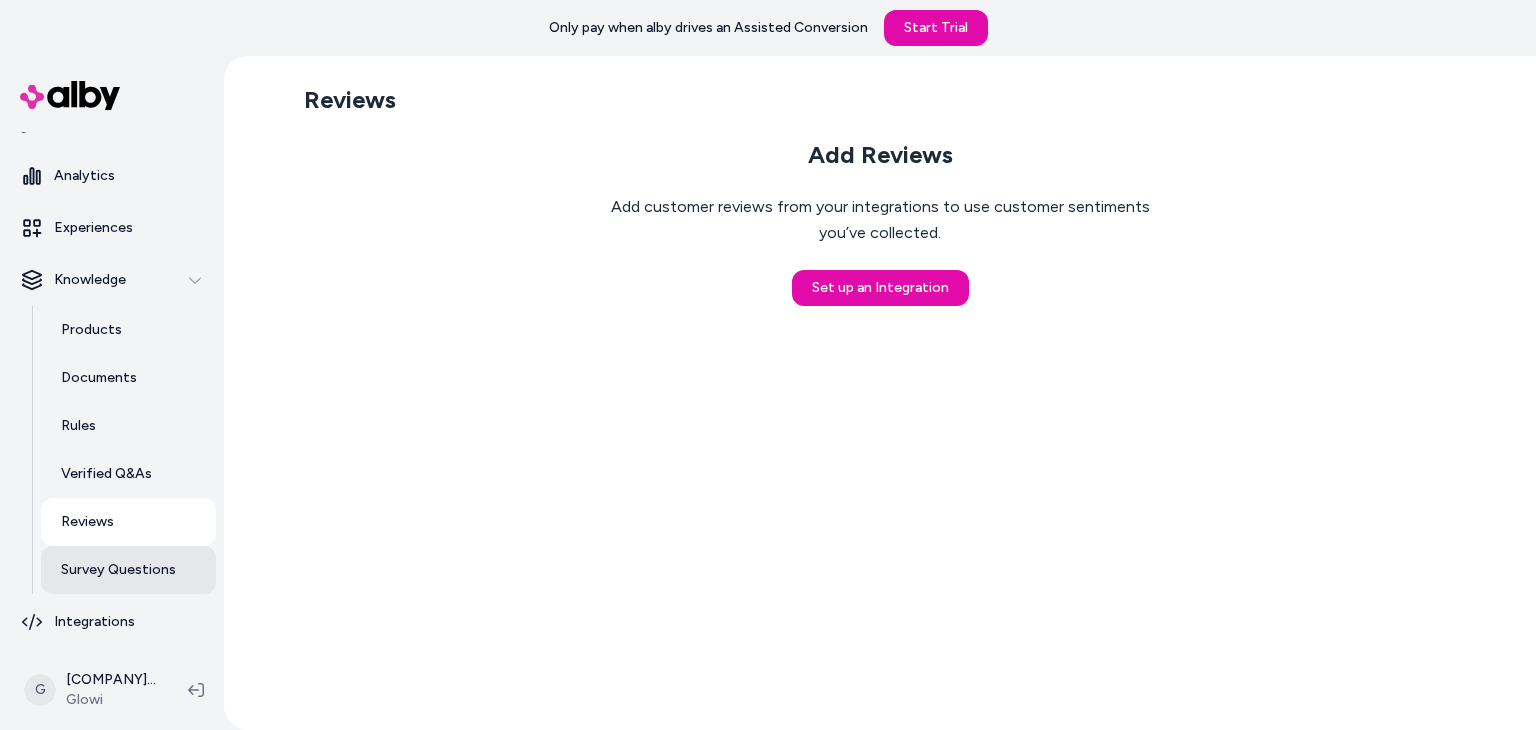 click on "Survey Questions" at bounding box center [118, 570] 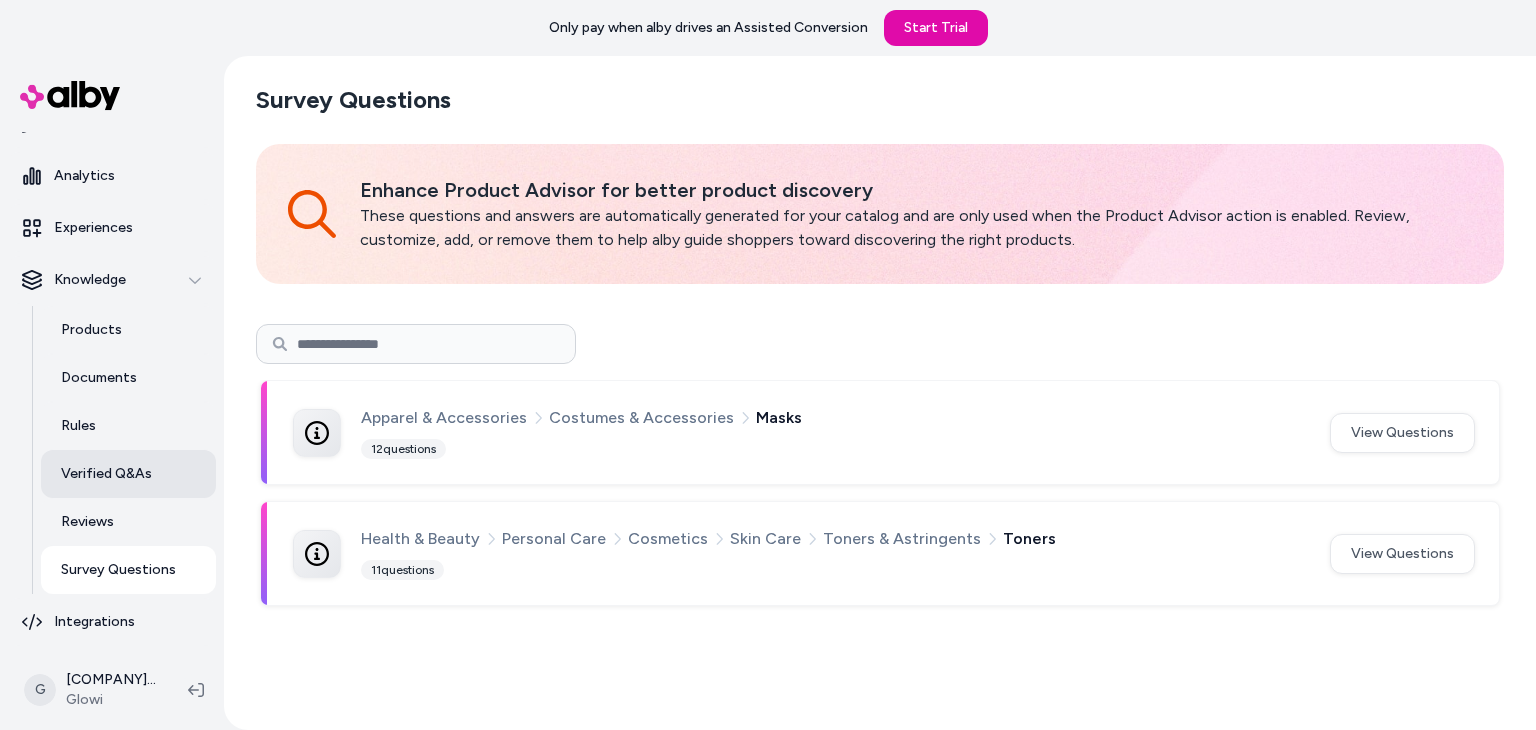 click on "Verified Q&As" at bounding box center (106, 474) 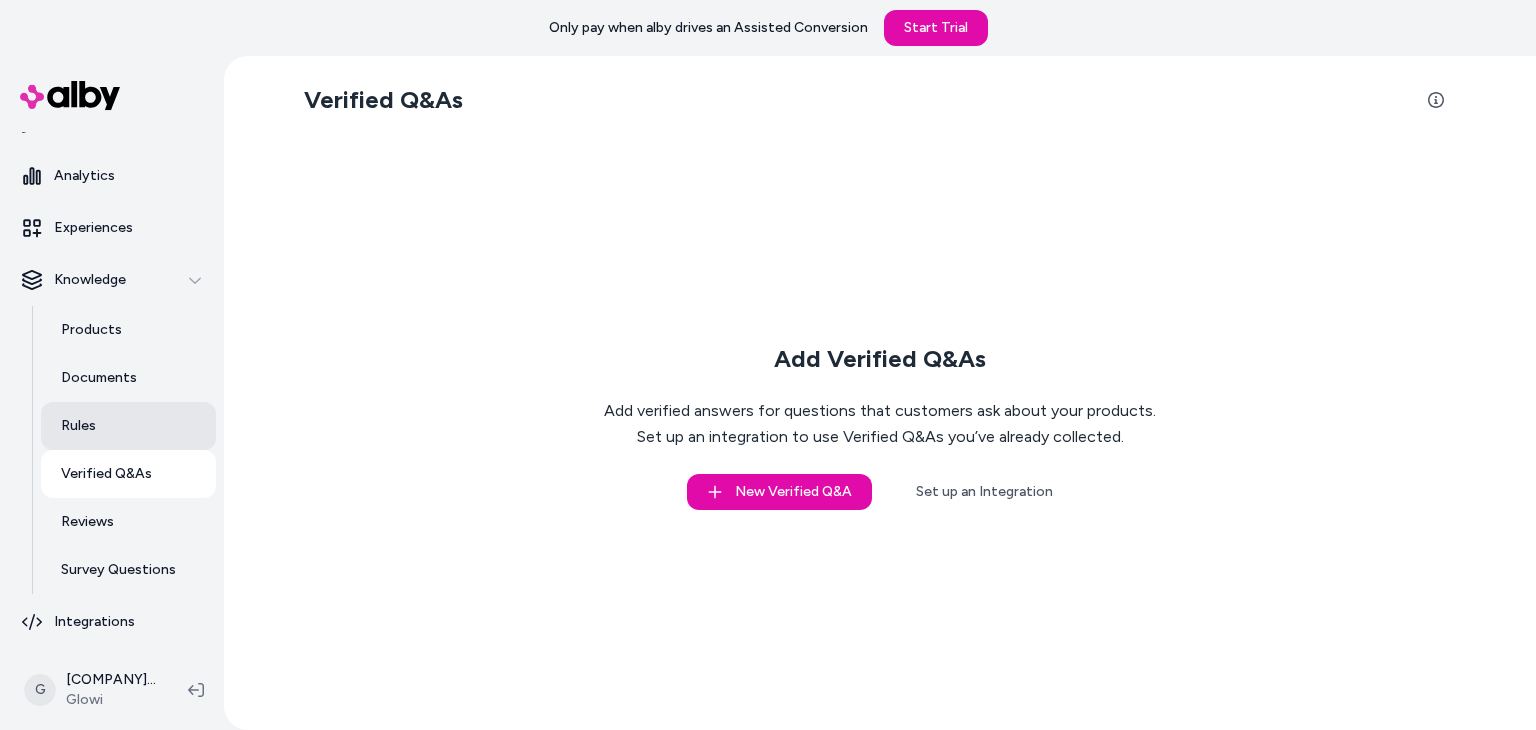 click on "Rules" at bounding box center (128, 426) 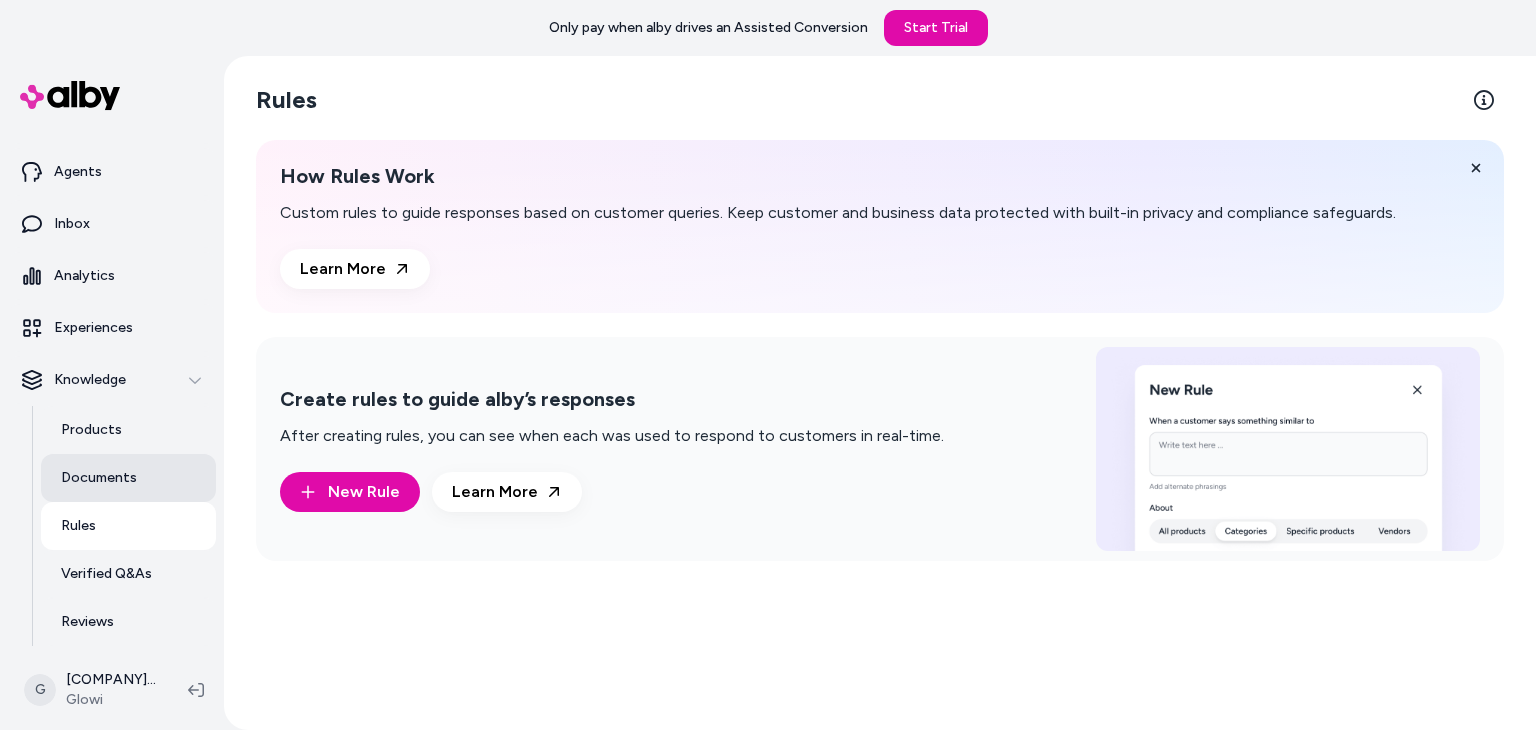 scroll, scrollTop: 24, scrollLeft: 0, axis: vertical 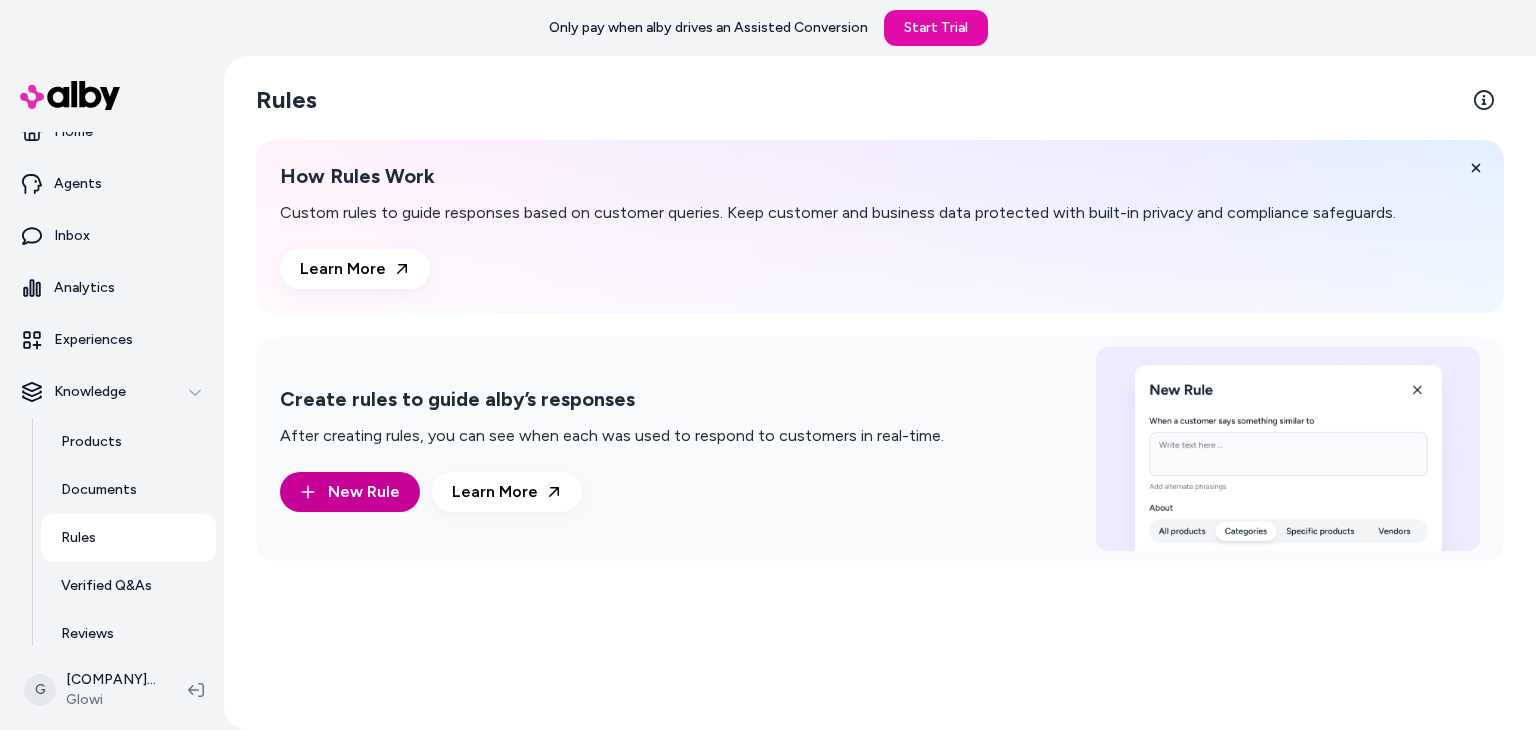 click on "New Rule" at bounding box center [364, 492] 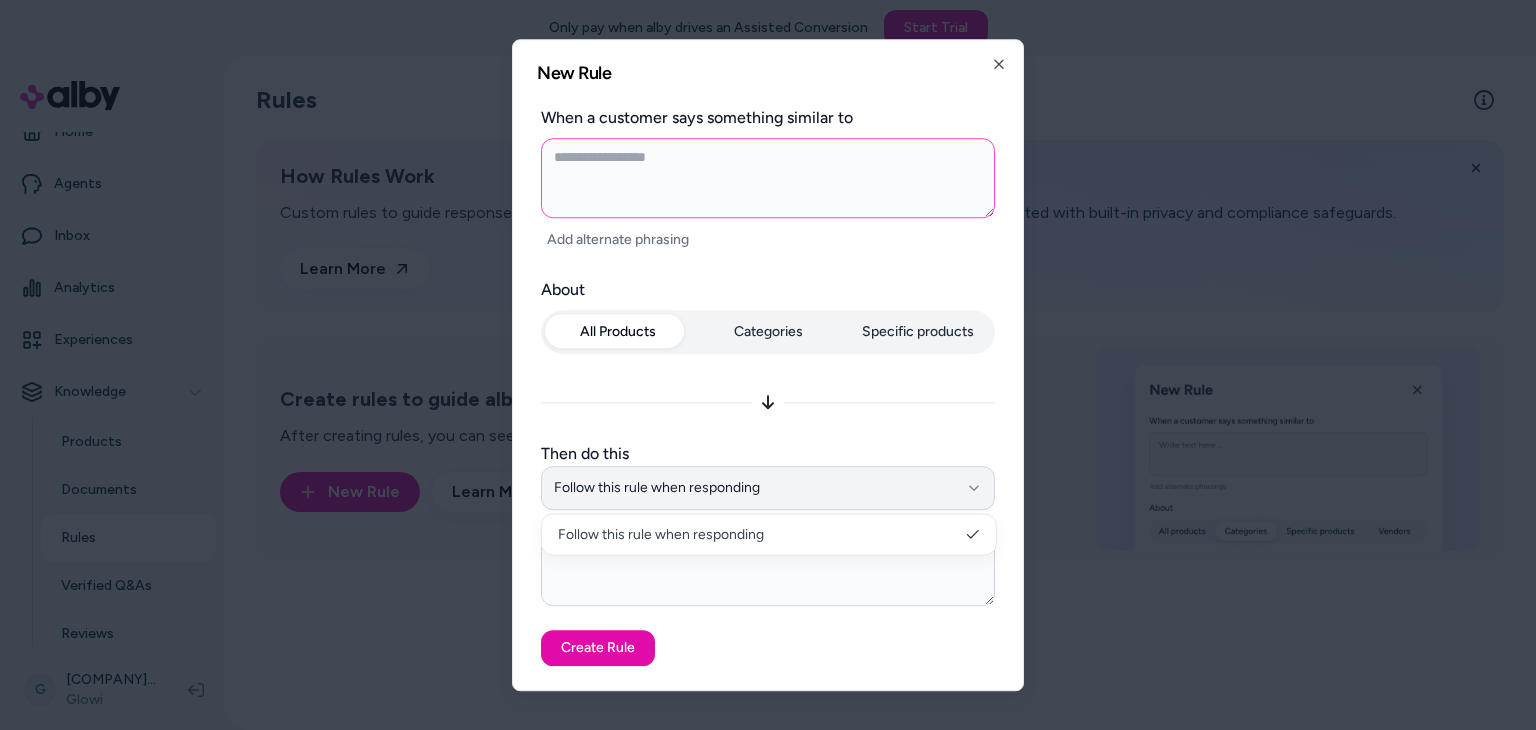 click on "Follow this rule when responding" at bounding box center (768, 488) 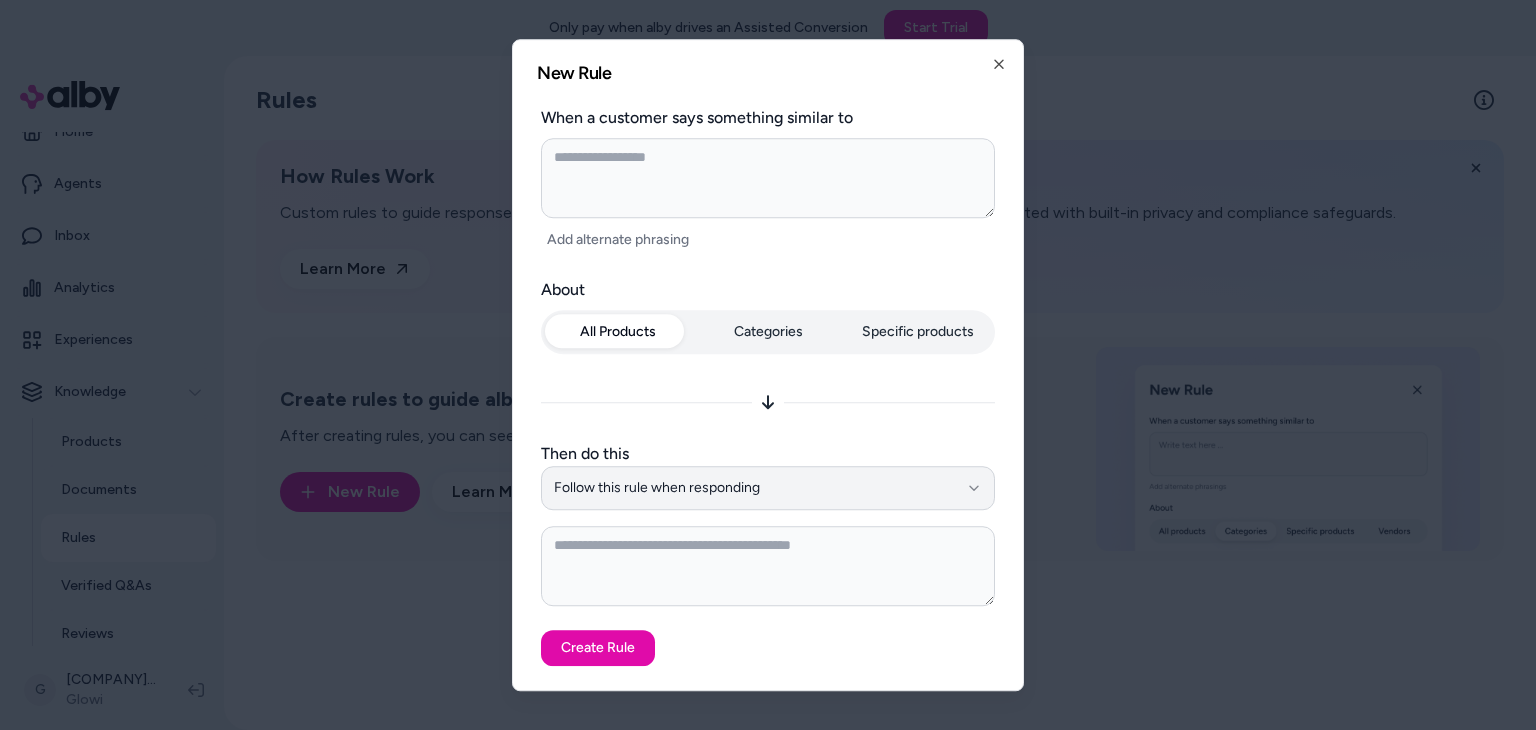 click on "Follow this rule when responding" at bounding box center (768, 488) 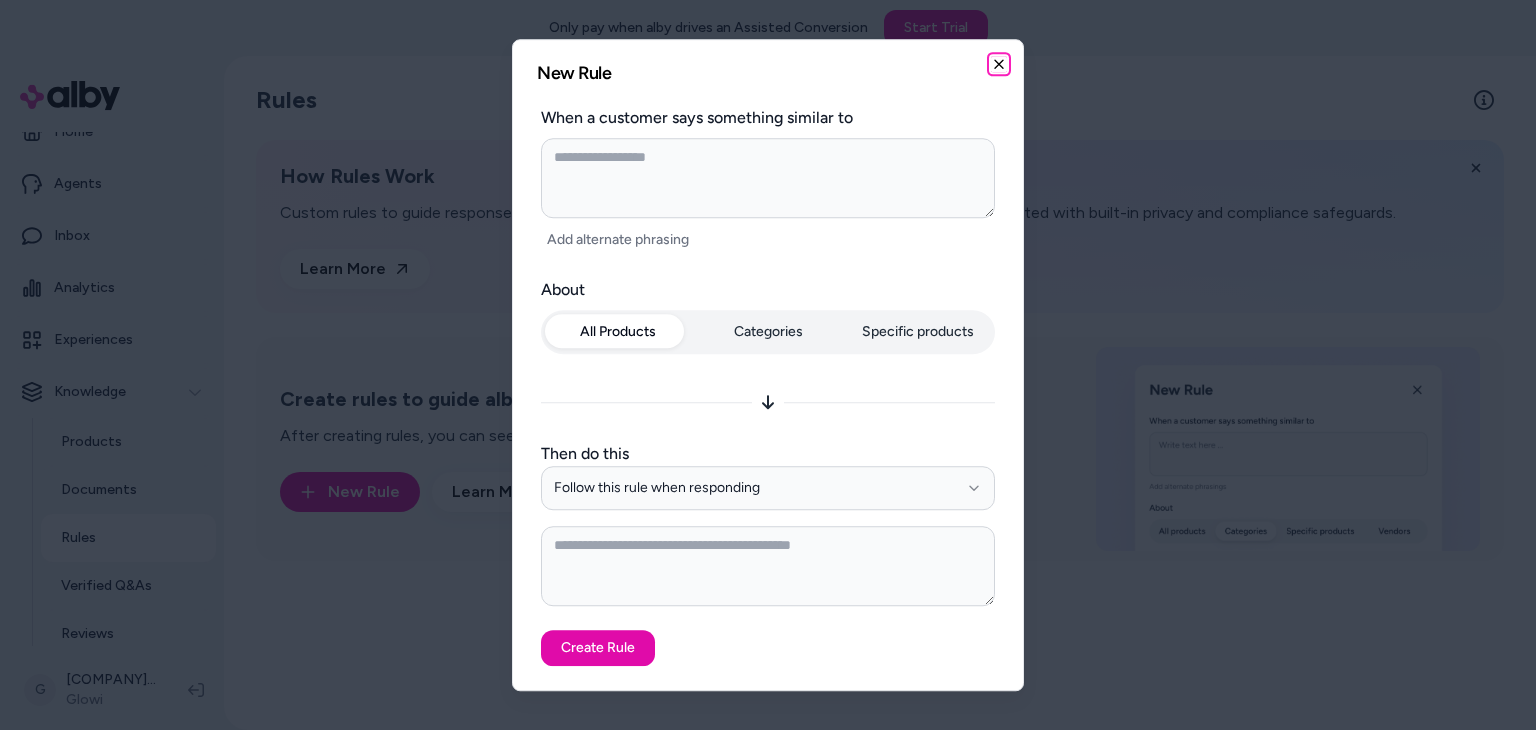 click 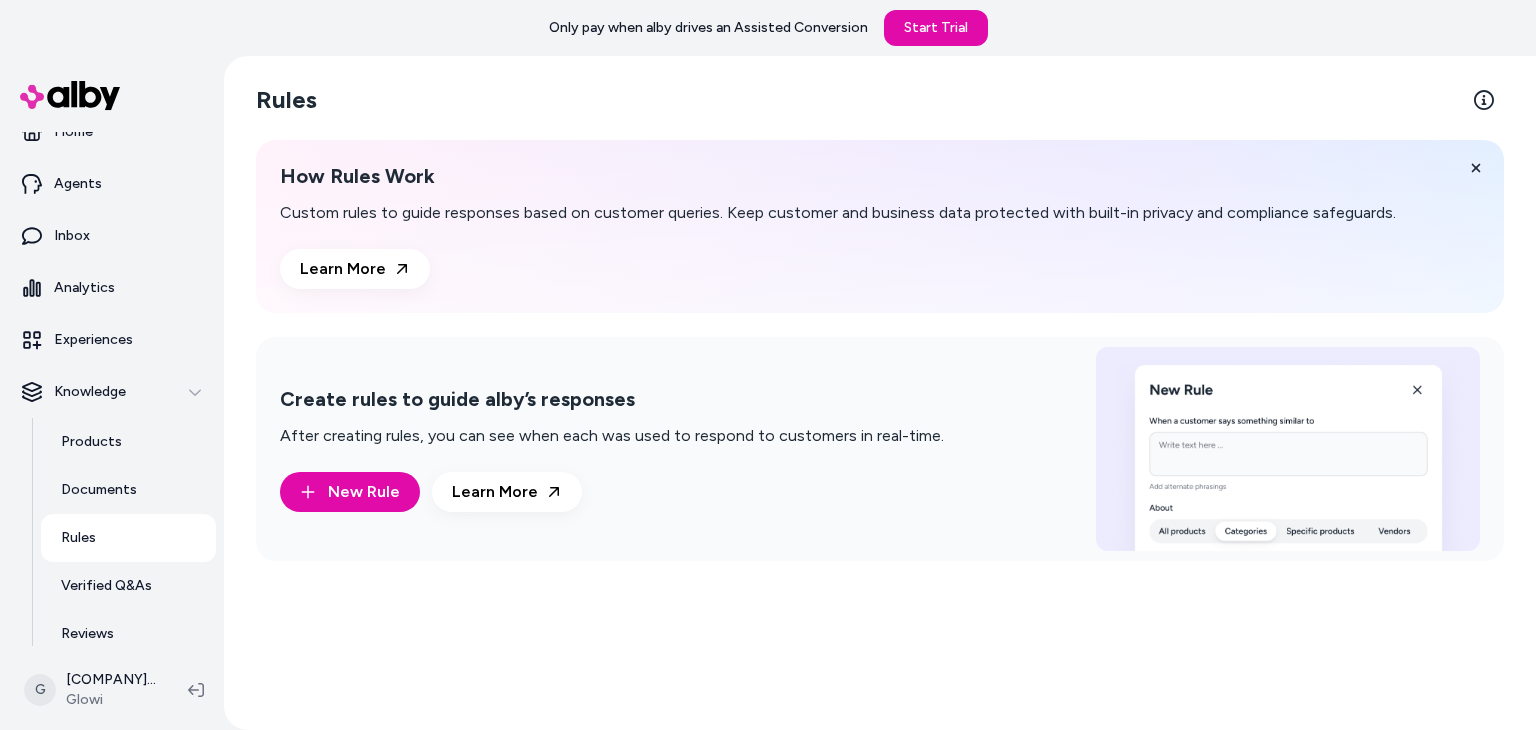 scroll, scrollTop: 0, scrollLeft: 0, axis: both 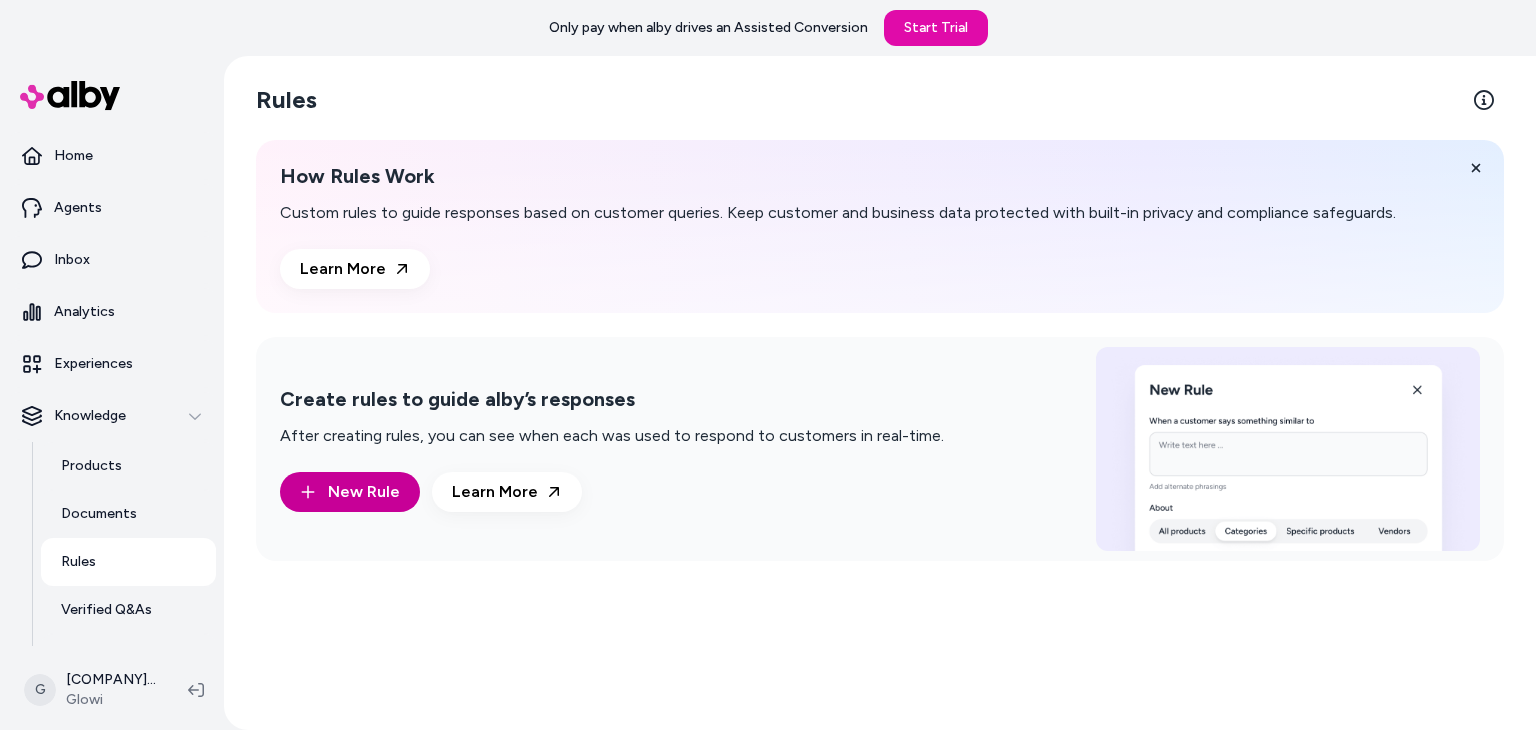 click on "New Rule" at bounding box center (350, 492) 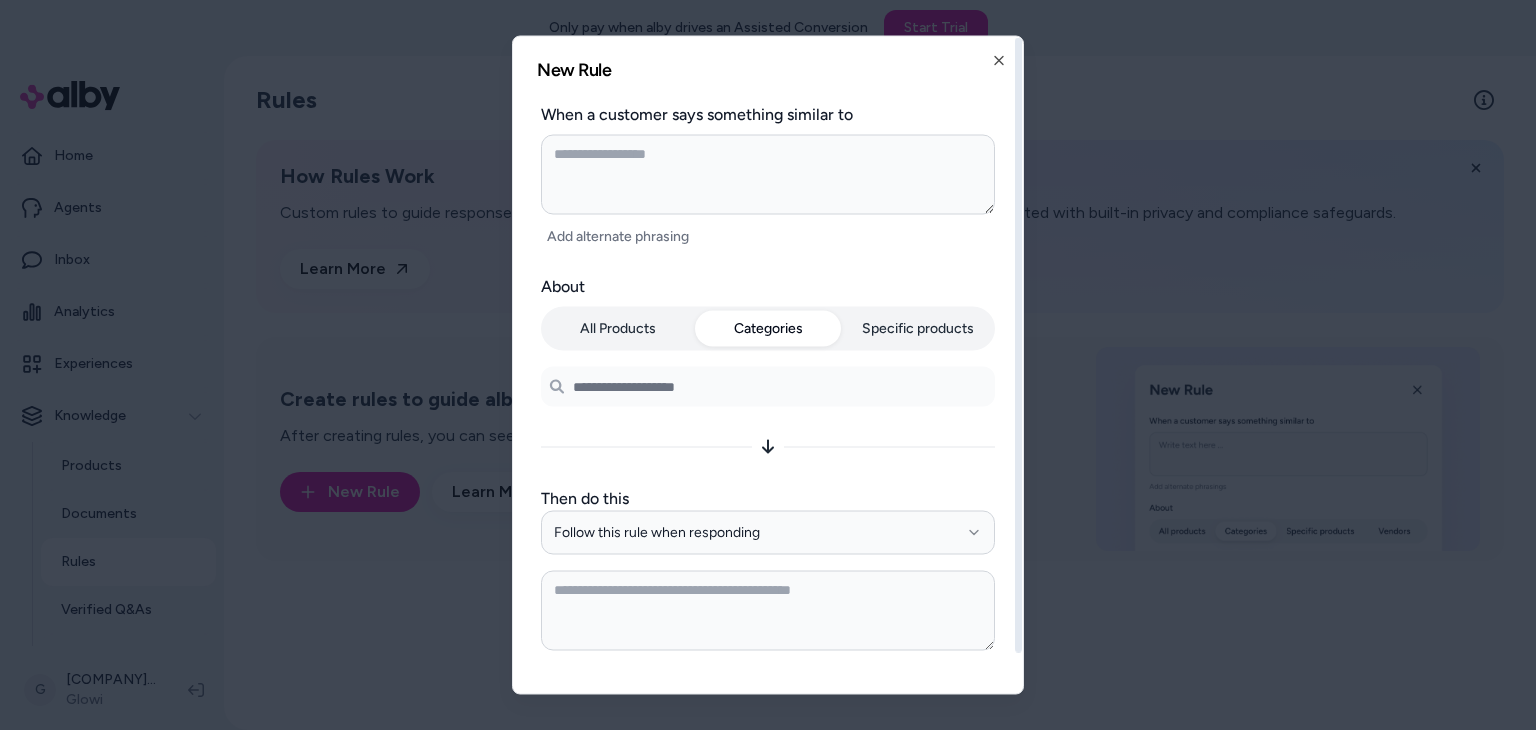 click on "Categories" at bounding box center [768, 329] 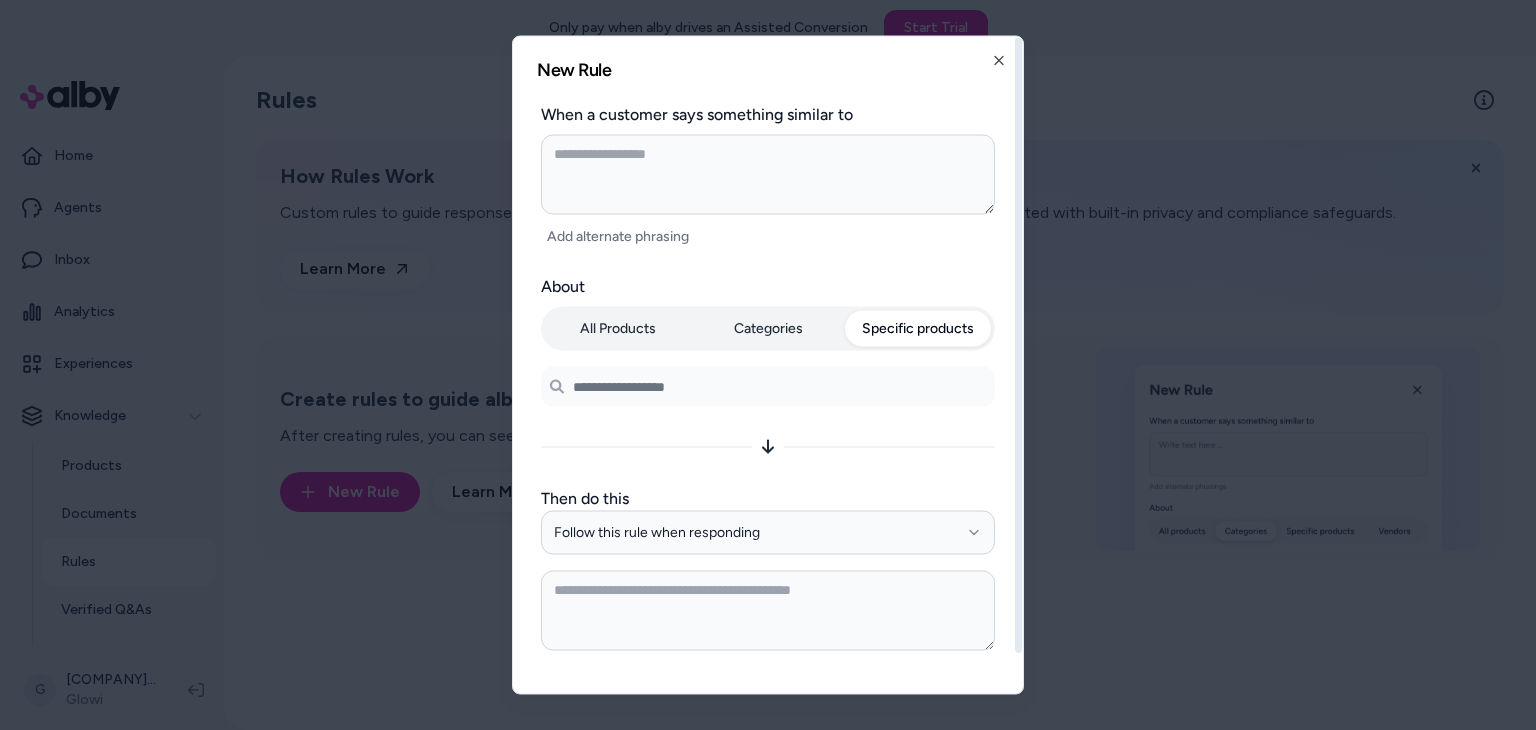 click on "Specific products" at bounding box center [918, 329] 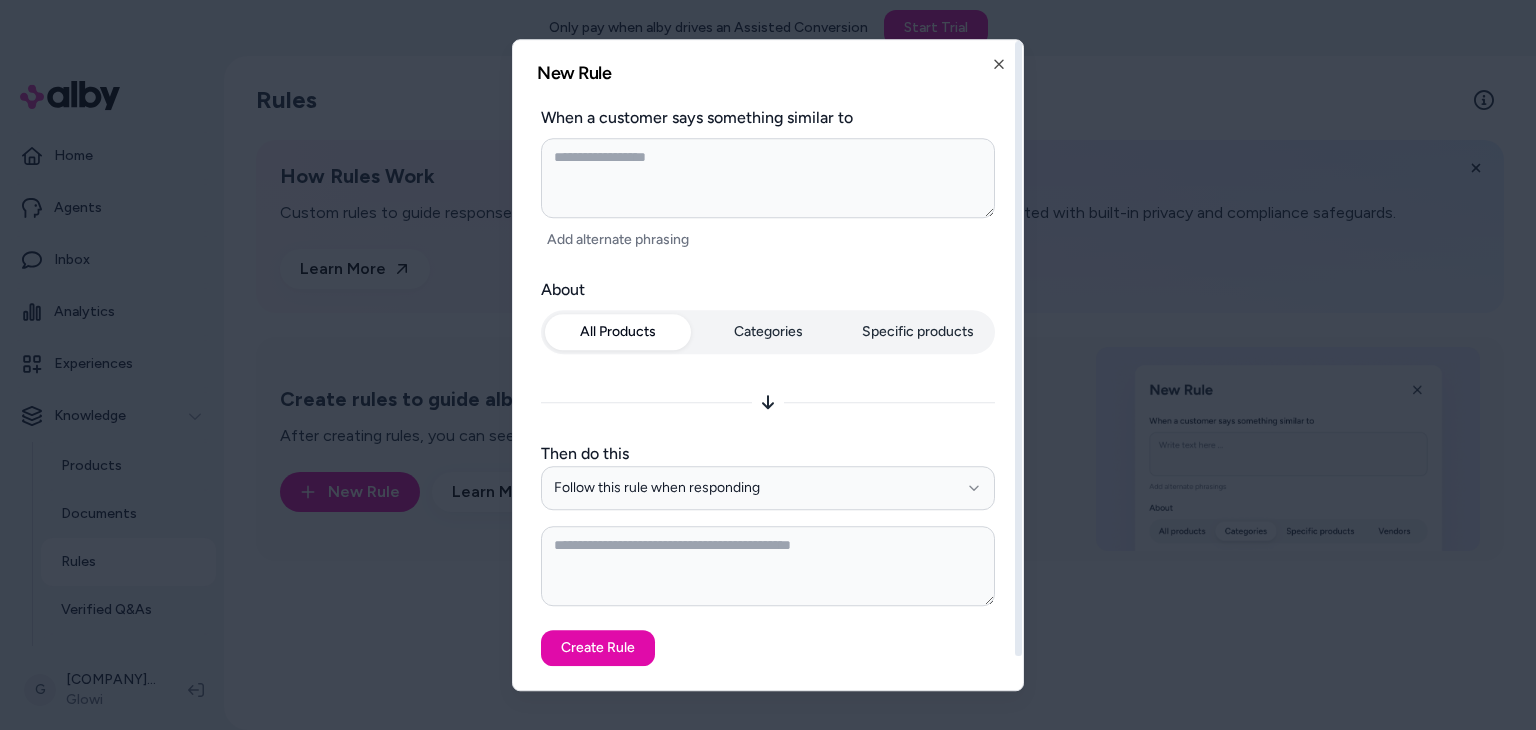 click on "All Products" at bounding box center (618, 332) 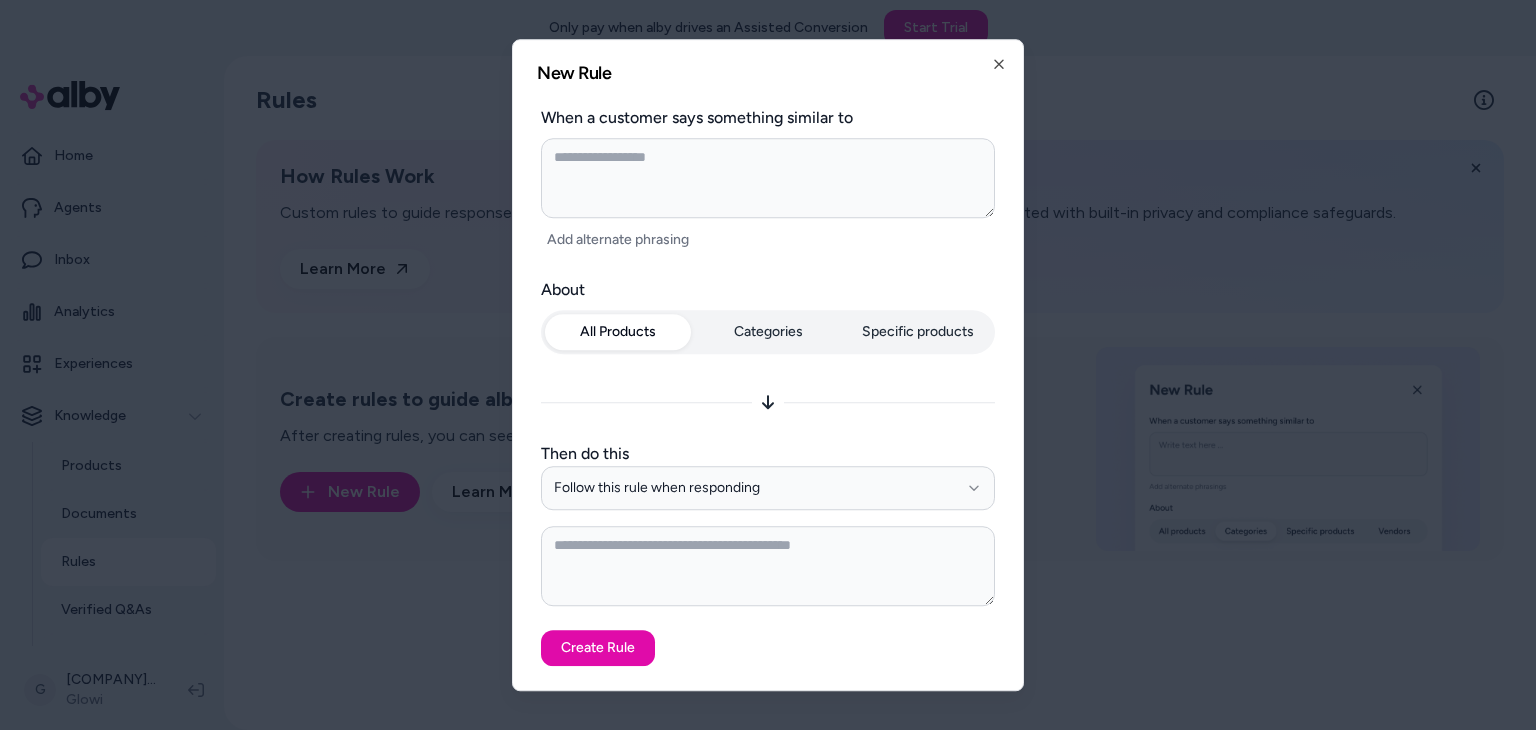 type on "*" 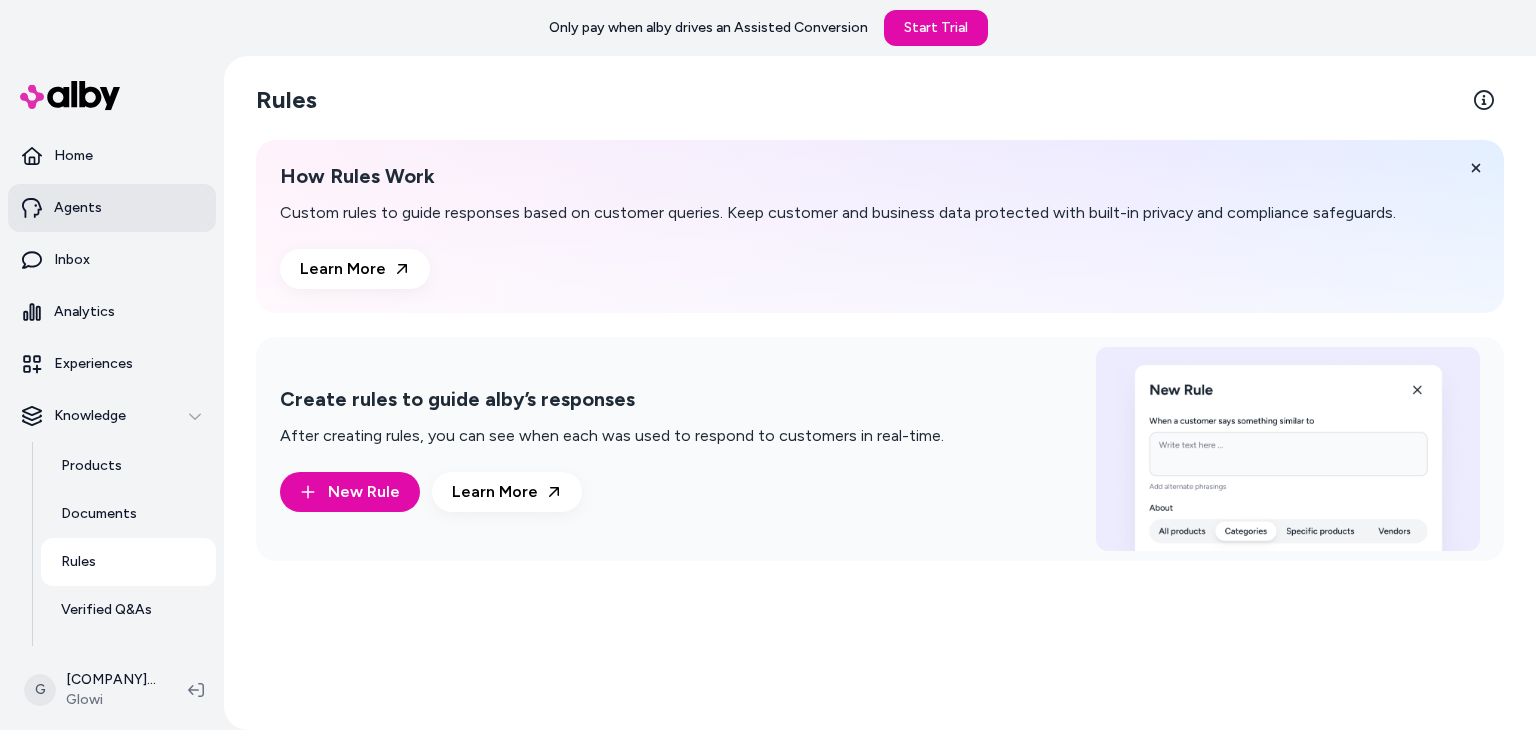 click on "Agents" at bounding box center (112, 208) 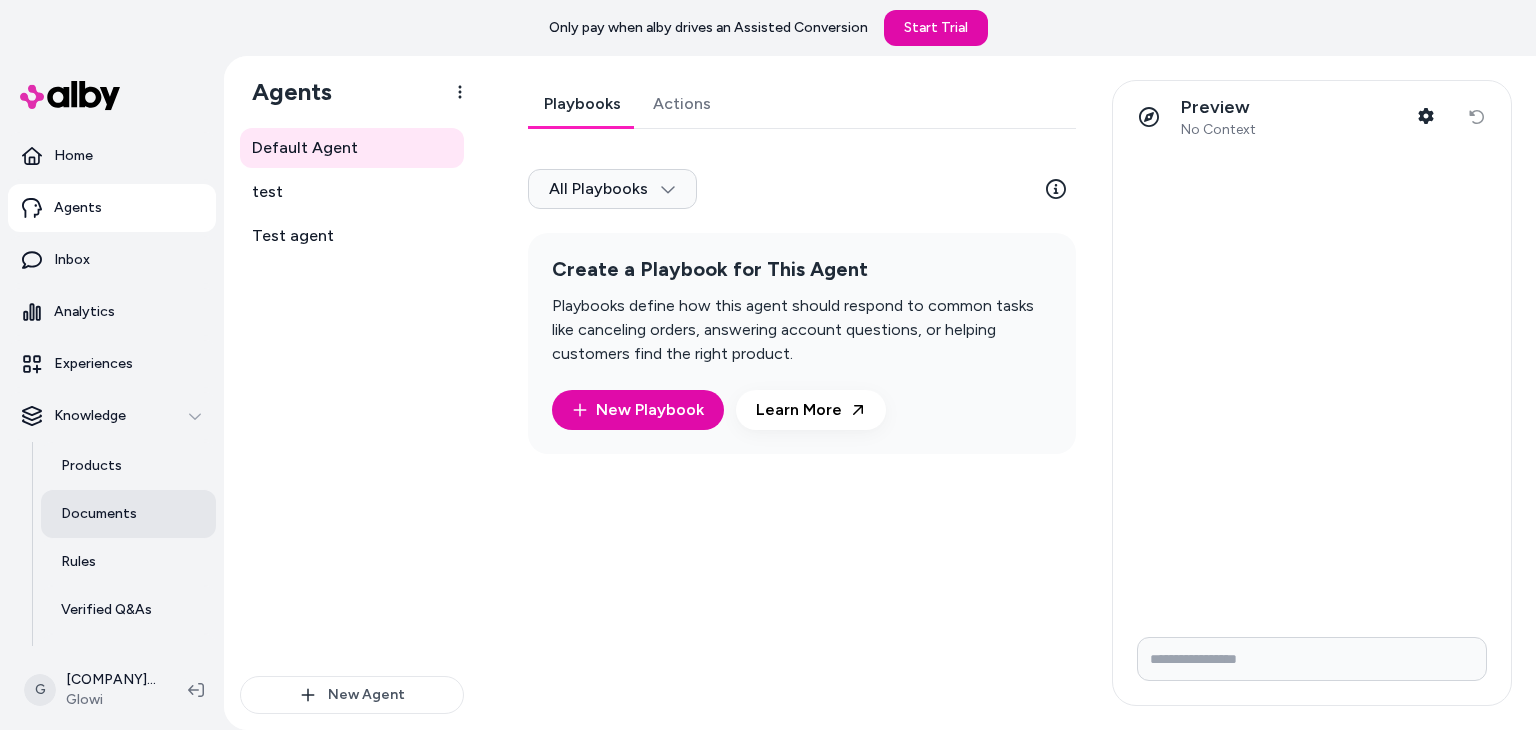 scroll, scrollTop: 136, scrollLeft: 0, axis: vertical 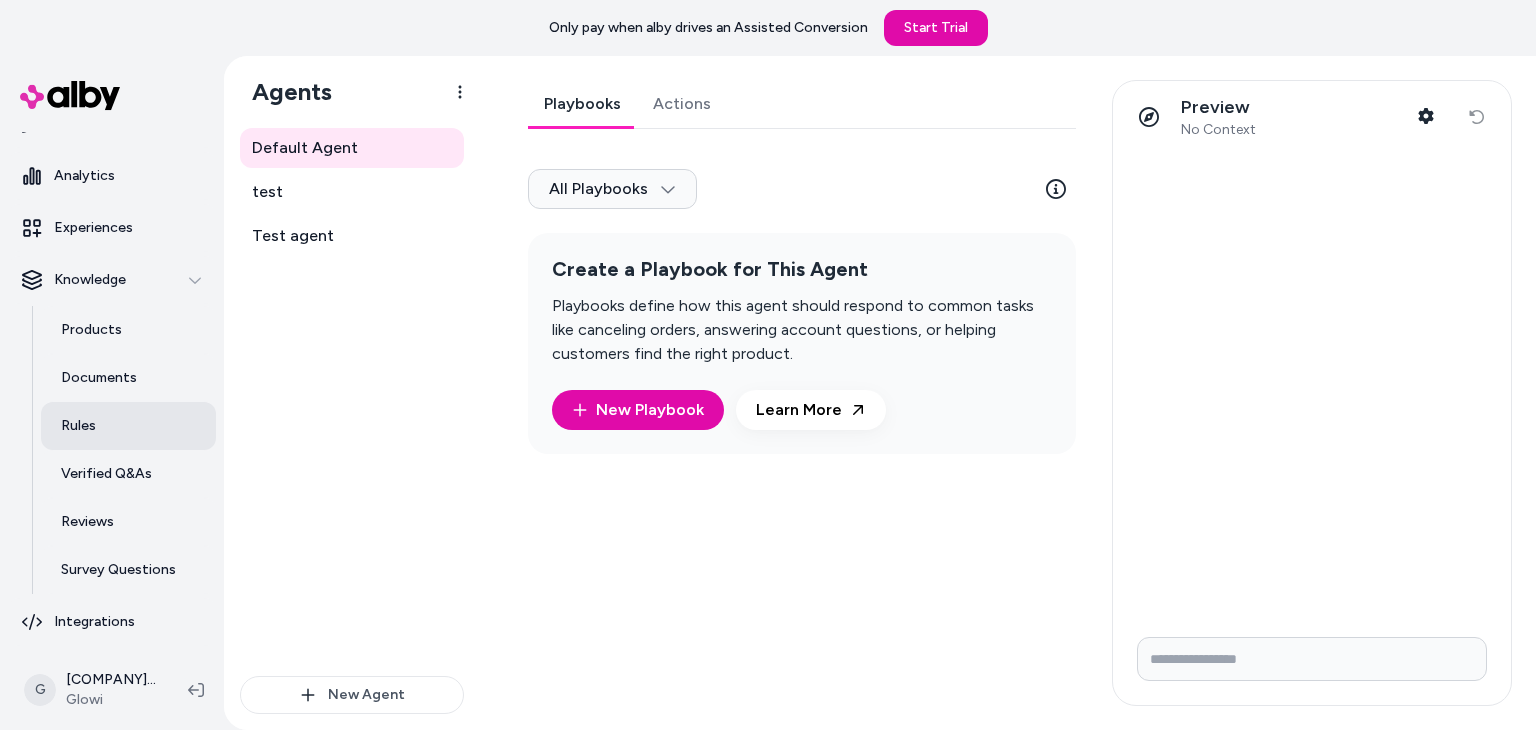 click on "Rules" at bounding box center [128, 426] 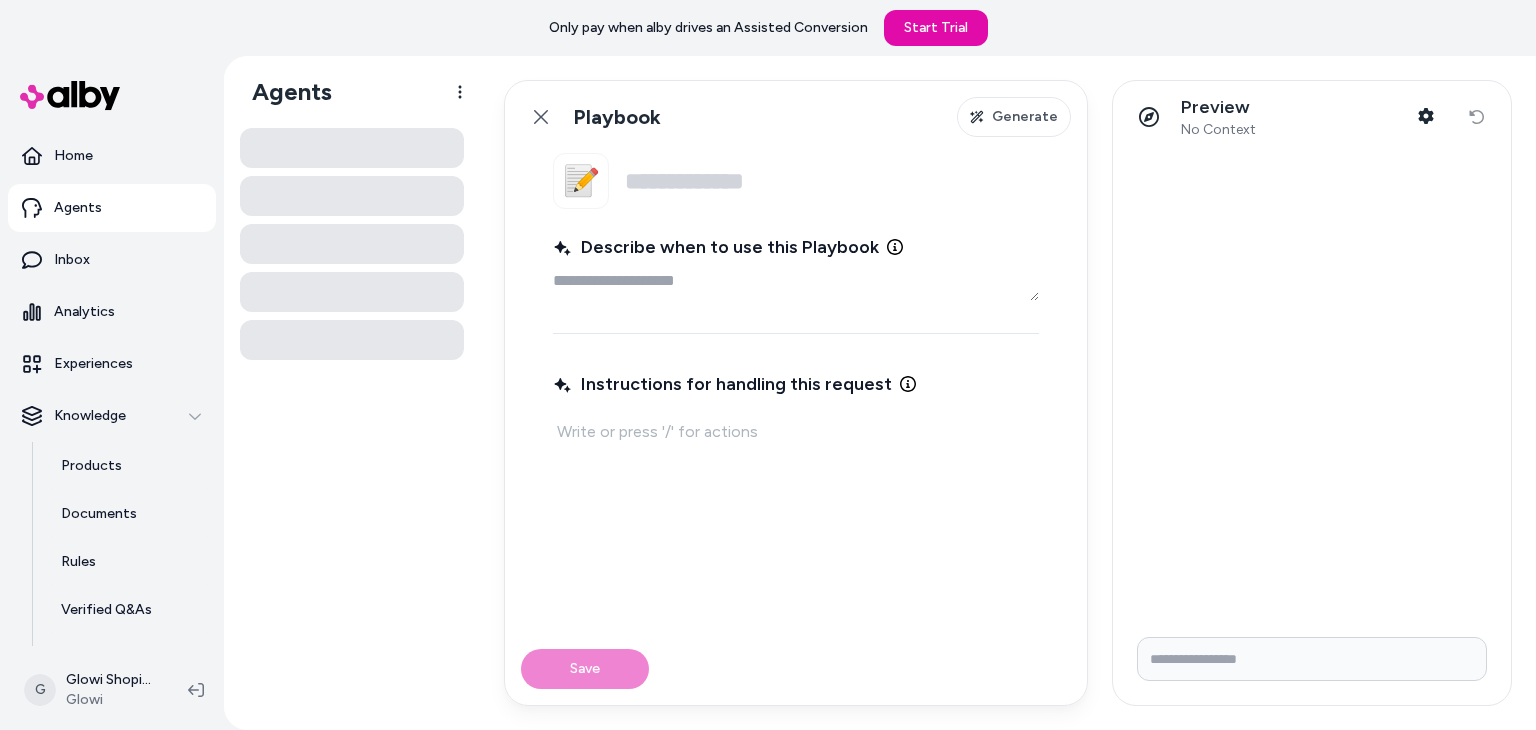 scroll, scrollTop: 0, scrollLeft: 0, axis: both 